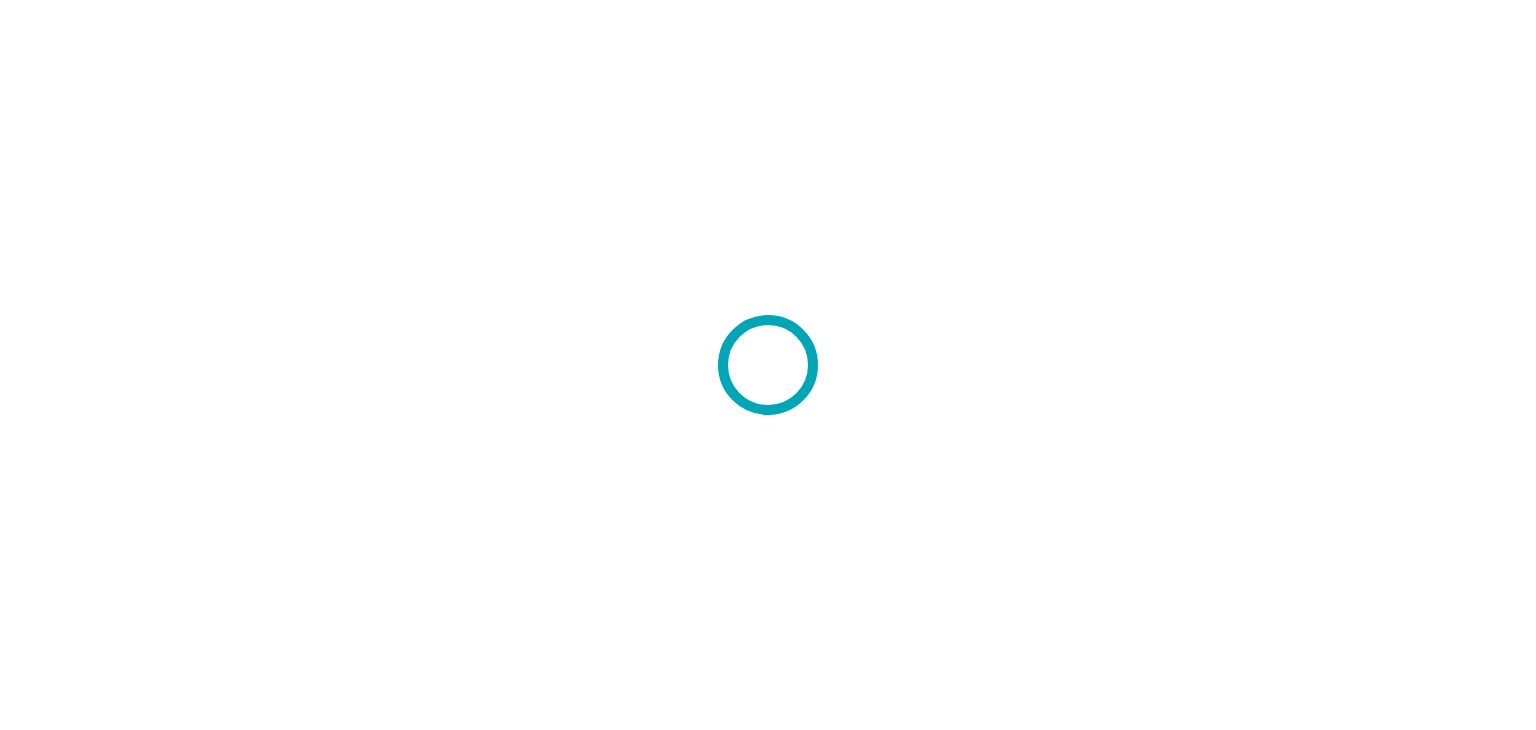 scroll, scrollTop: 0, scrollLeft: 0, axis: both 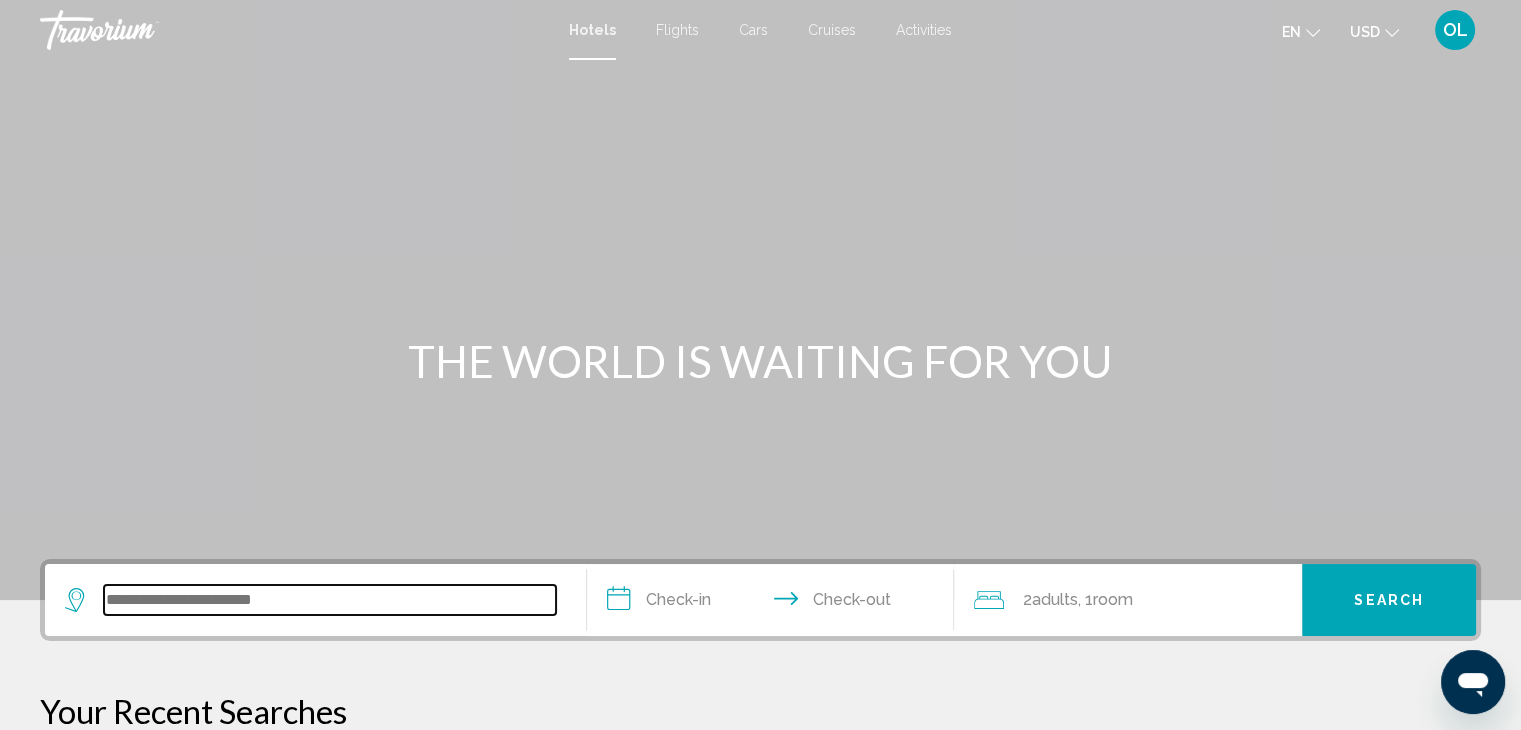 click at bounding box center [330, 600] 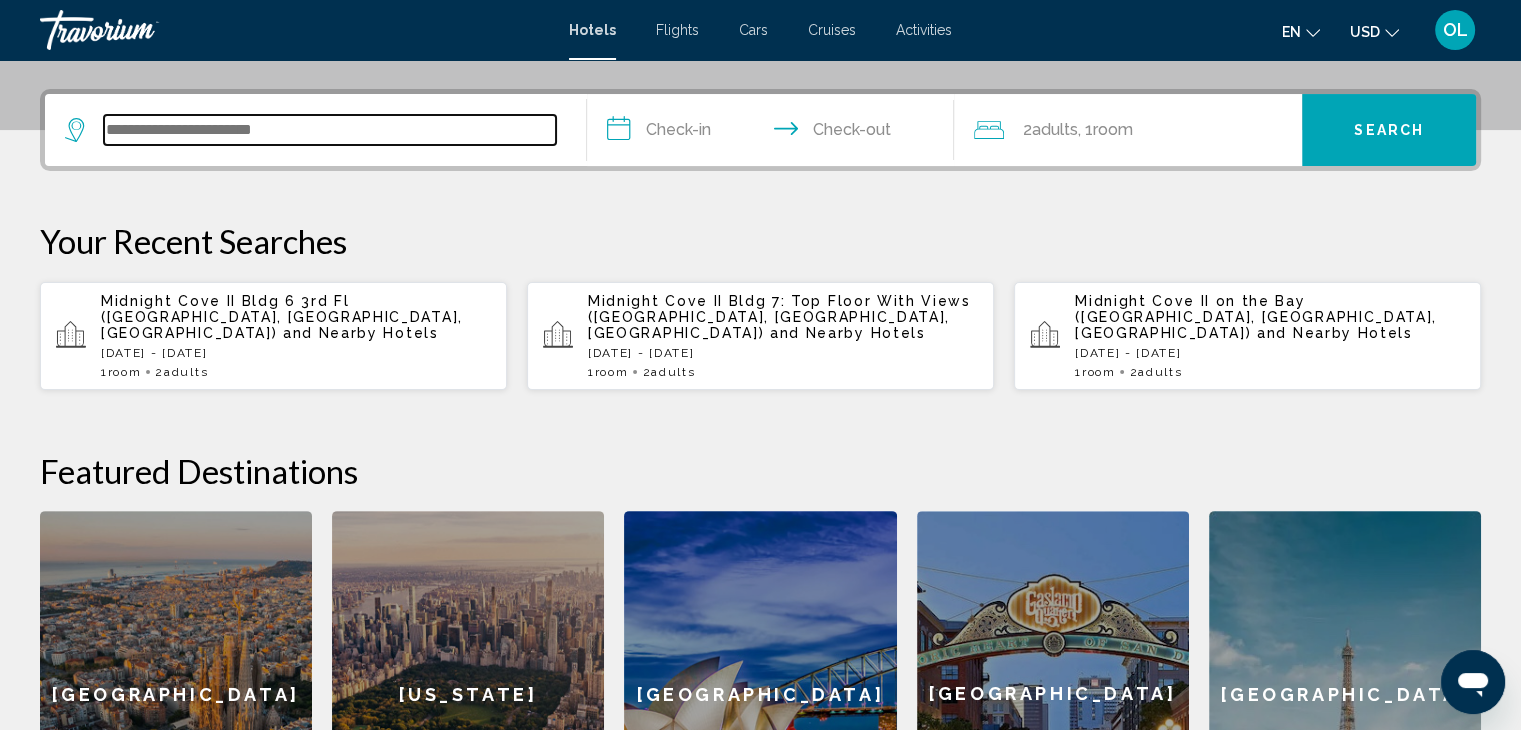 scroll, scrollTop: 493, scrollLeft: 0, axis: vertical 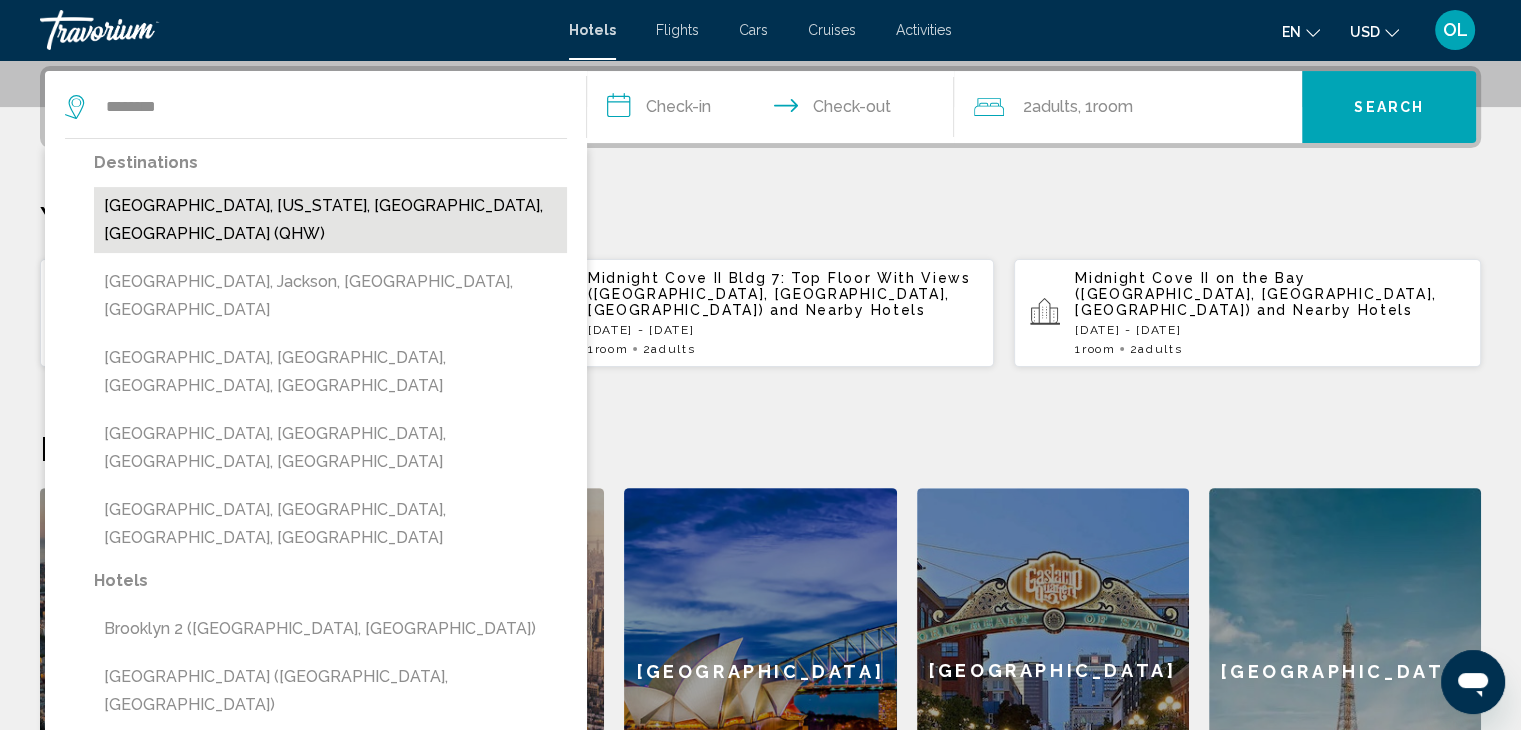 click on "[GEOGRAPHIC_DATA], [US_STATE], [GEOGRAPHIC_DATA], [GEOGRAPHIC_DATA] (QHW)" at bounding box center (330, 220) 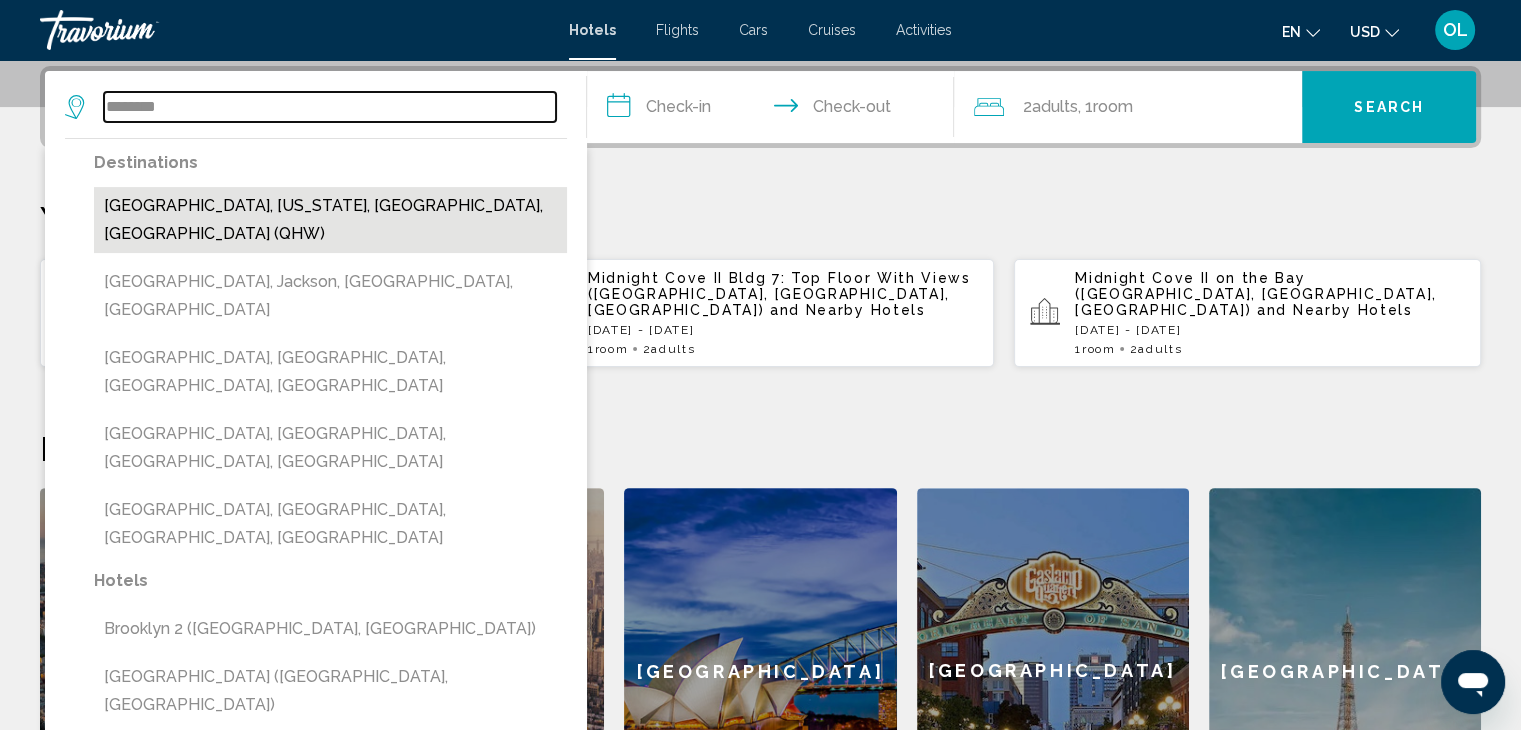 type on "**********" 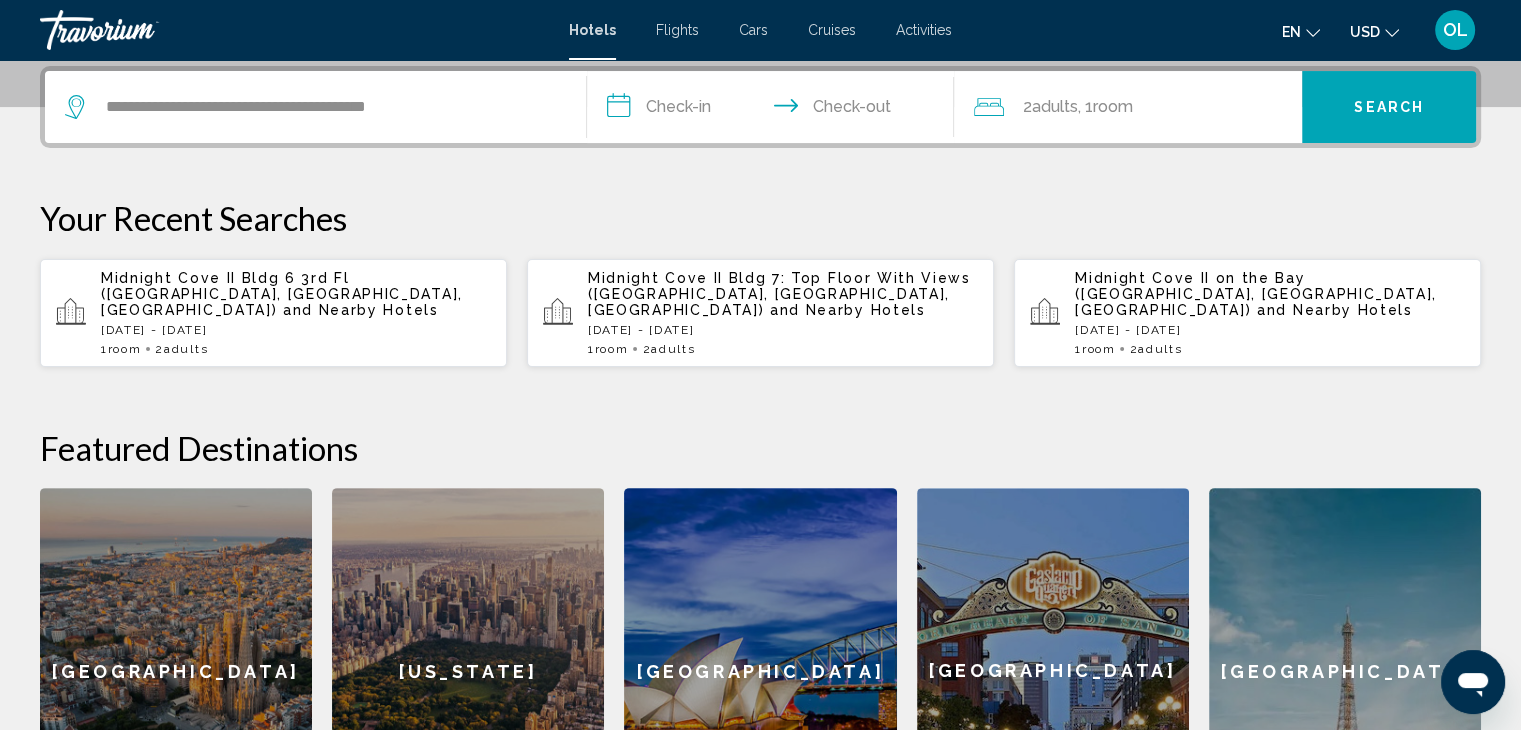 click on "**********" at bounding box center [775, 110] 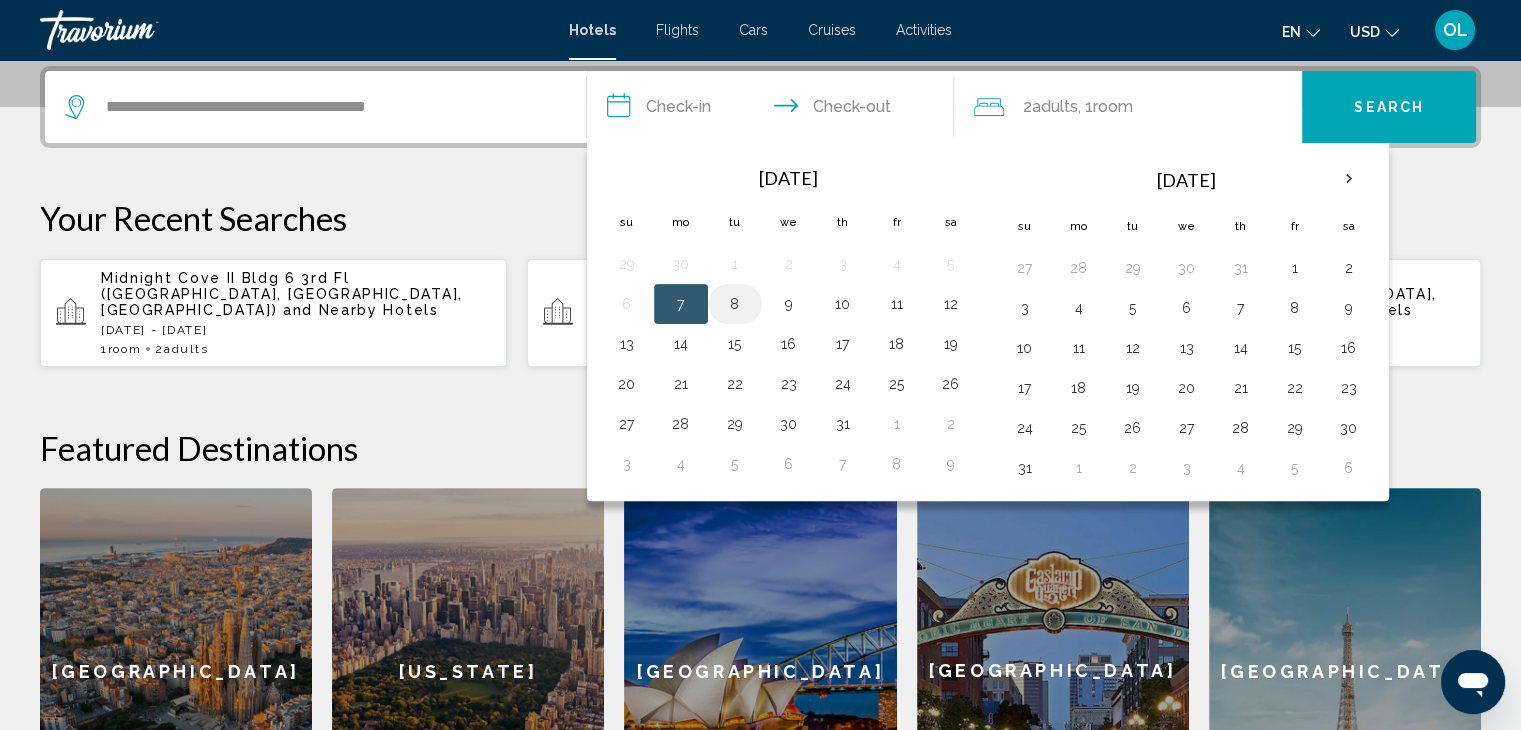 click on "8" at bounding box center [735, 304] 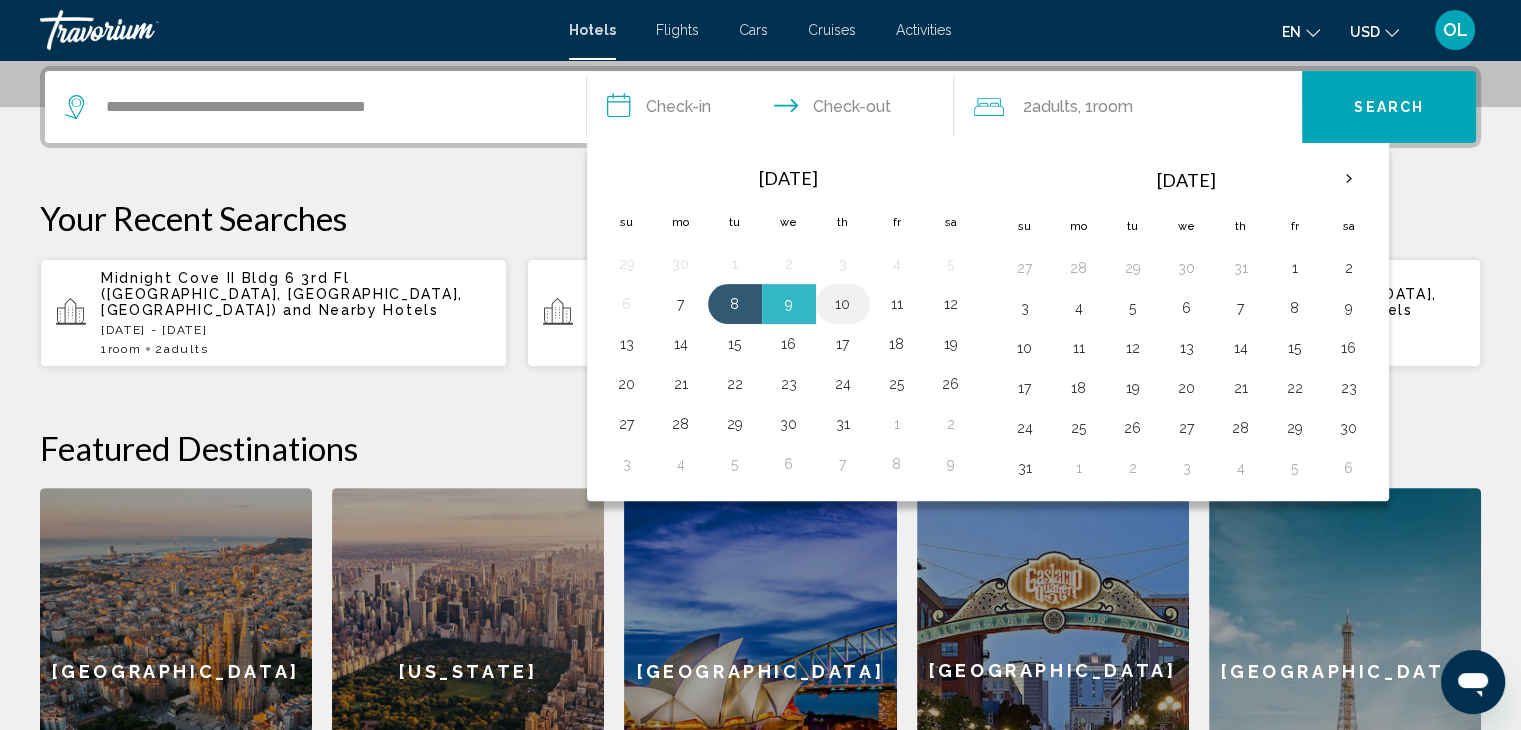 click on "10" at bounding box center (843, 304) 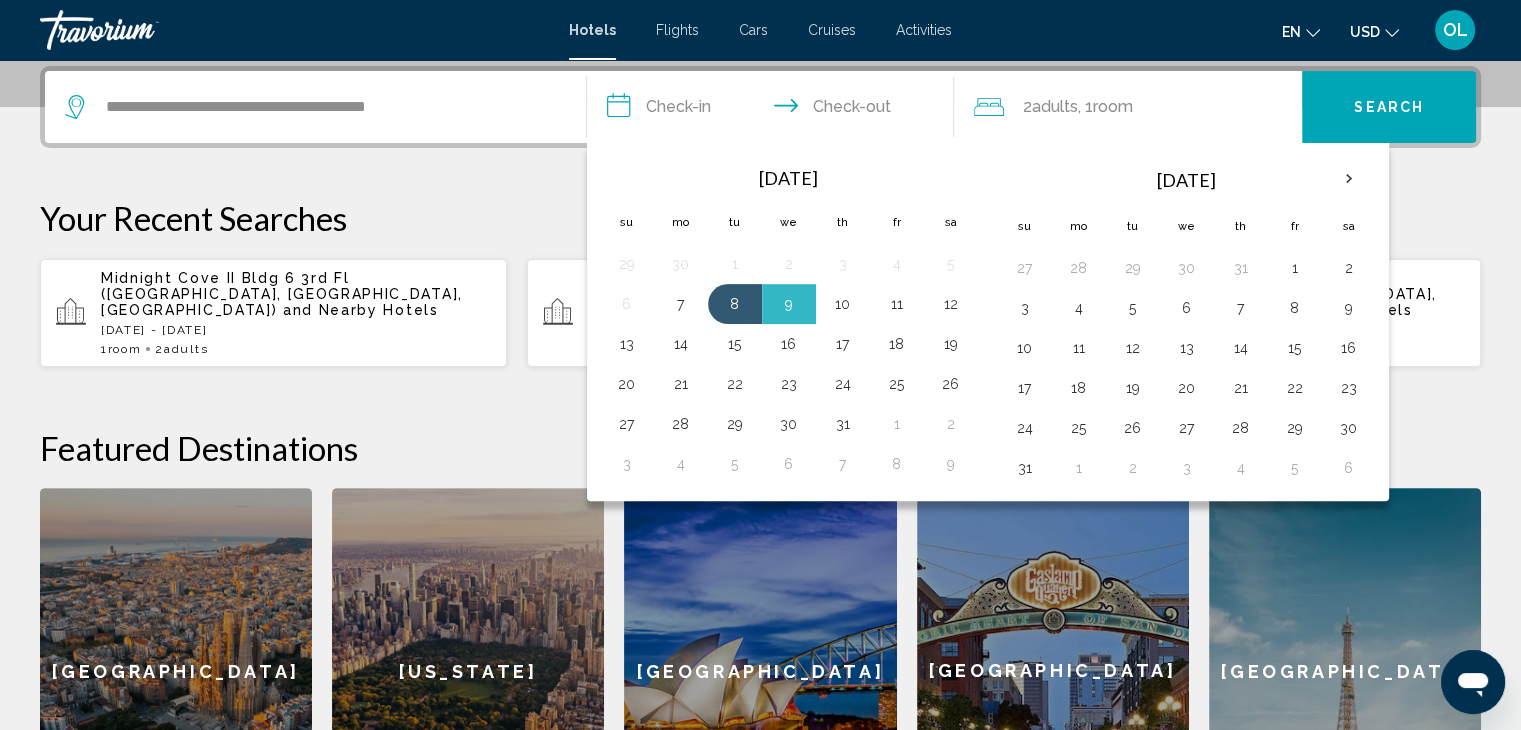 type on "**********" 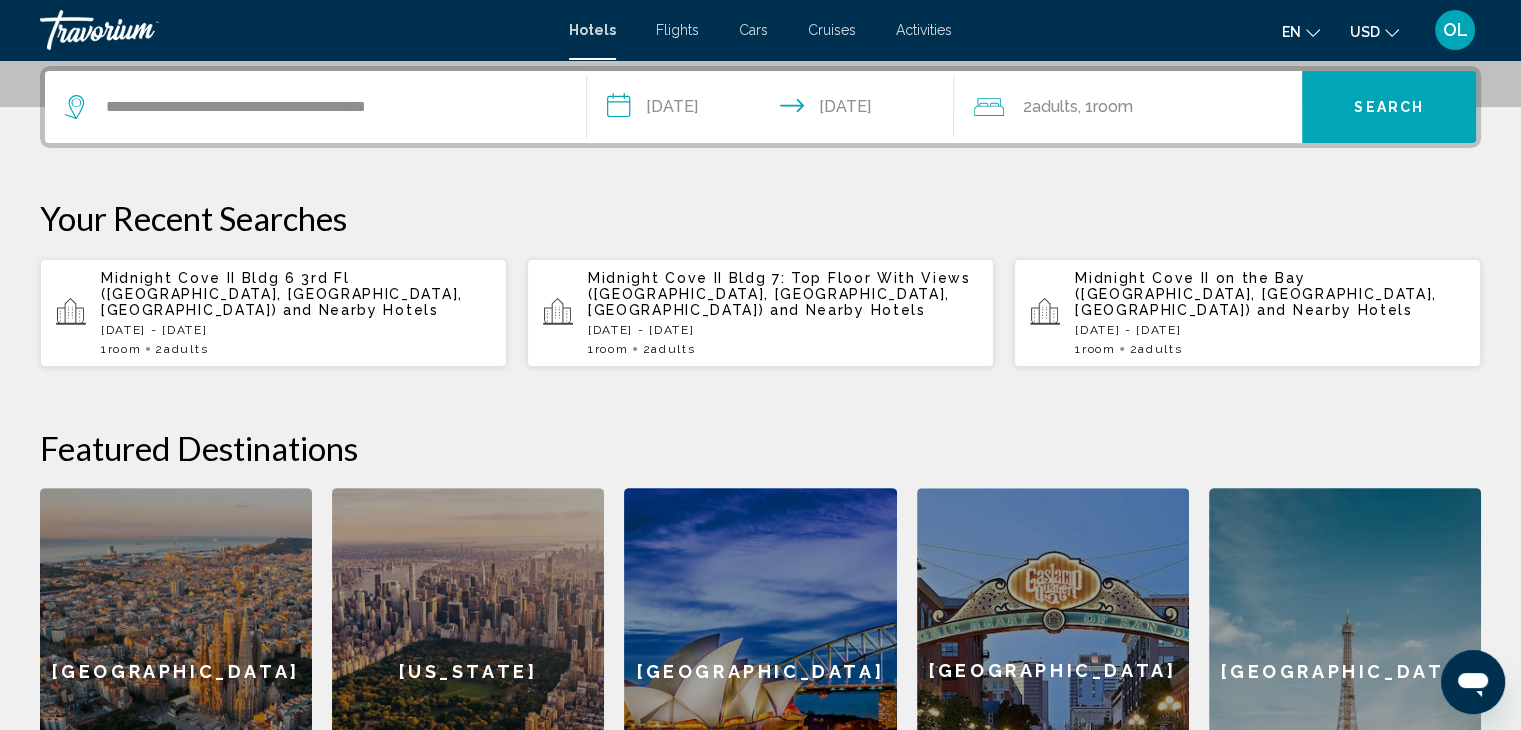 click on "2  Adult Adults , 1  Room rooms" 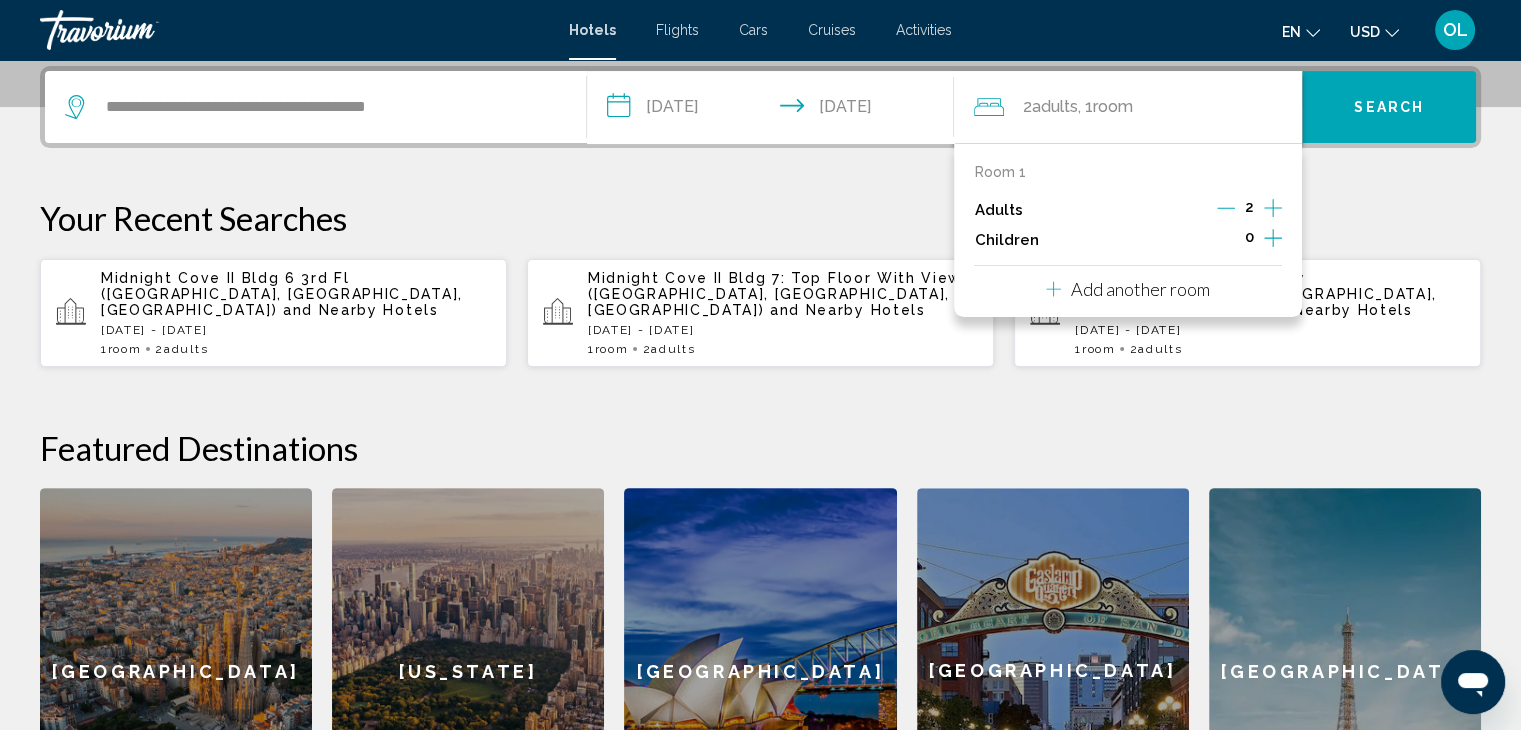 click 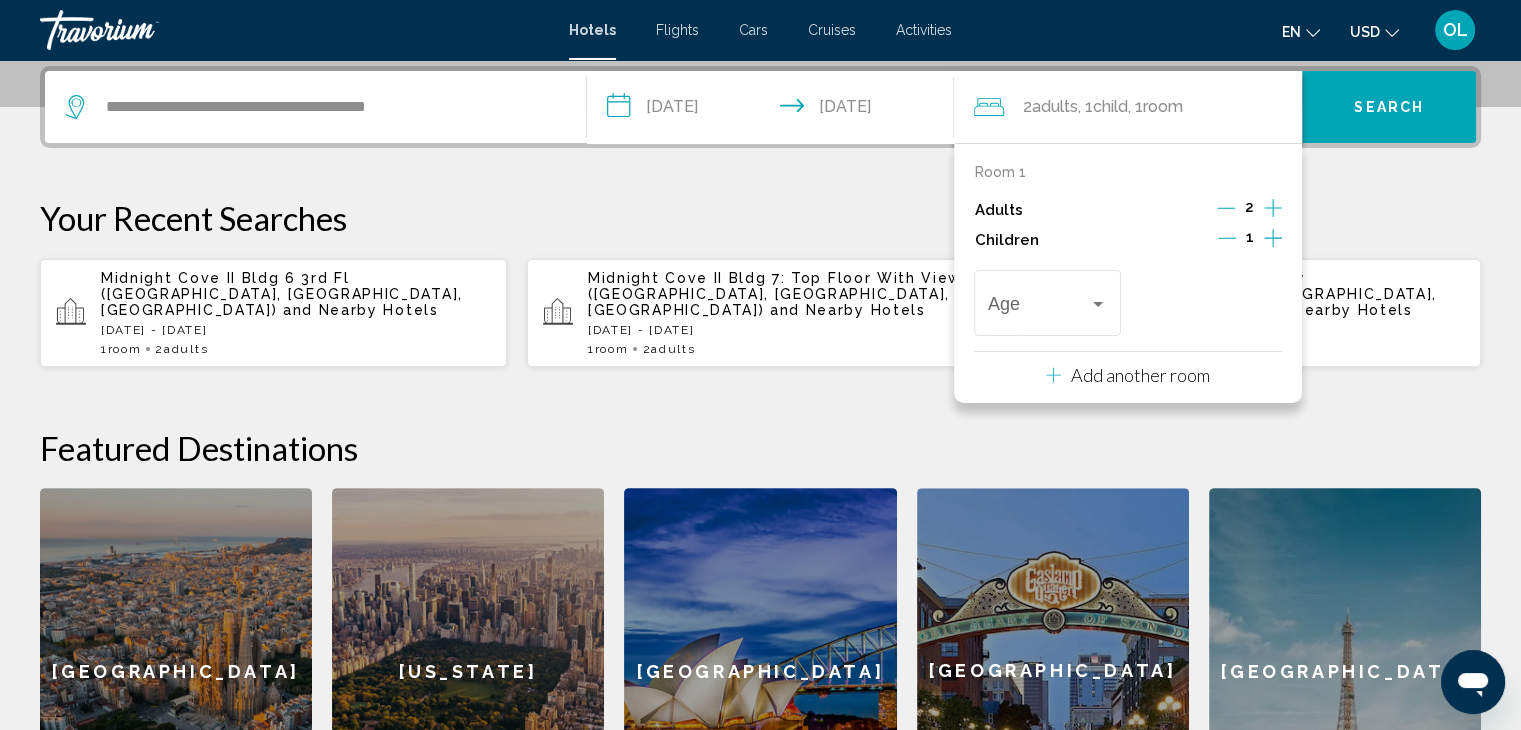 click 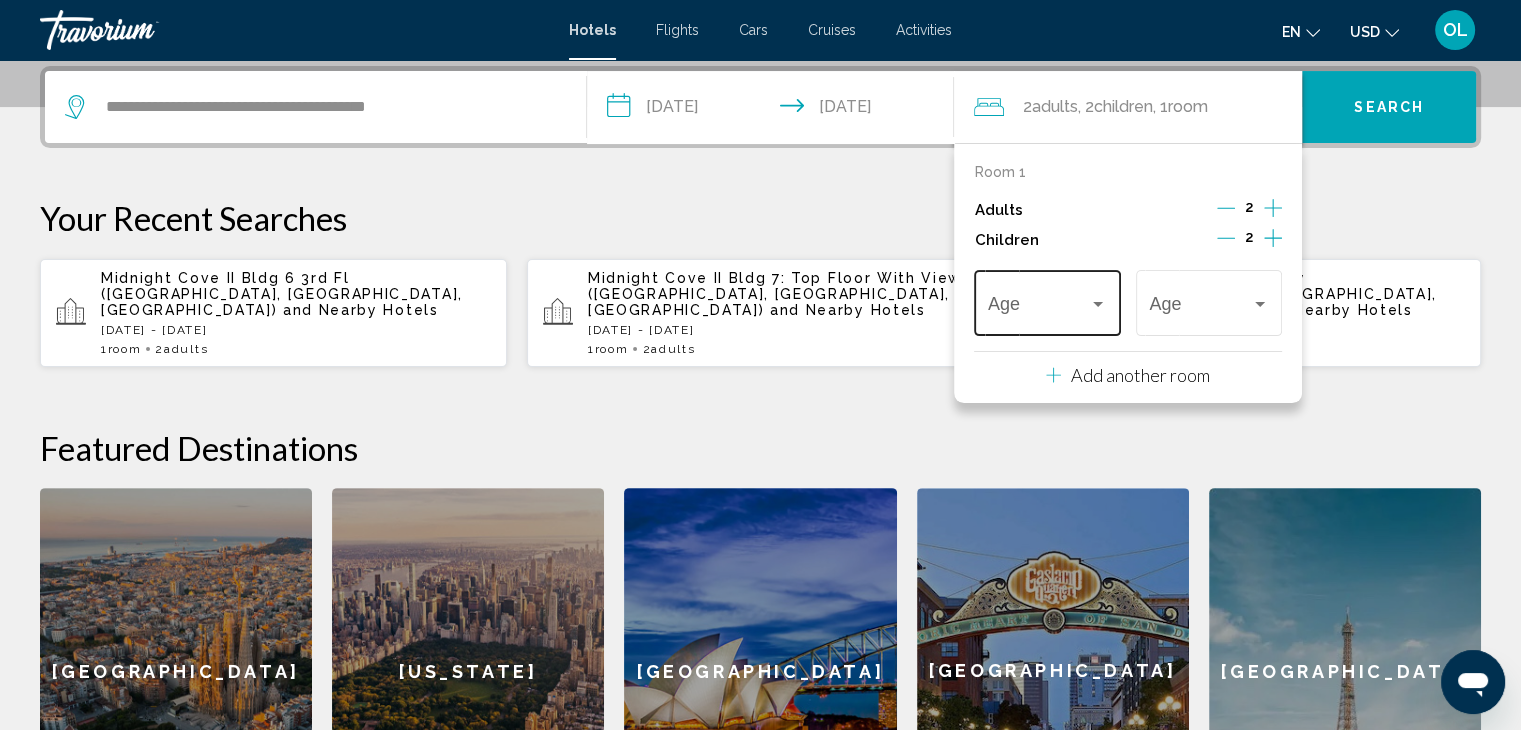 click at bounding box center [1098, 304] 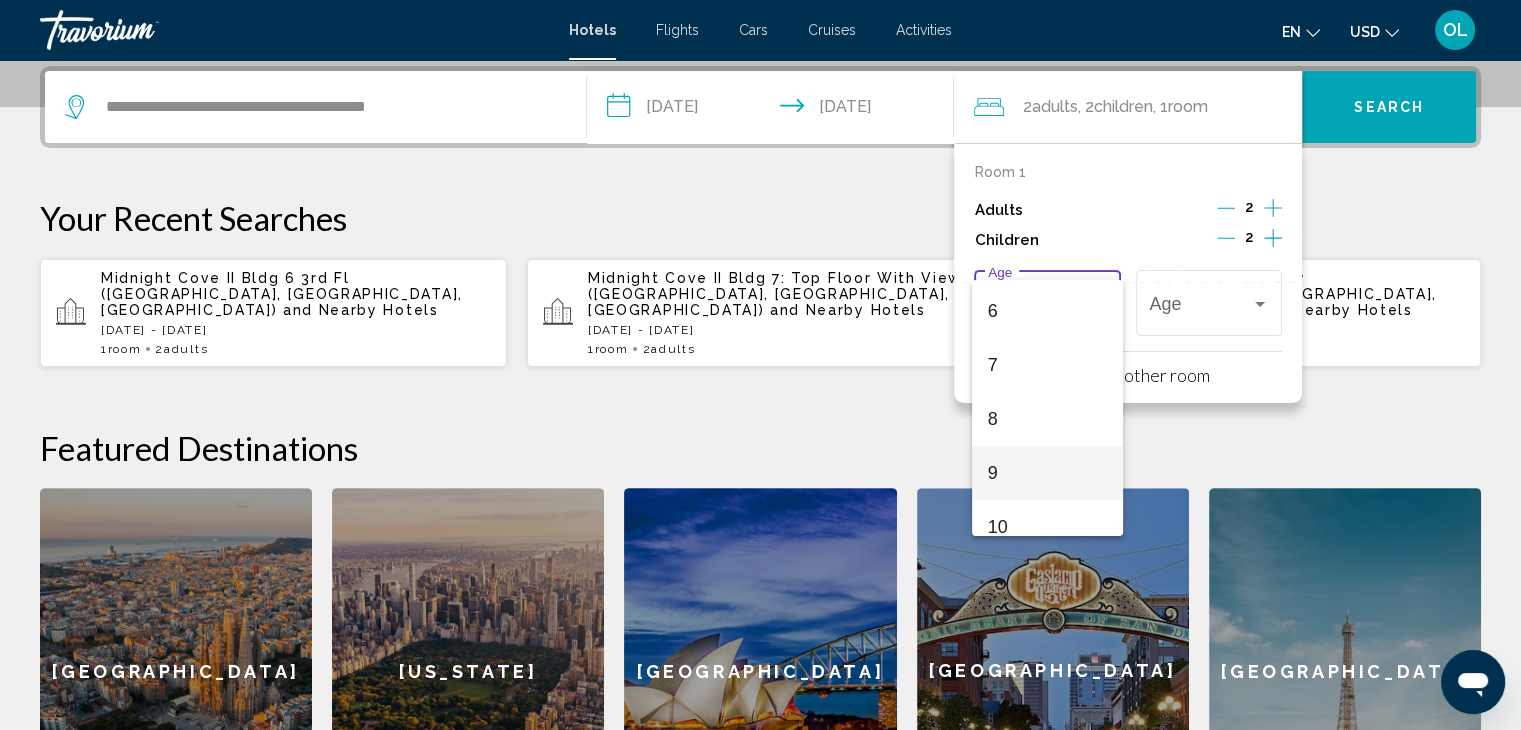 scroll, scrollTop: 300, scrollLeft: 0, axis: vertical 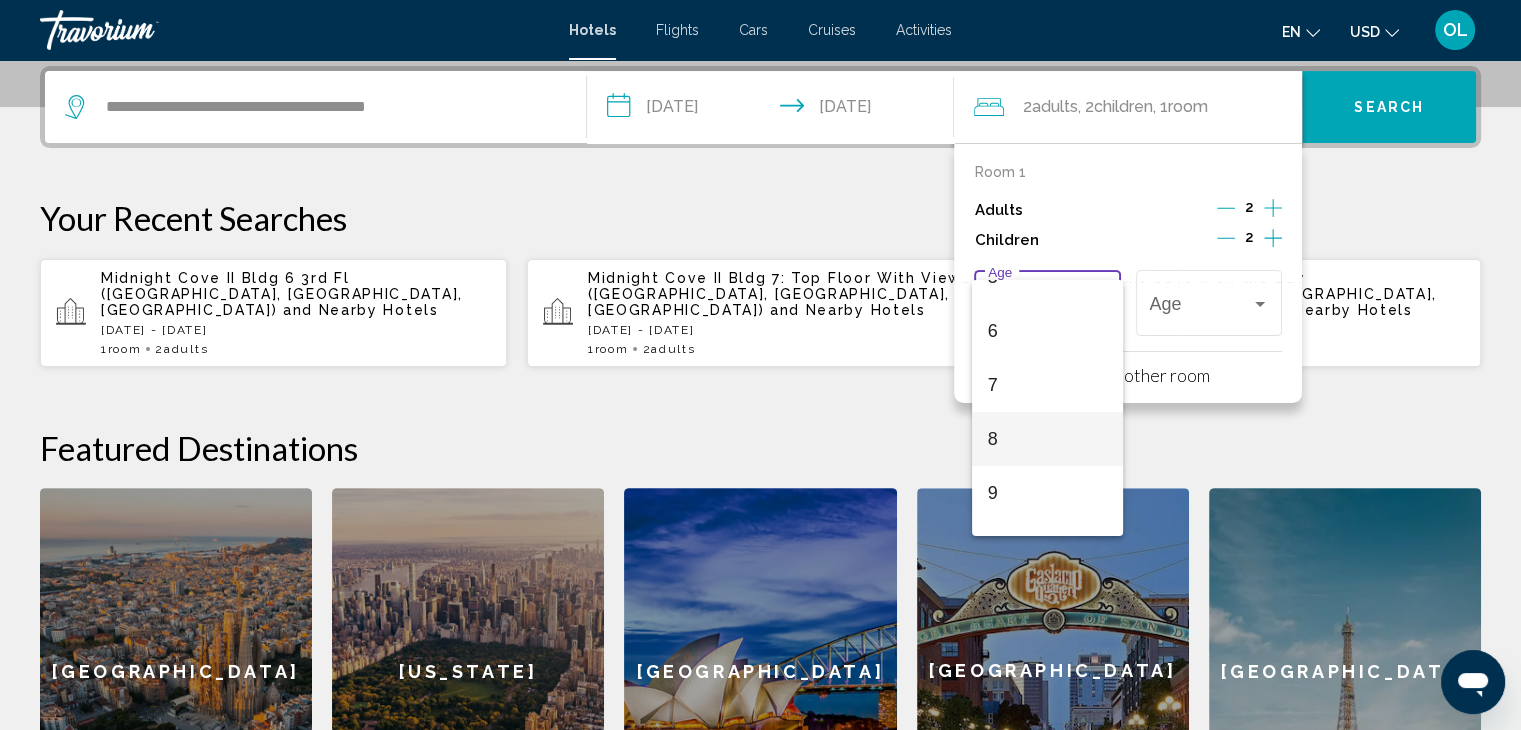 click on "8" at bounding box center [1047, 439] 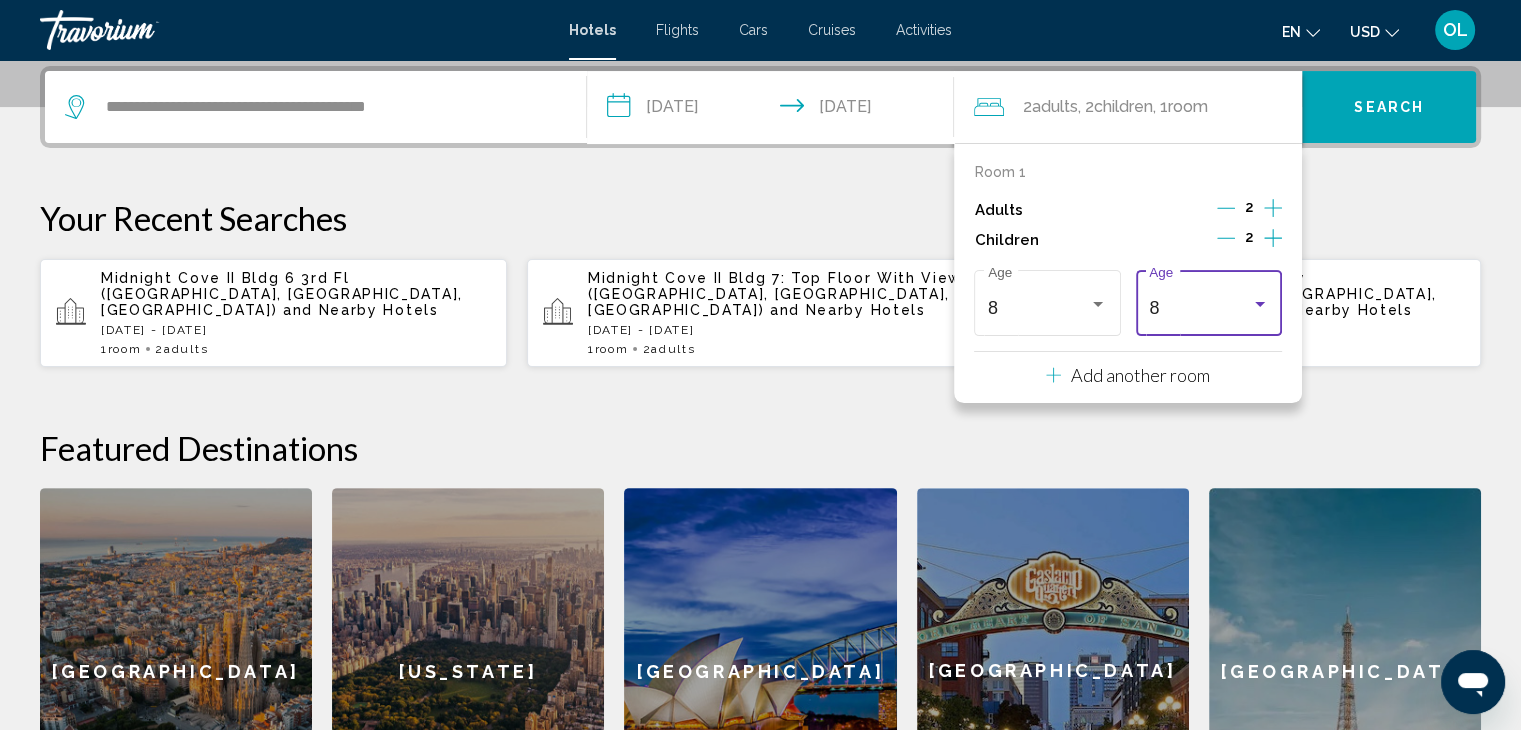 click at bounding box center (1260, 304) 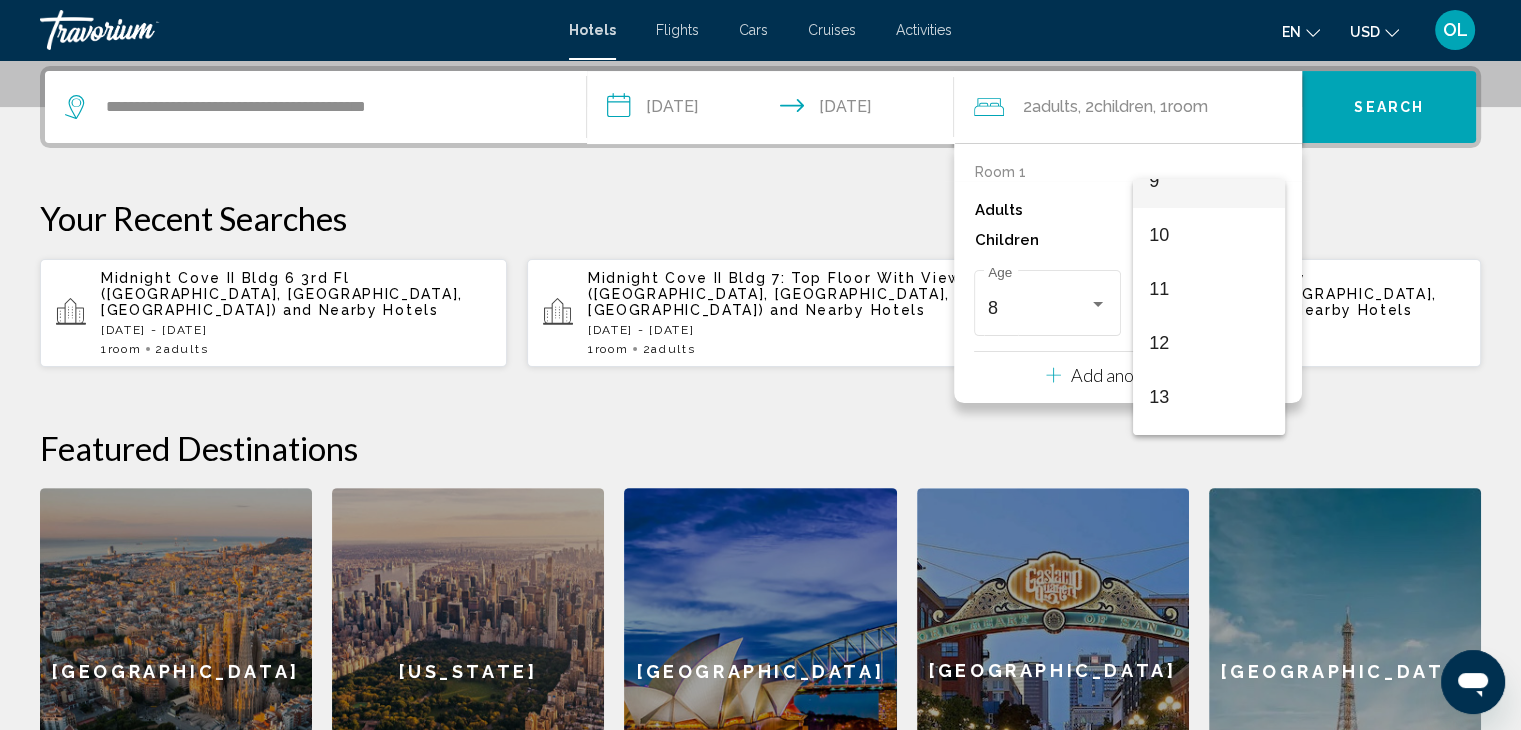 scroll, scrollTop: 531, scrollLeft: 0, axis: vertical 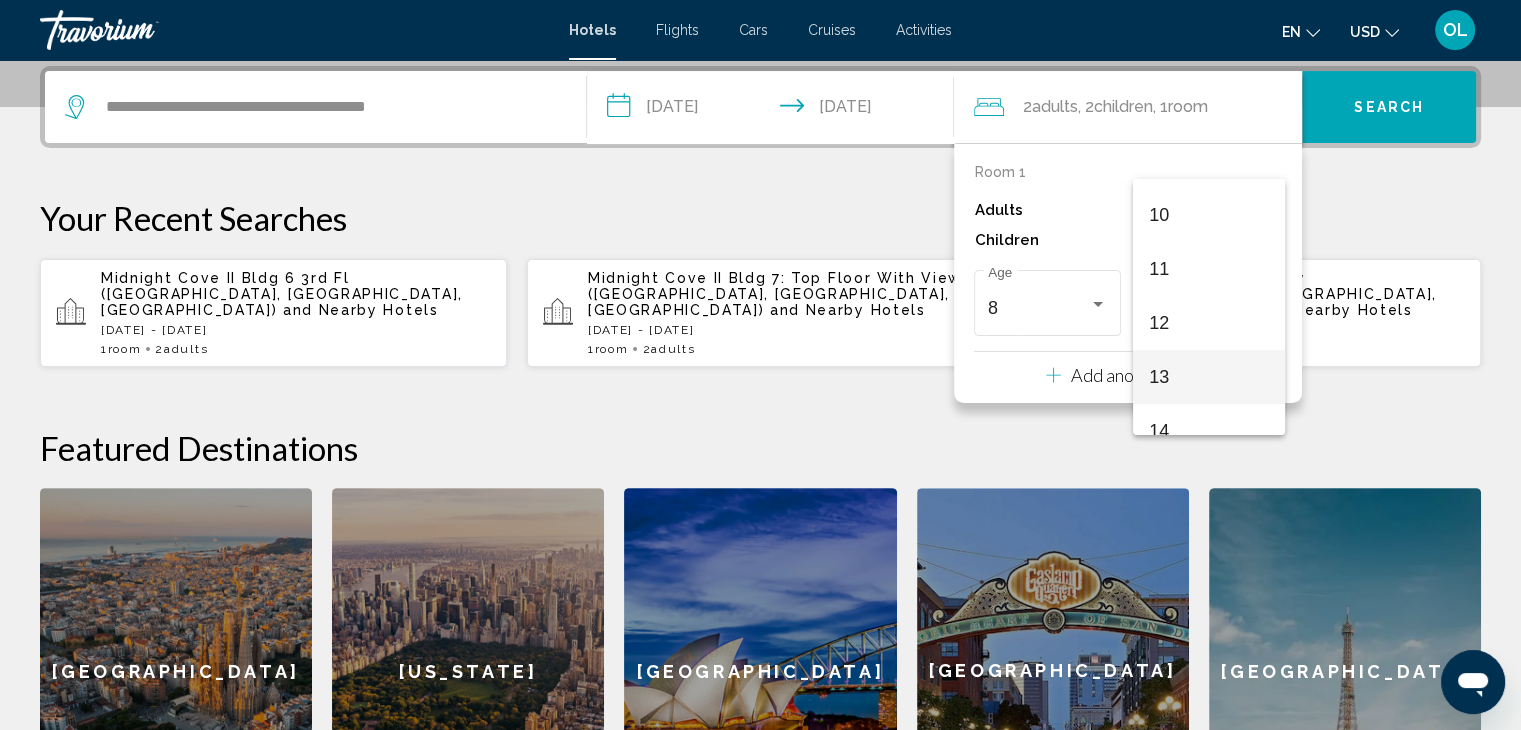 click on "13" at bounding box center (1208, 377) 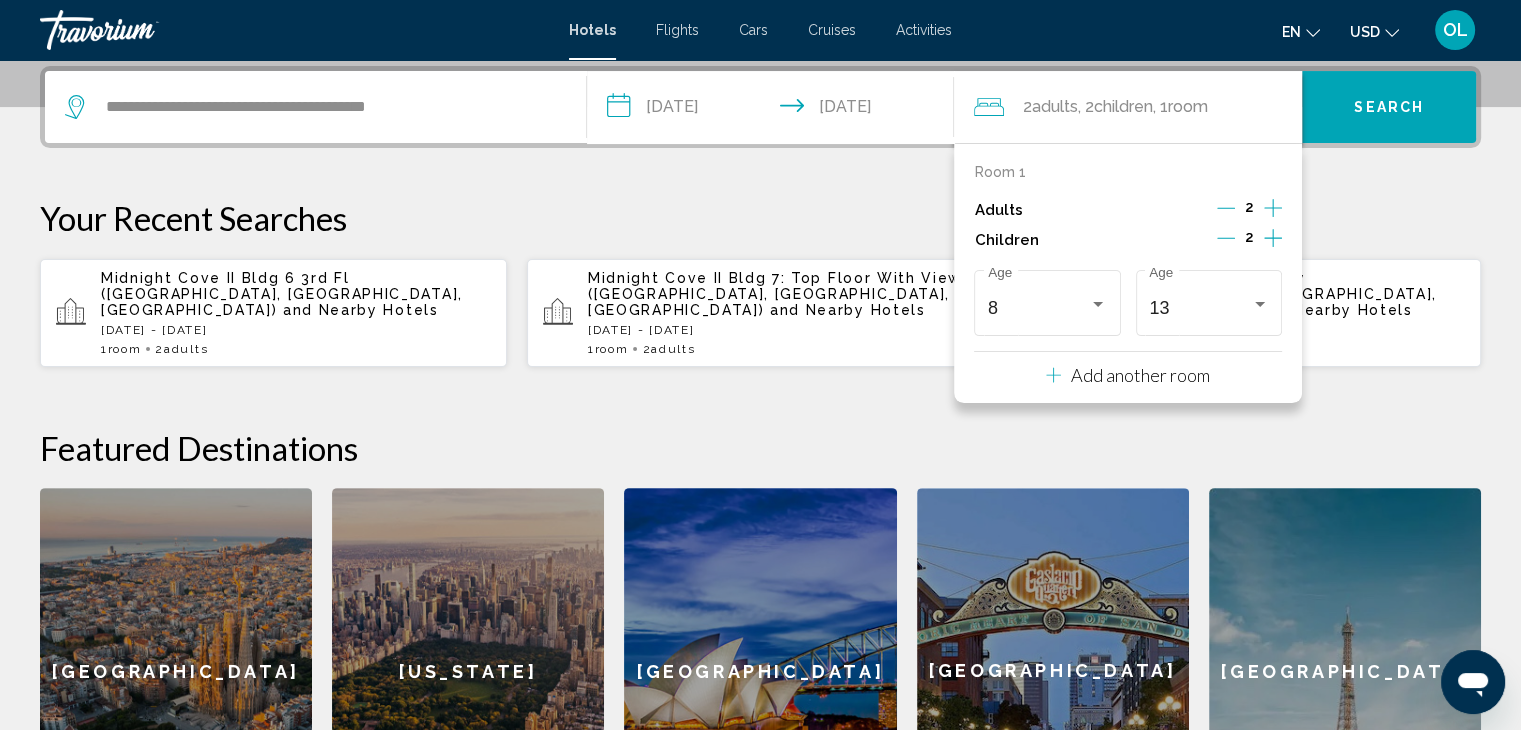 click on "**********" at bounding box center (760, 460) 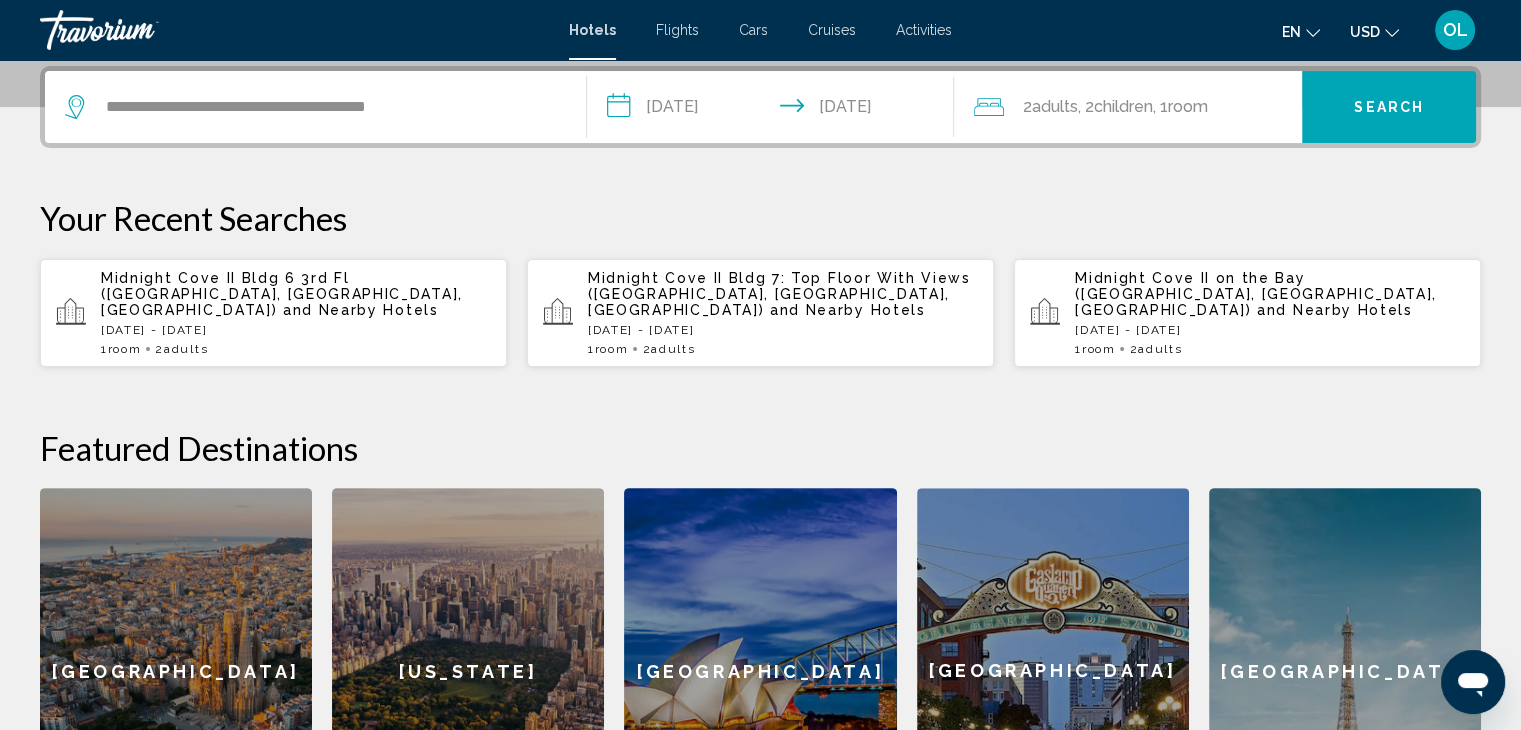 click on "Search" at bounding box center (1389, 108) 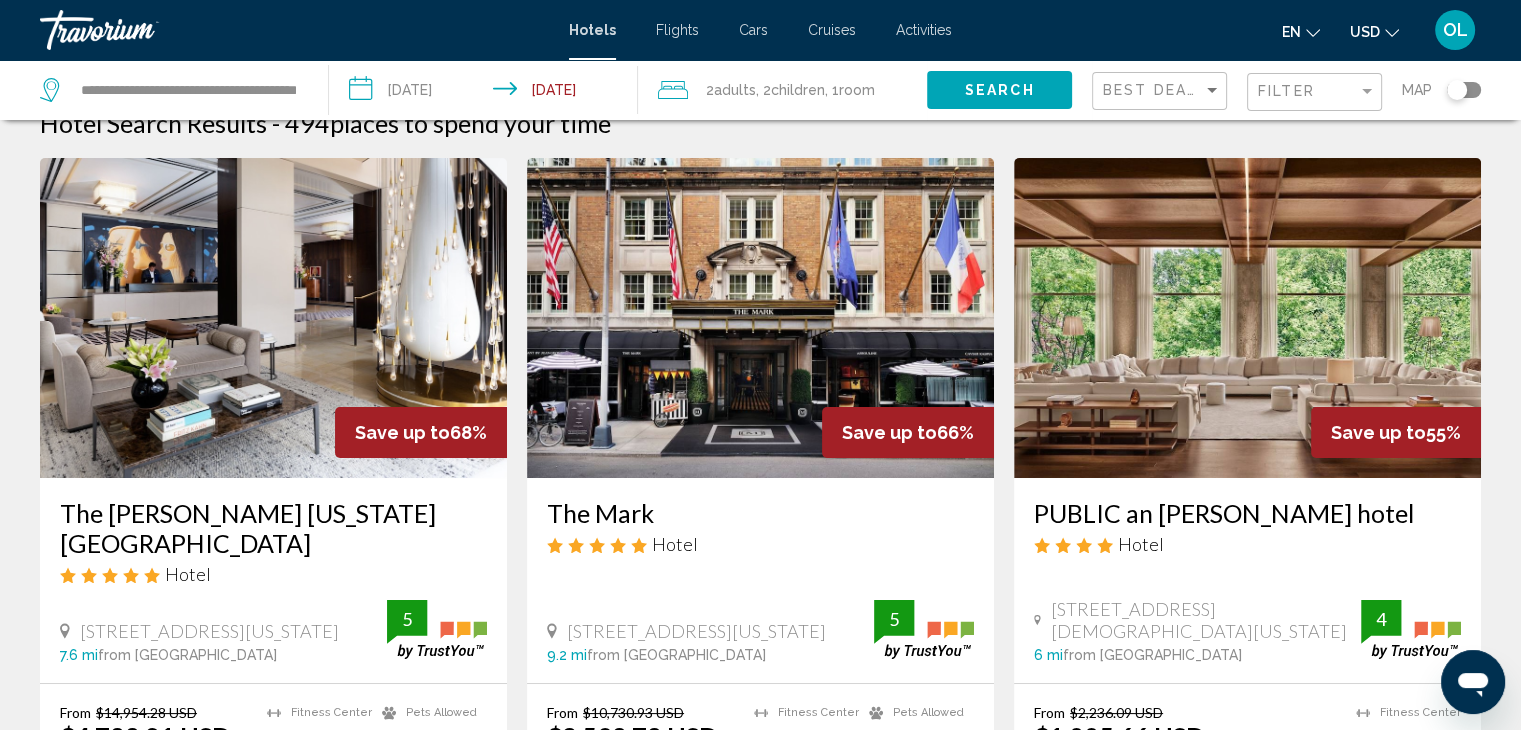 scroll, scrollTop: 0, scrollLeft: 0, axis: both 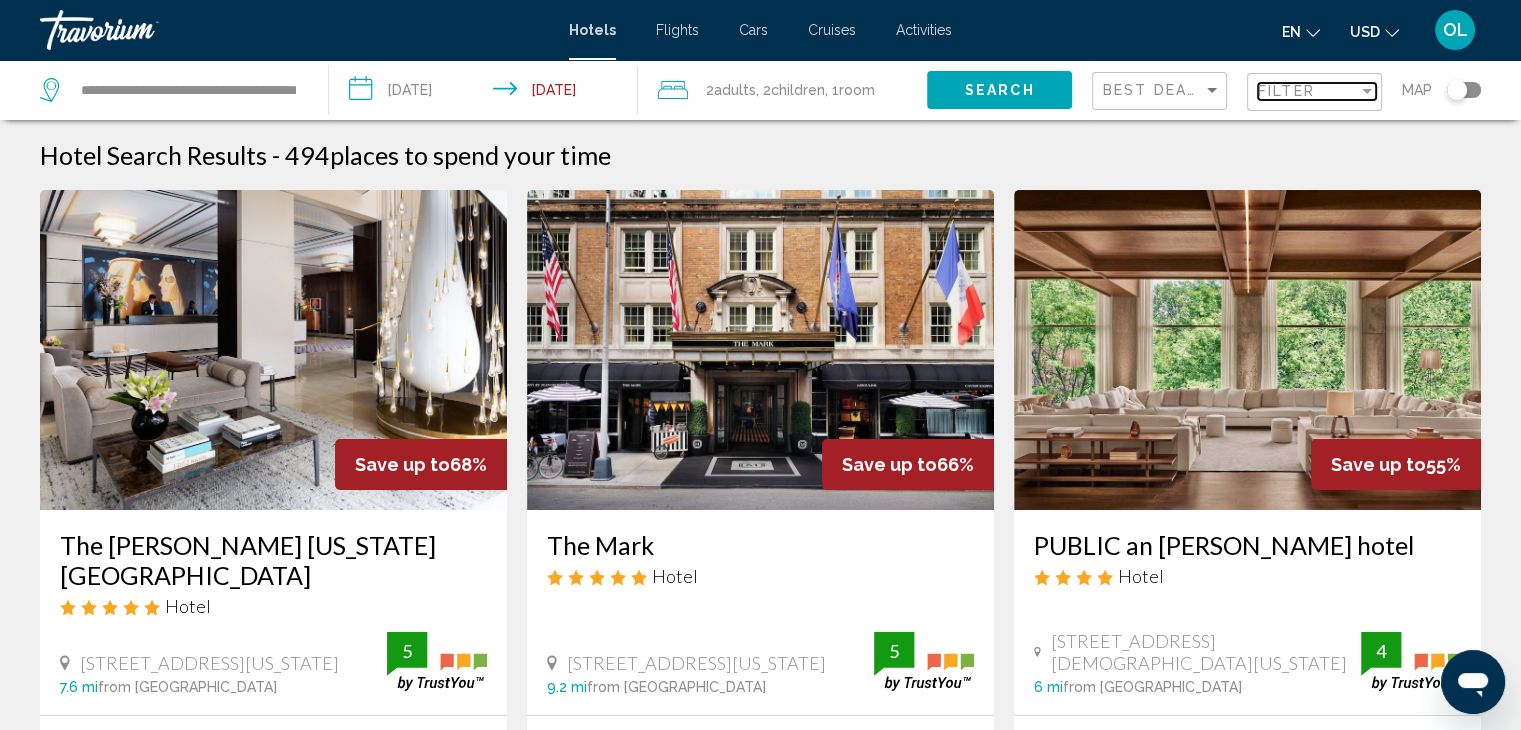 click at bounding box center (1367, 91) 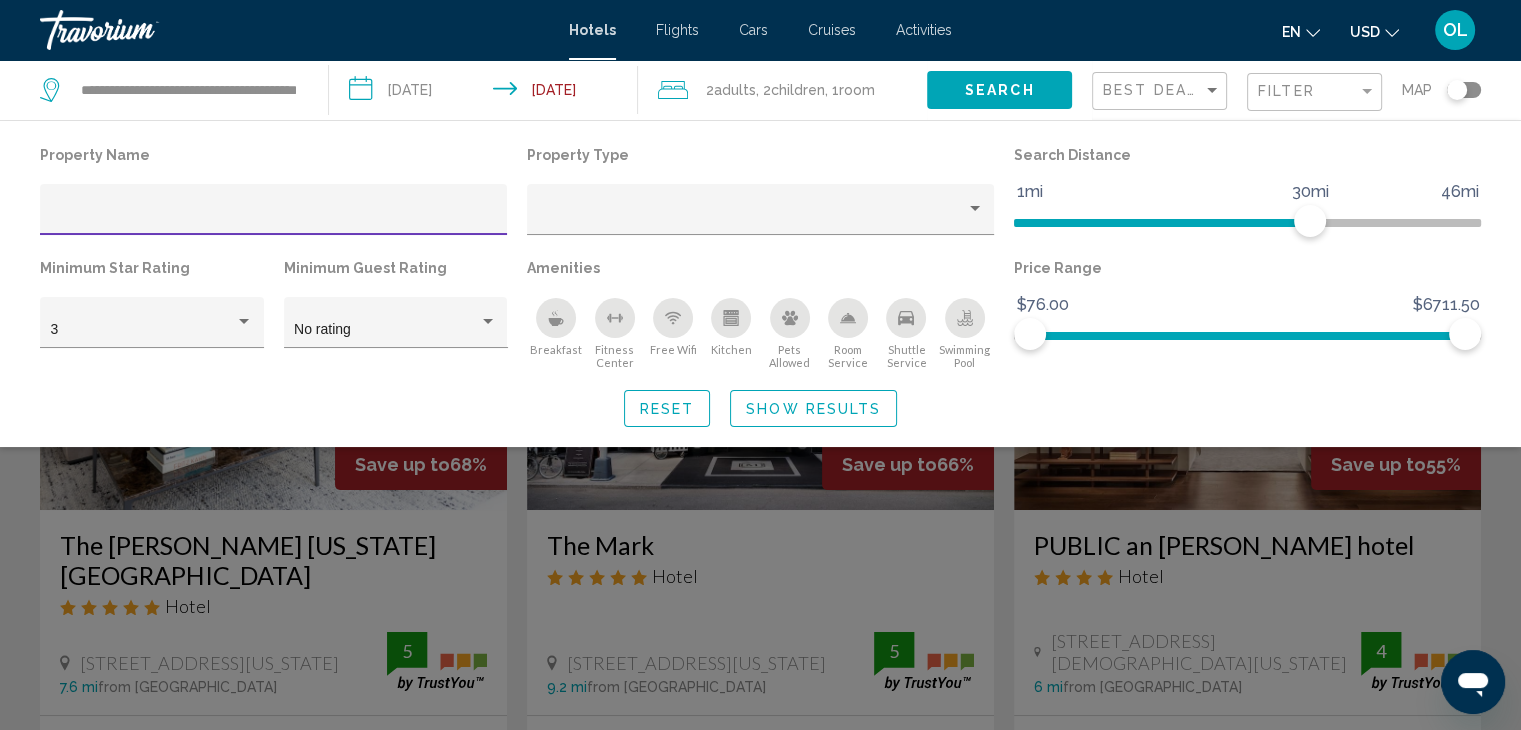 click 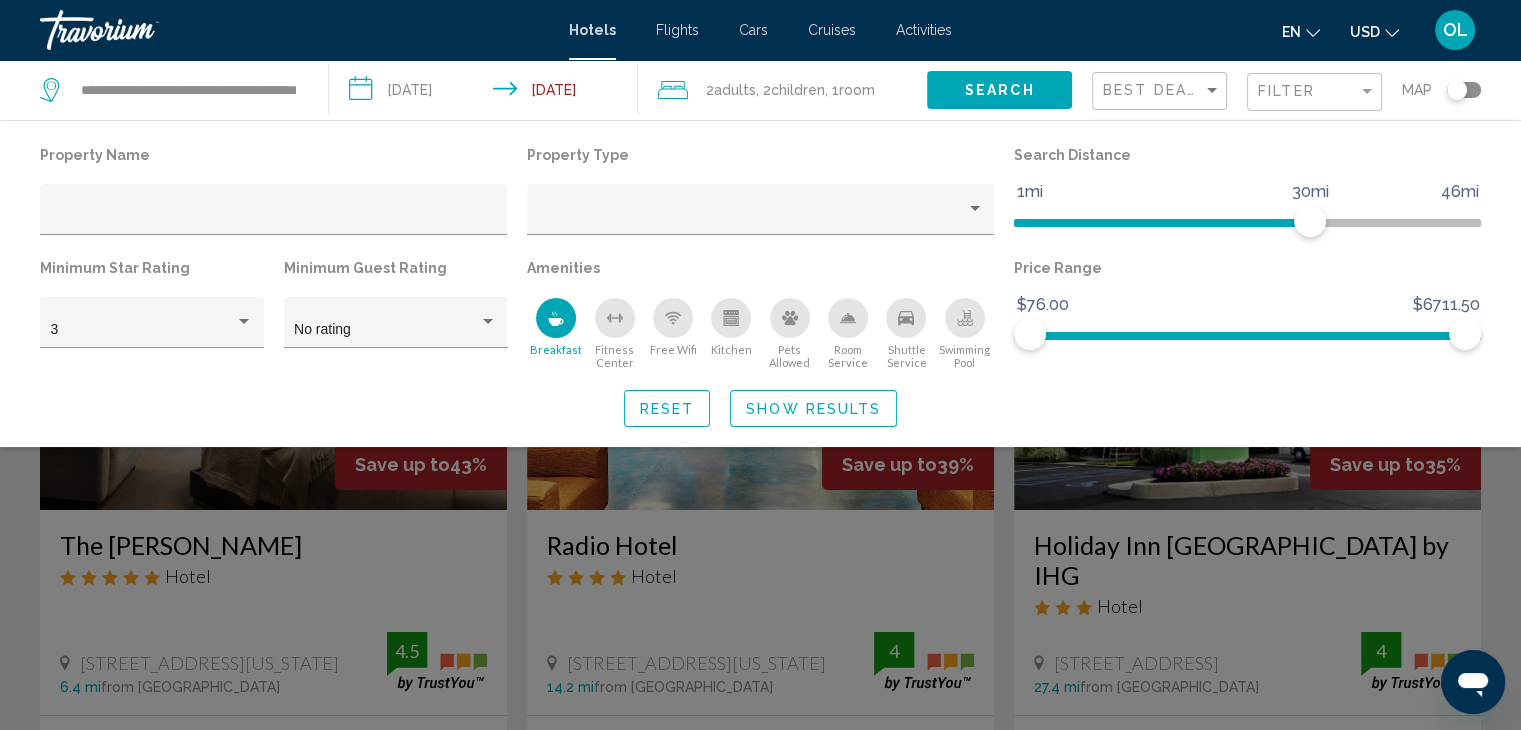 click on "Show Results" 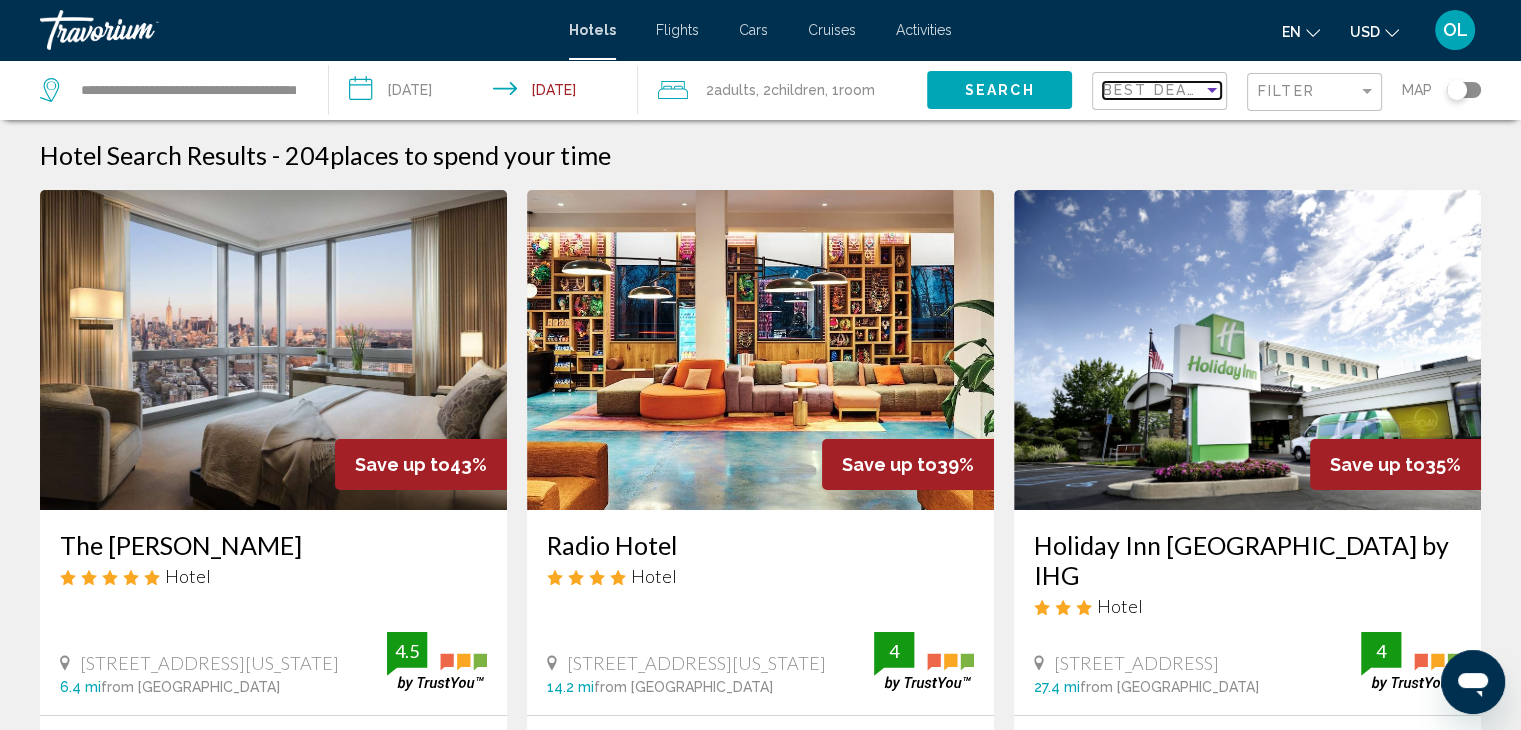 click at bounding box center [1212, 90] 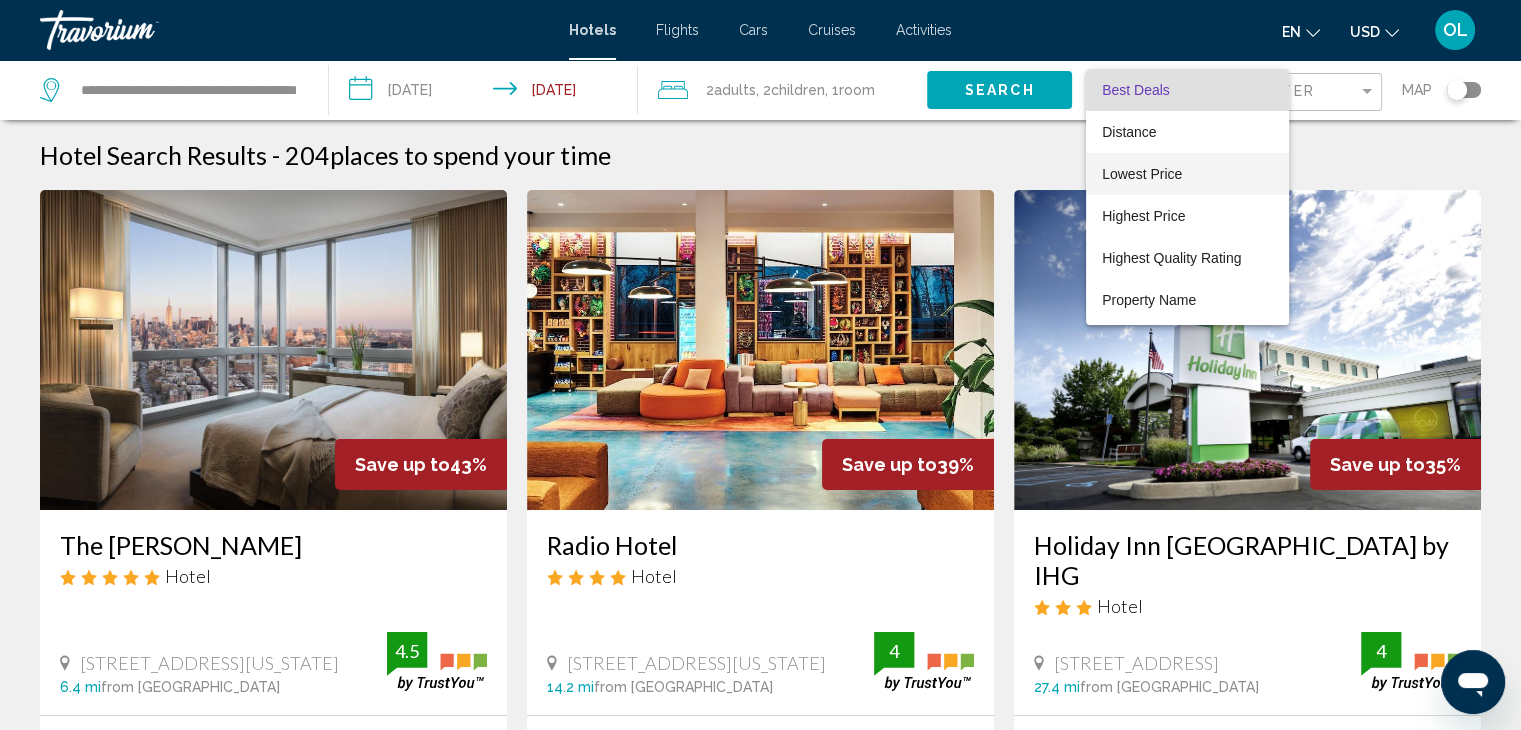 click on "Lowest Price" at bounding box center (1142, 174) 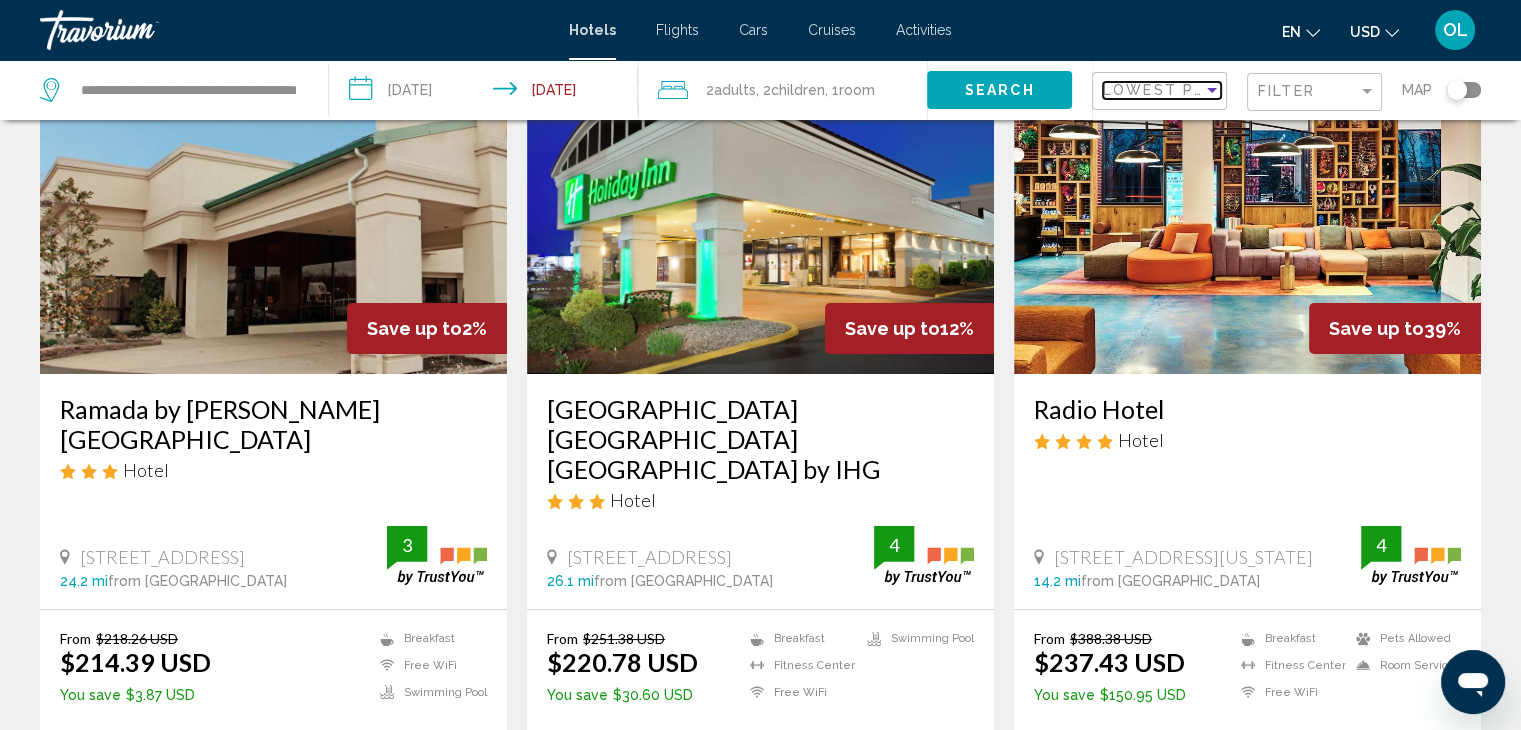 scroll, scrollTop: 100, scrollLeft: 0, axis: vertical 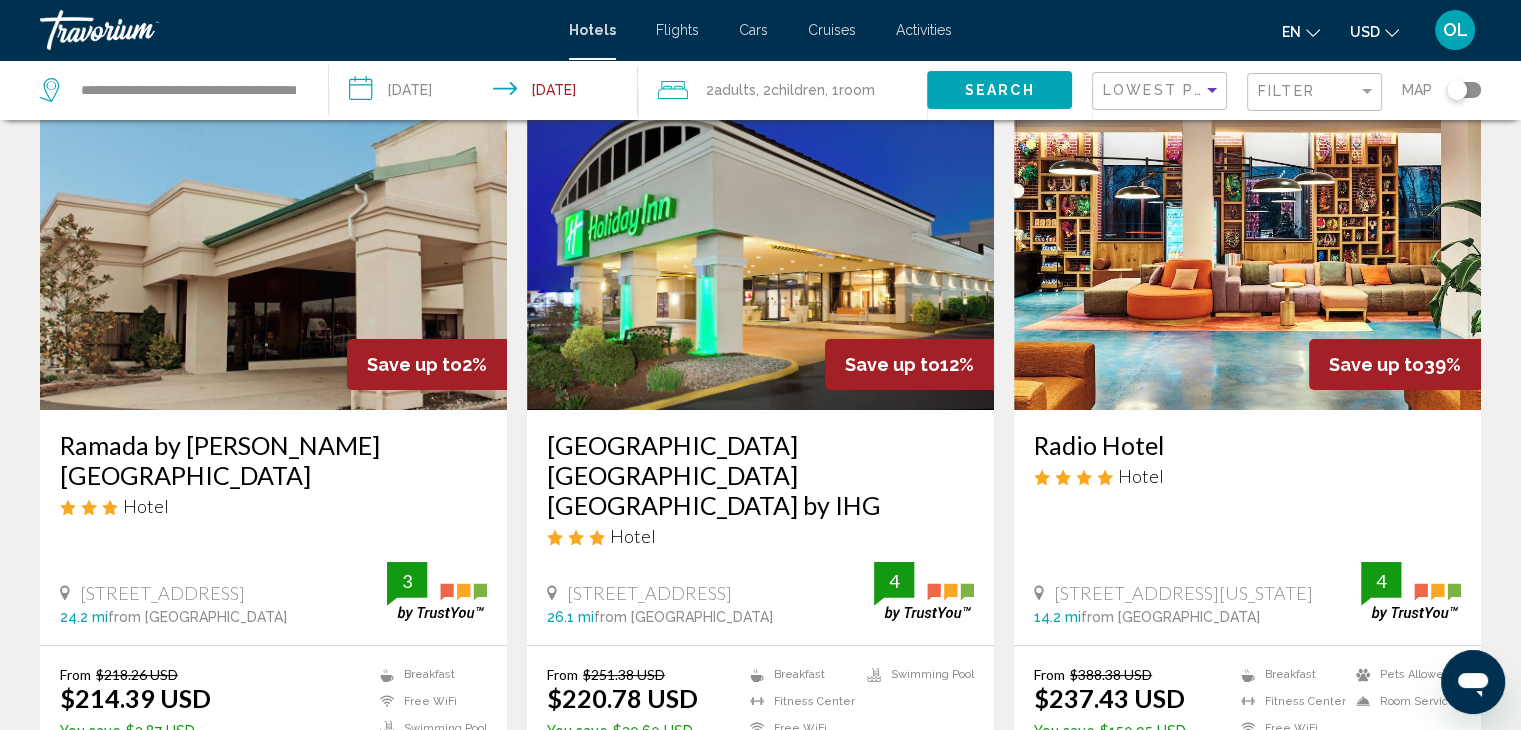 click at bounding box center (273, 250) 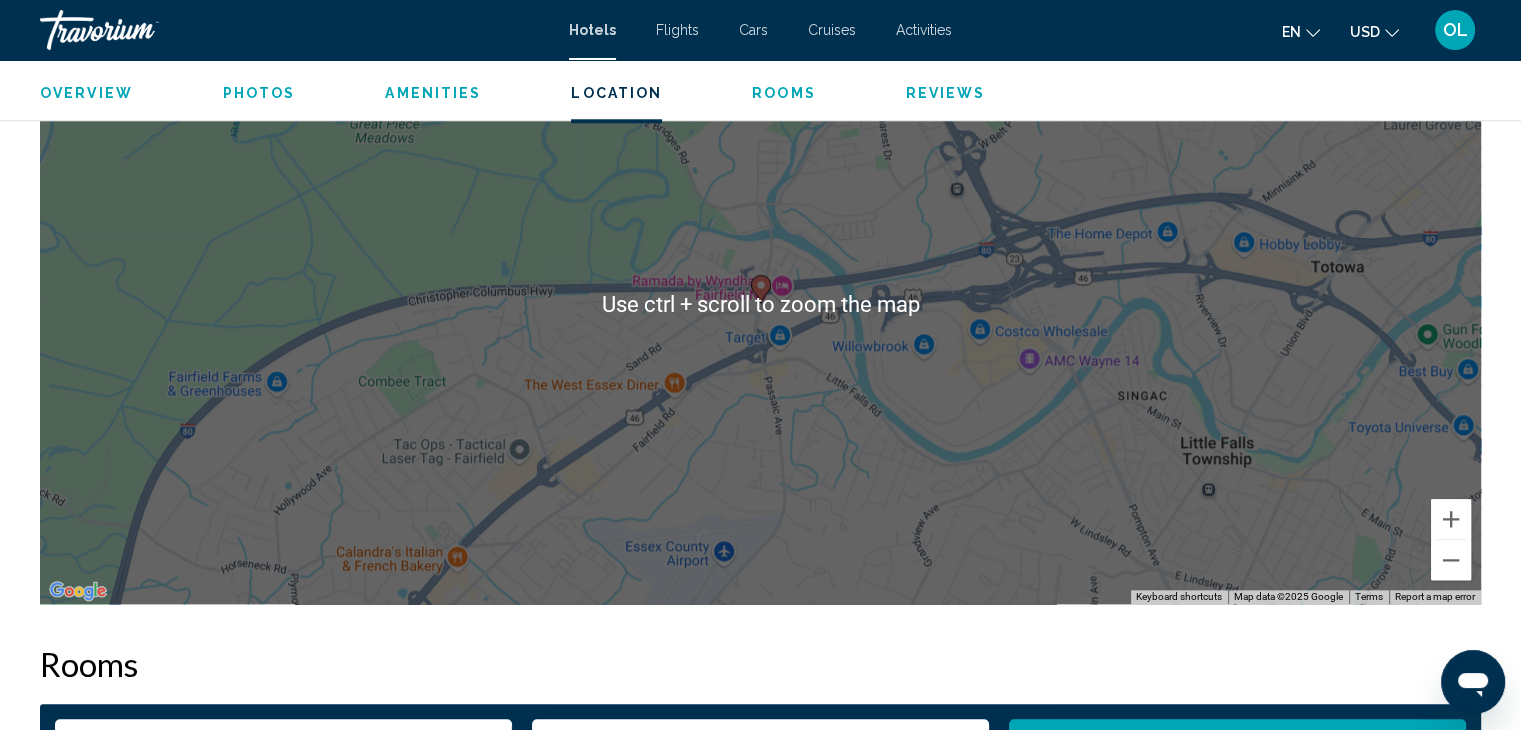 scroll, scrollTop: 2000, scrollLeft: 0, axis: vertical 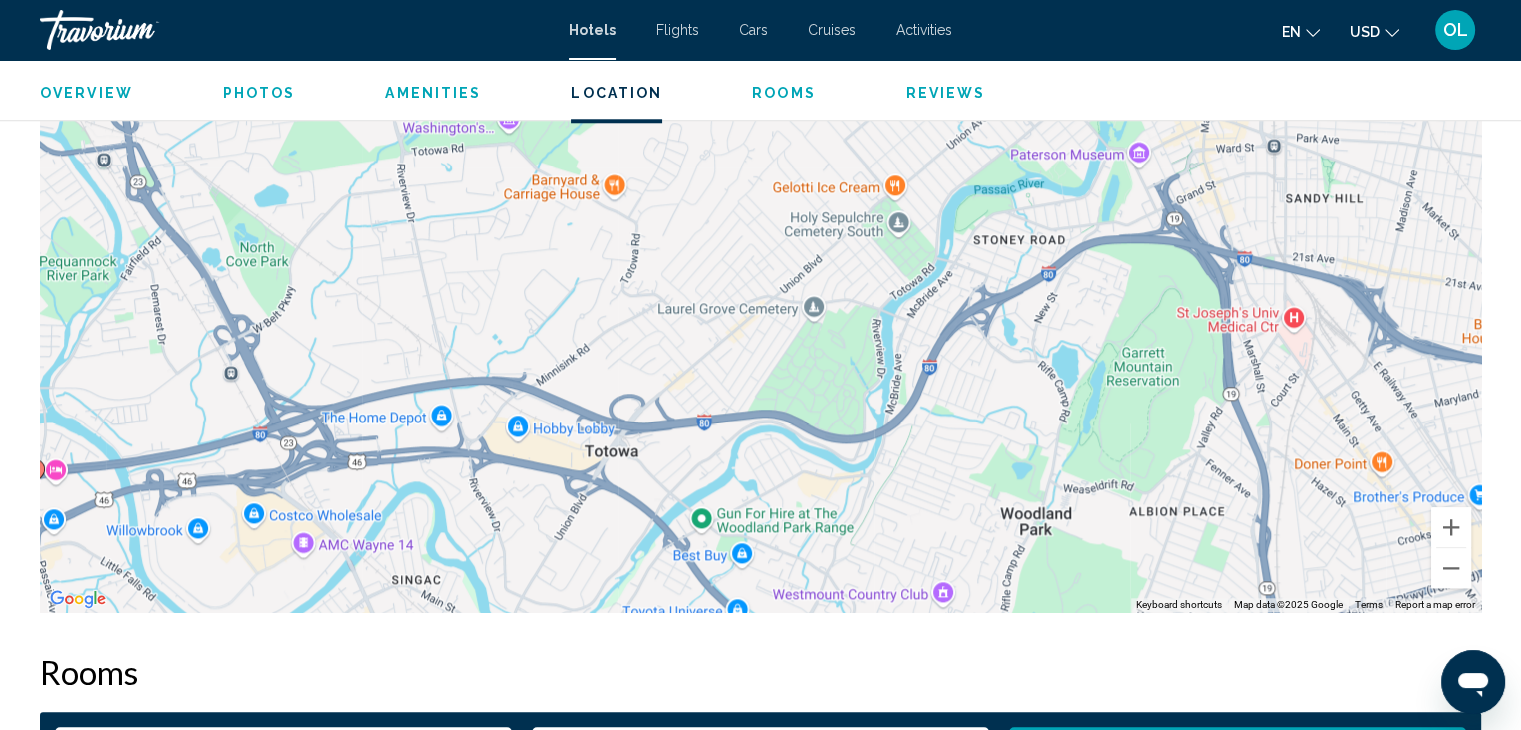 drag, startPoint x: 821, startPoint y: 485, endPoint x: 5, endPoint y: 436, distance: 817.46985 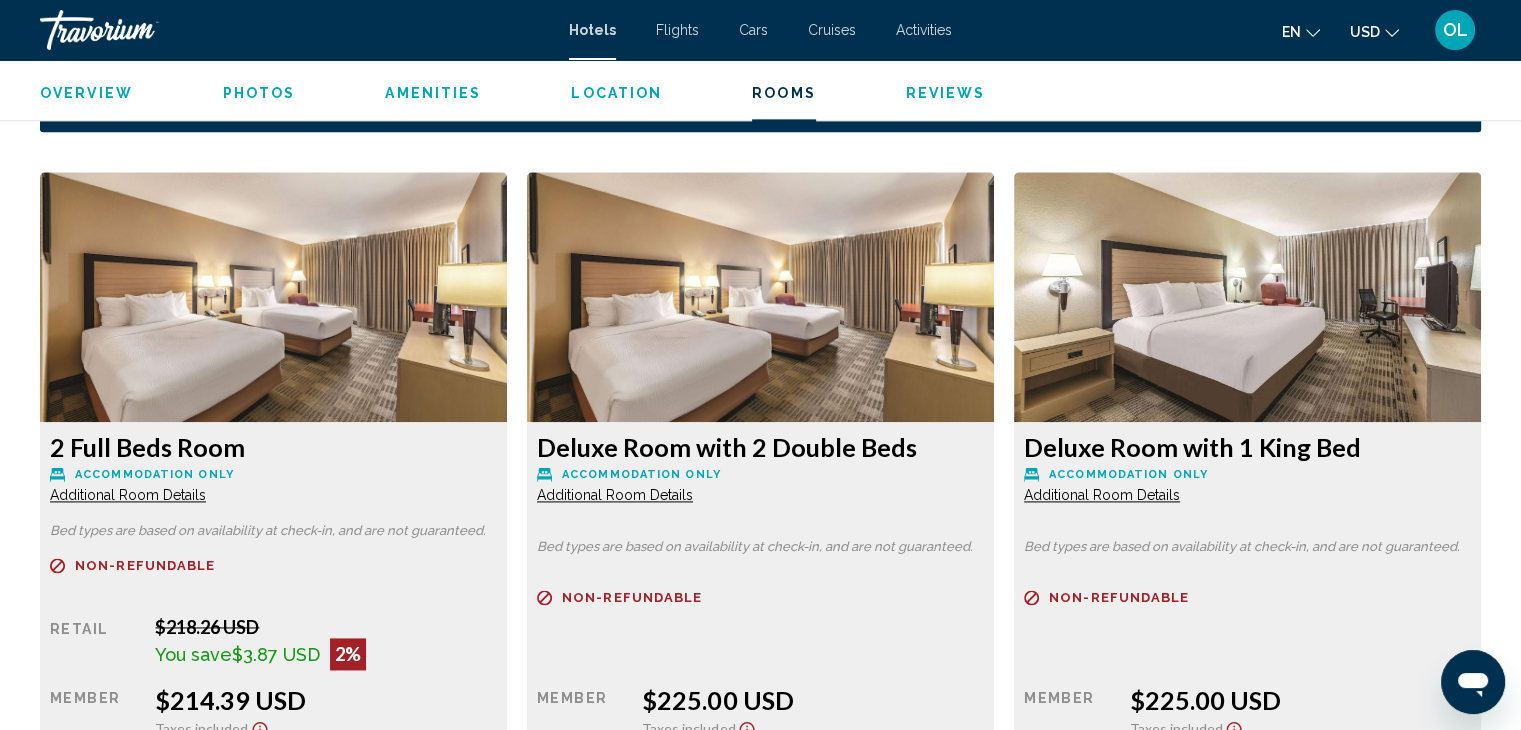 scroll, scrollTop: 2700, scrollLeft: 0, axis: vertical 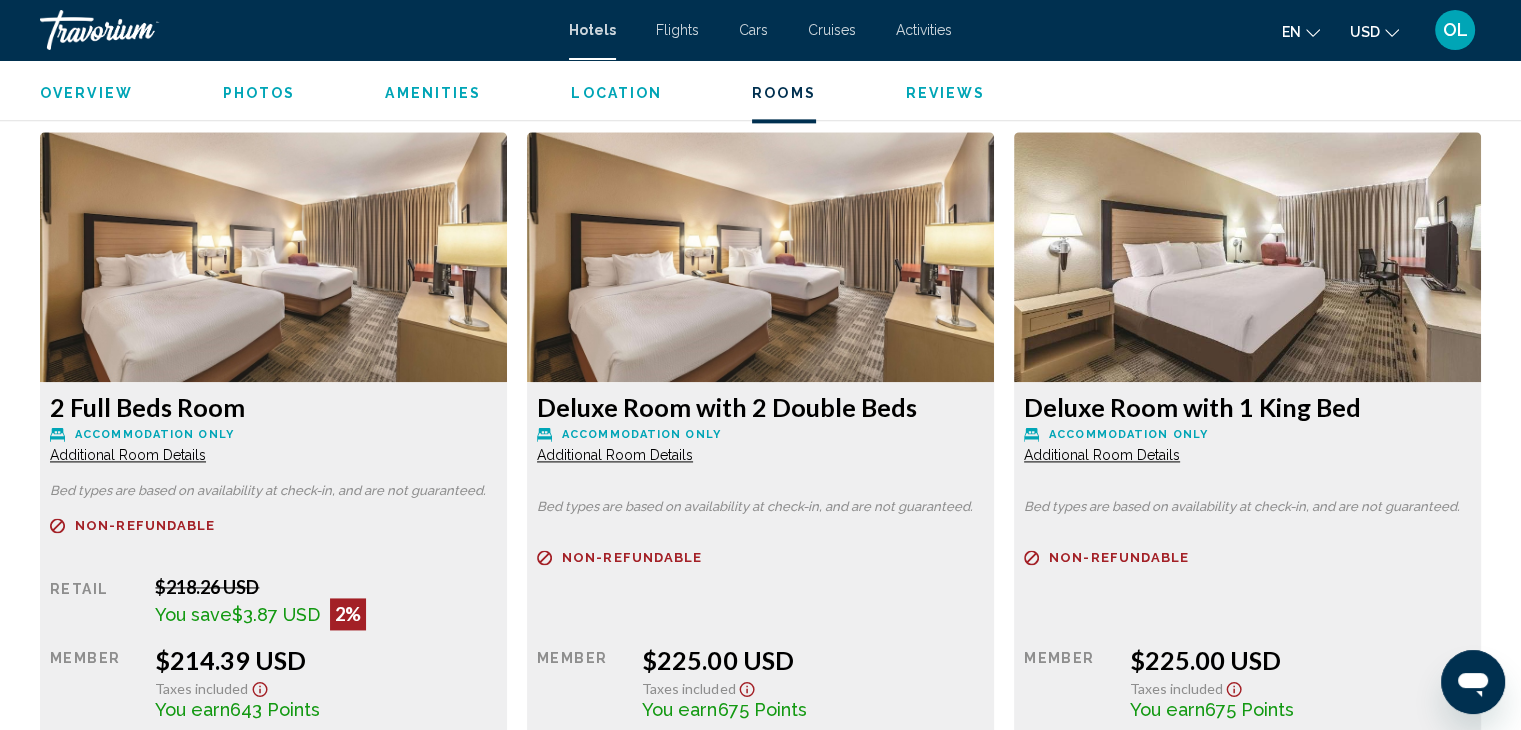 click on "Additional Room Details" at bounding box center [128, 455] 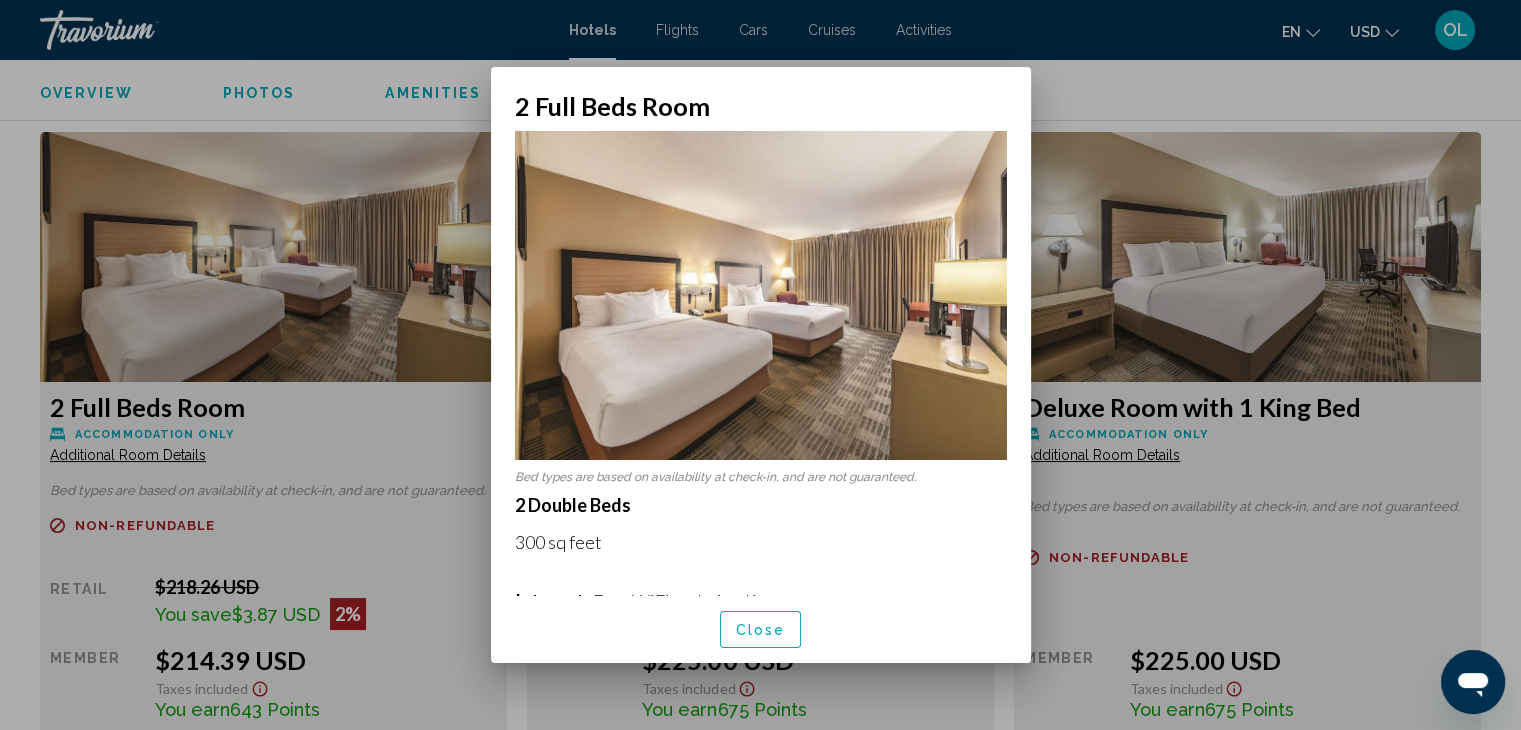 scroll, scrollTop: 0, scrollLeft: 0, axis: both 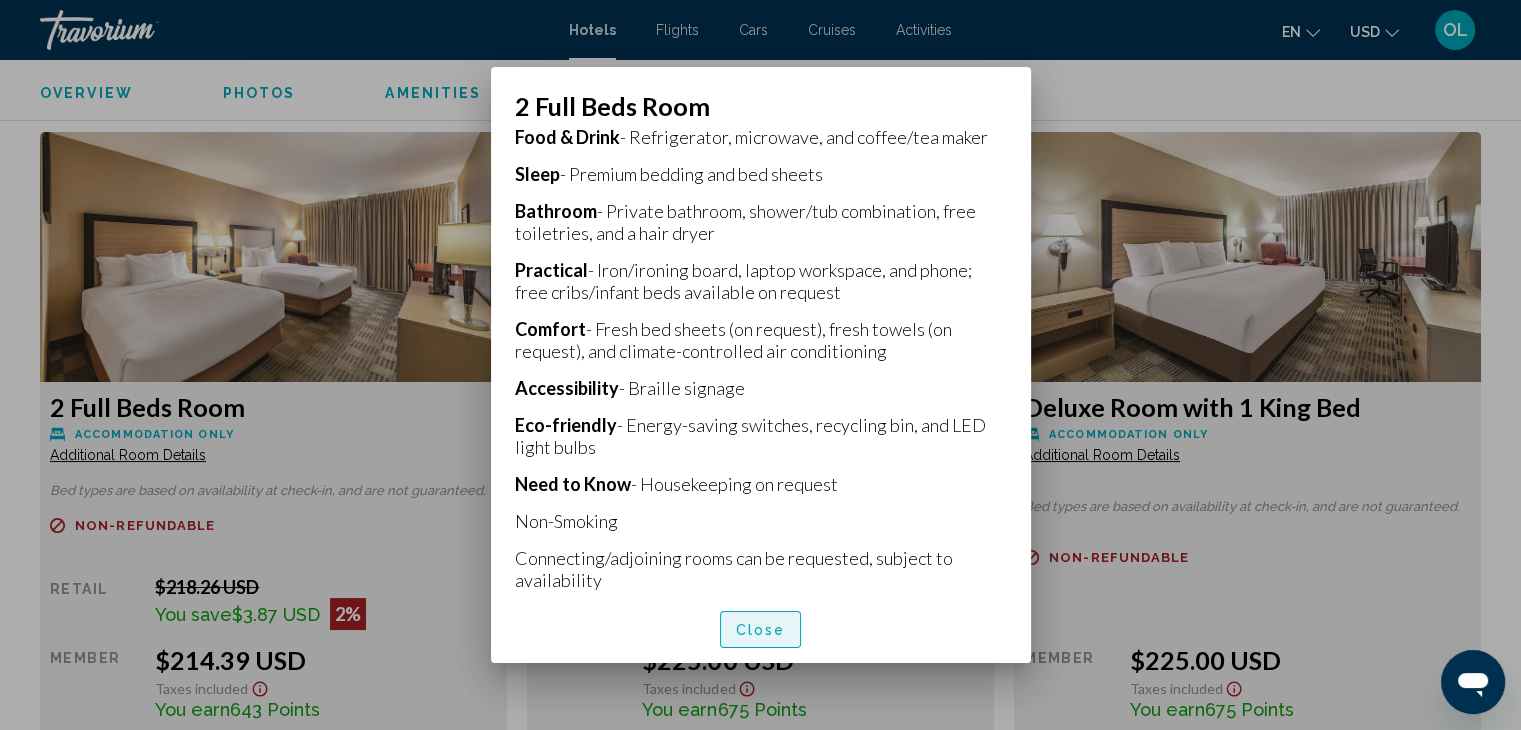 click on "Close" at bounding box center [761, 629] 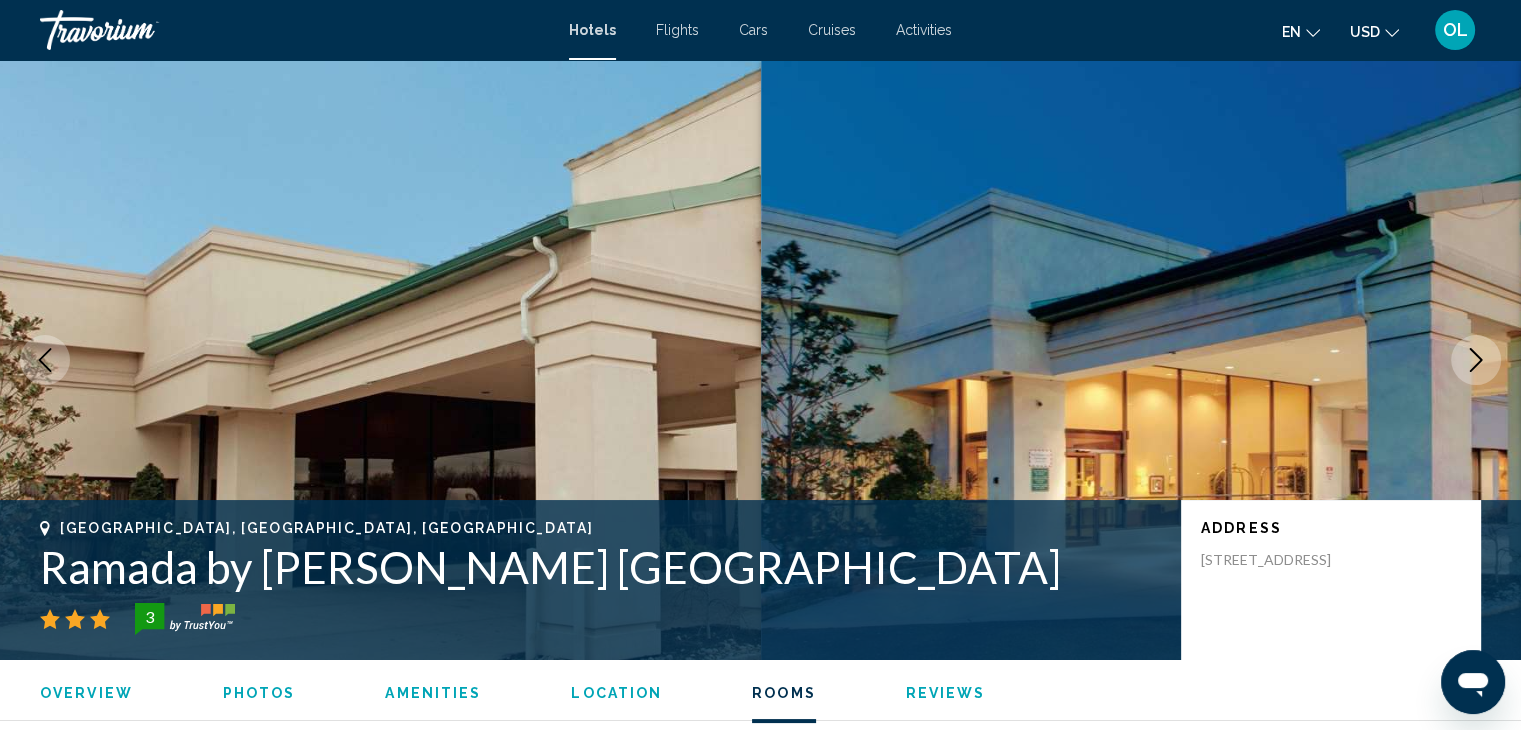 scroll, scrollTop: 2700, scrollLeft: 0, axis: vertical 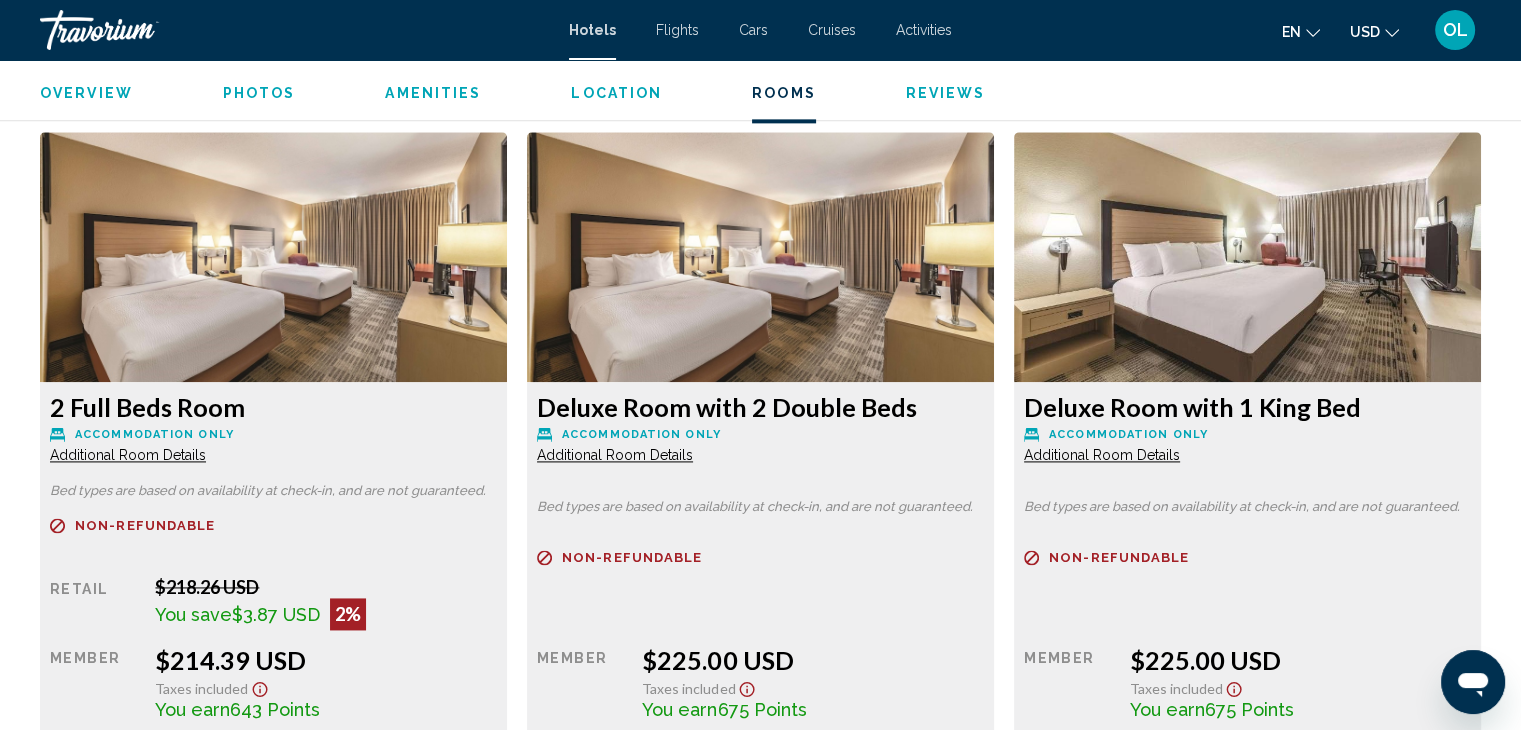 click on "Deluxe Room with 2 Double Beds
Accommodation Only Additional Room Details Bed types are based on availability at check-in, and are not guaranteed.
Refundable
Non-refundable
Non-refundable     Retail  $0.00  when you redeem    Member  $225.00 USD  Taxes included
You earn  675  Points  More rates Book now No longer available" at bounding box center (273, 582) 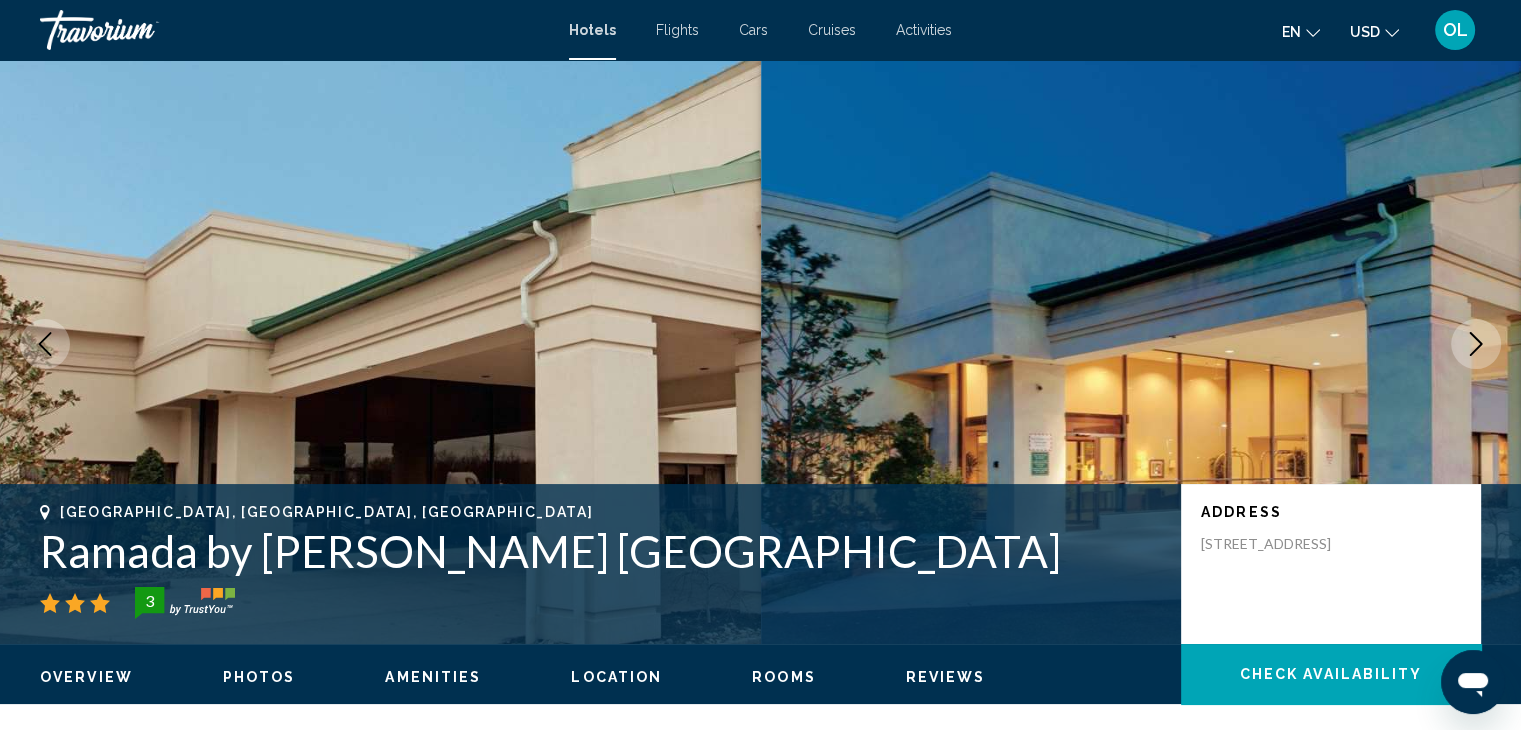 scroll, scrollTop: 0, scrollLeft: 0, axis: both 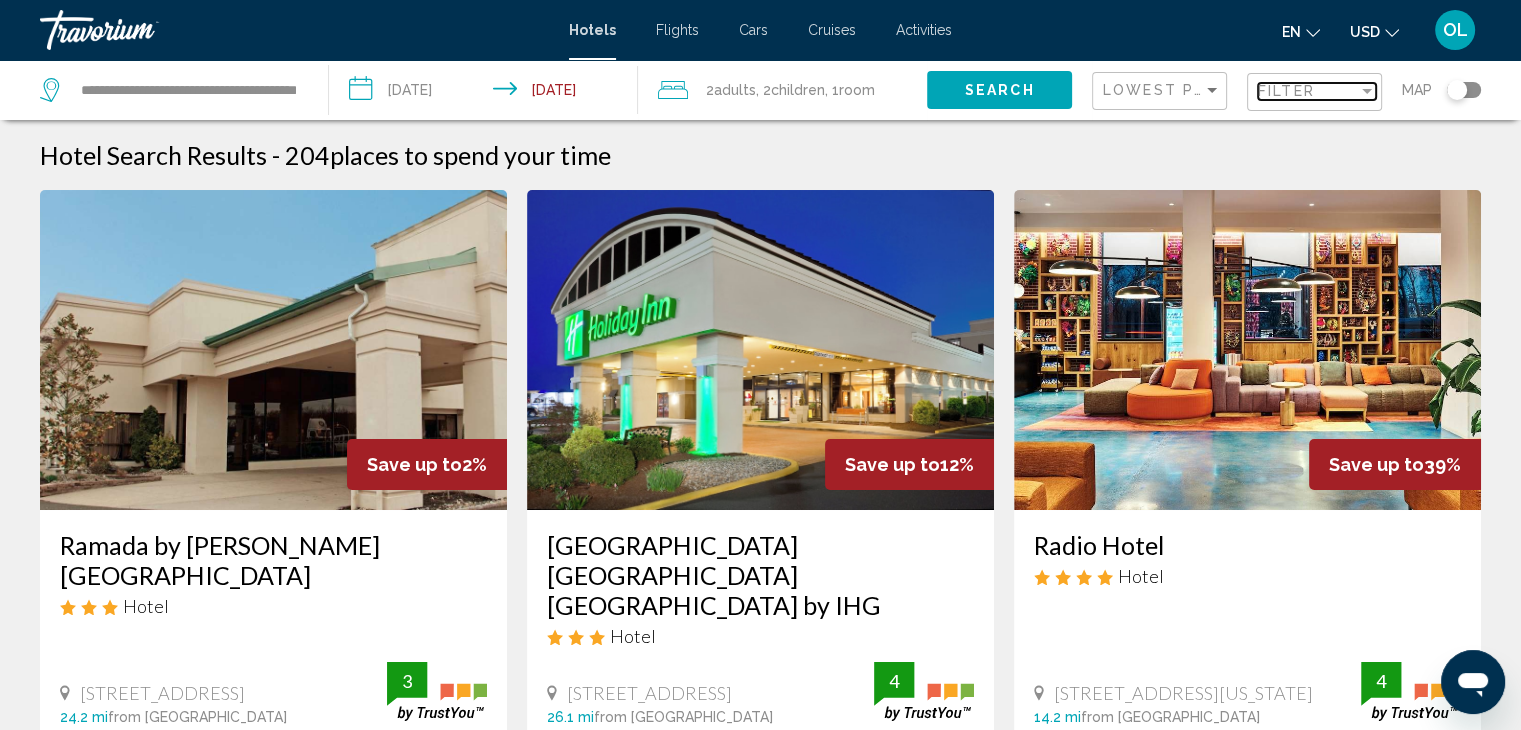 click at bounding box center (1367, 91) 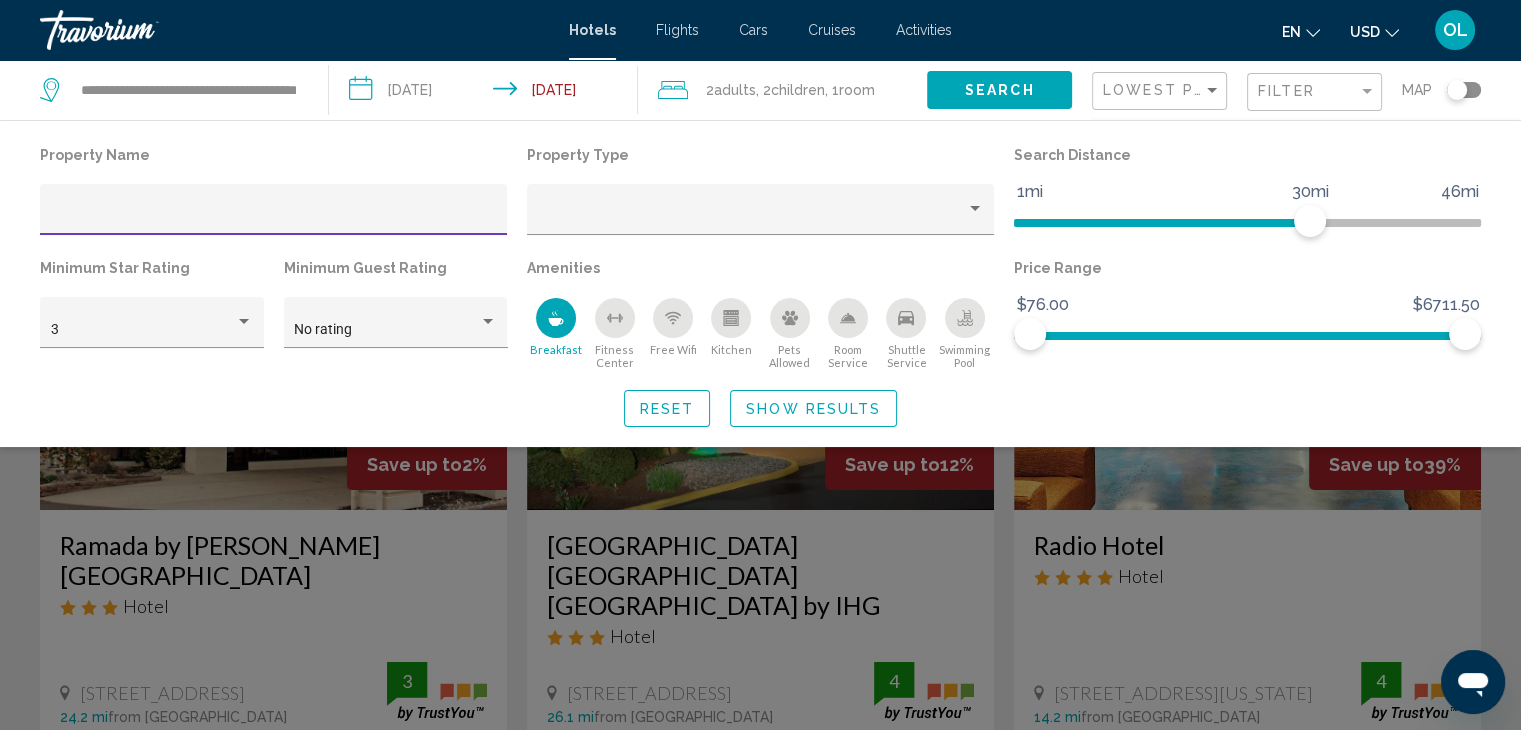 click 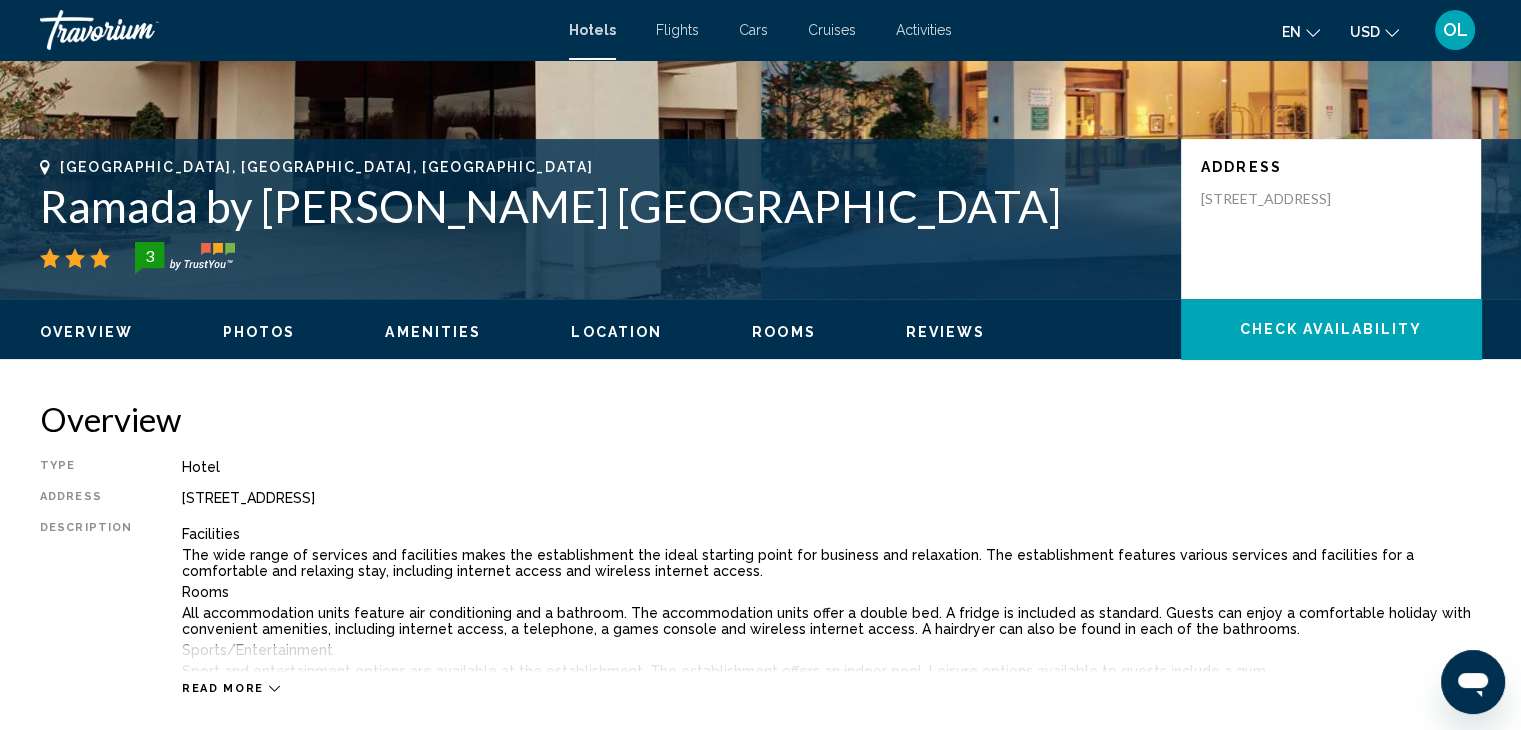 scroll, scrollTop: 600, scrollLeft: 0, axis: vertical 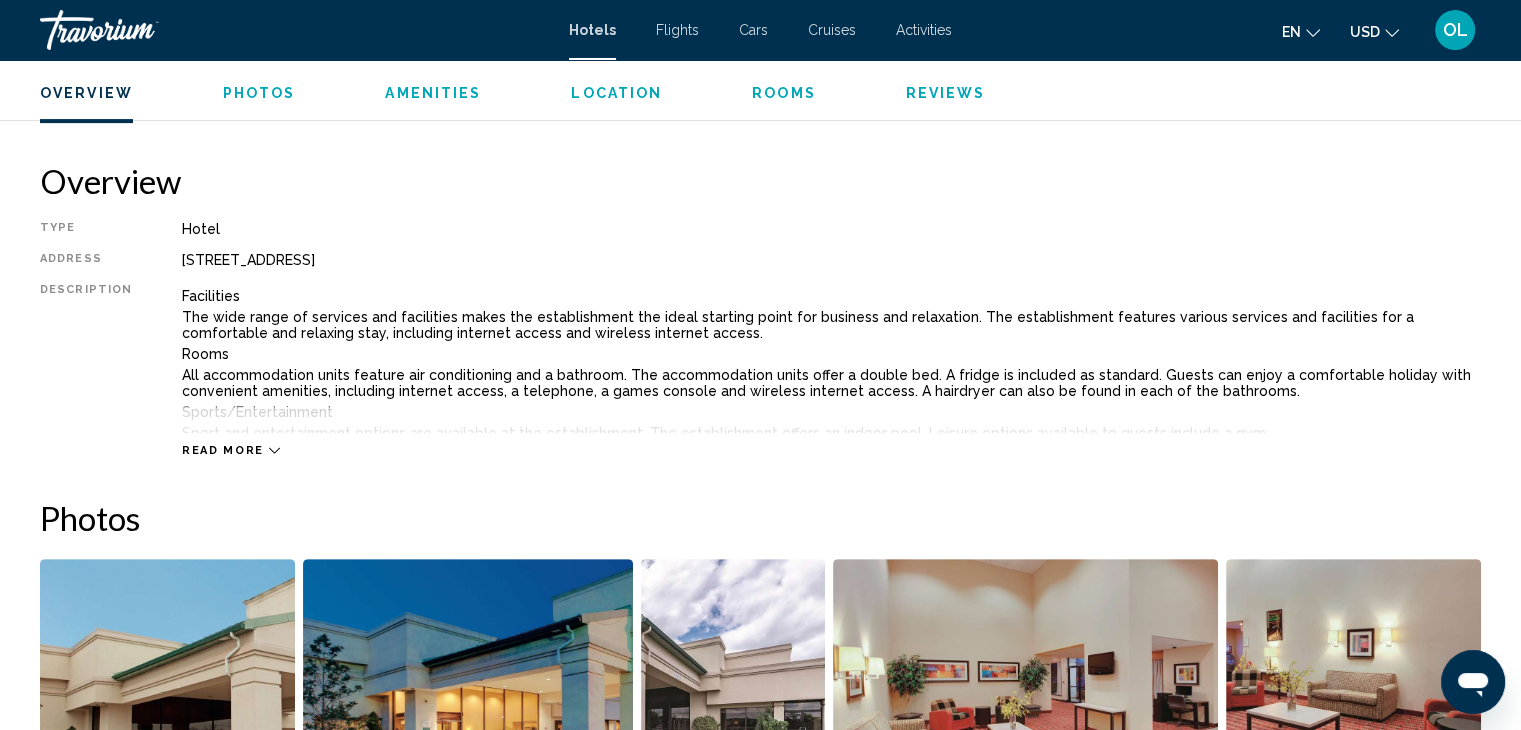 click 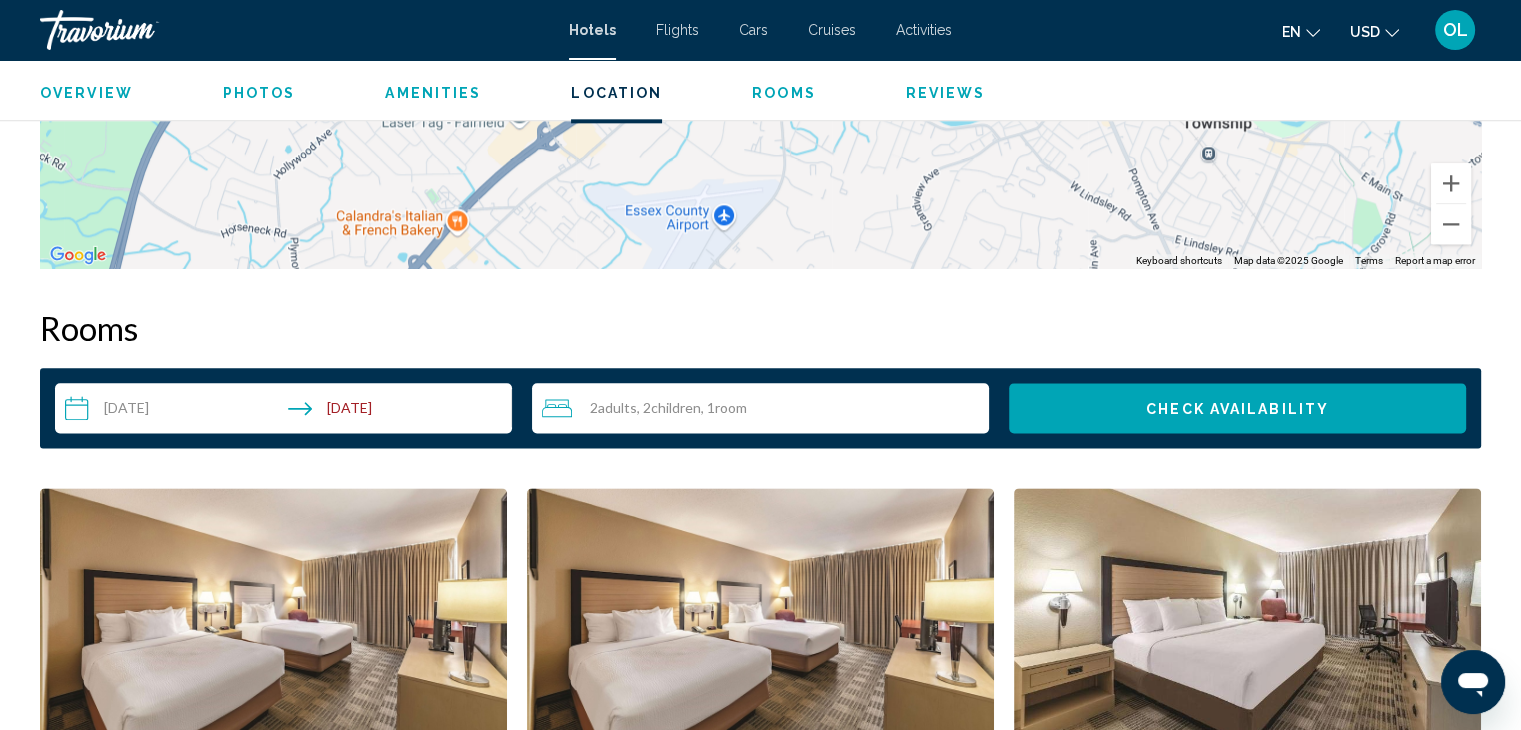 scroll, scrollTop: 2400, scrollLeft: 0, axis: vertical 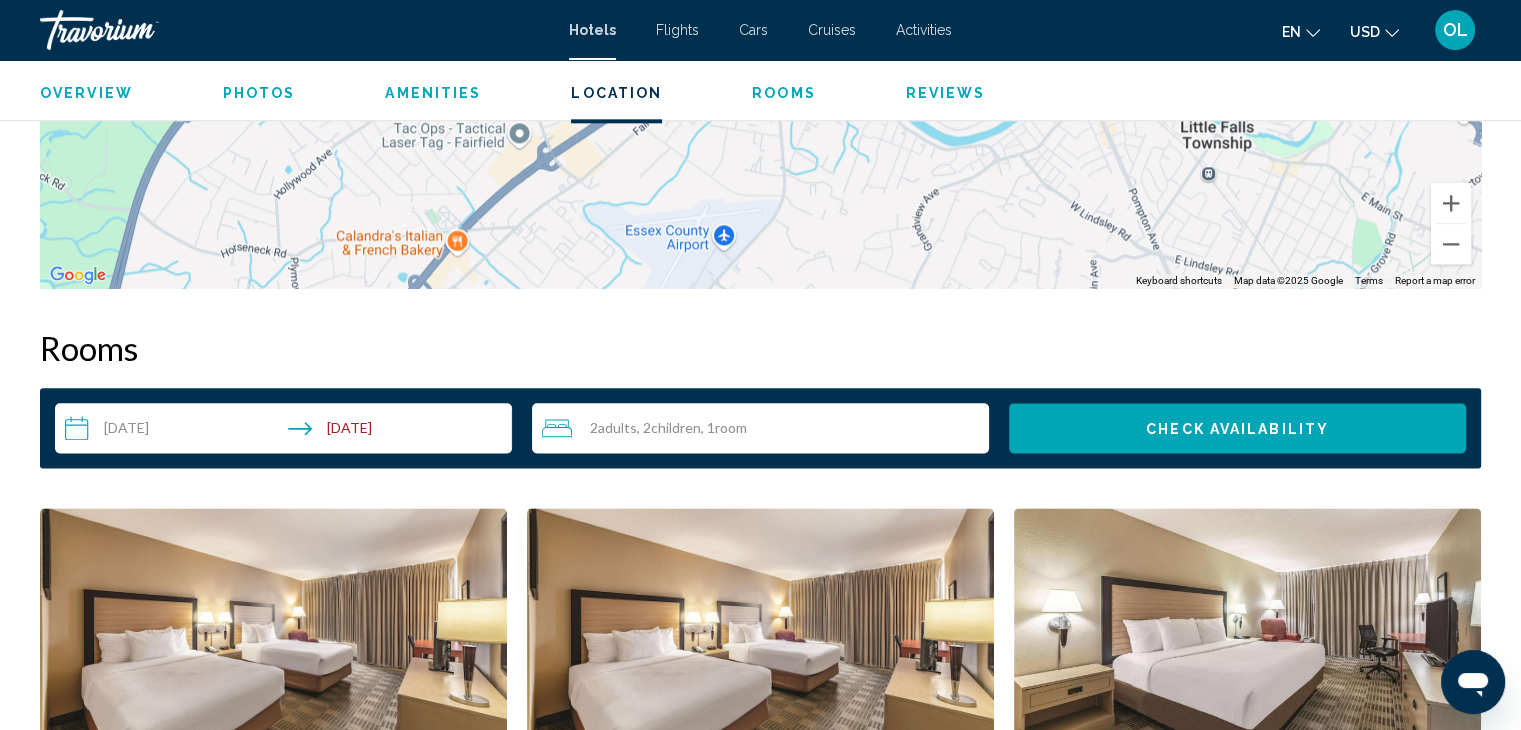click on "Amenities" at bounding box center (433, 93) 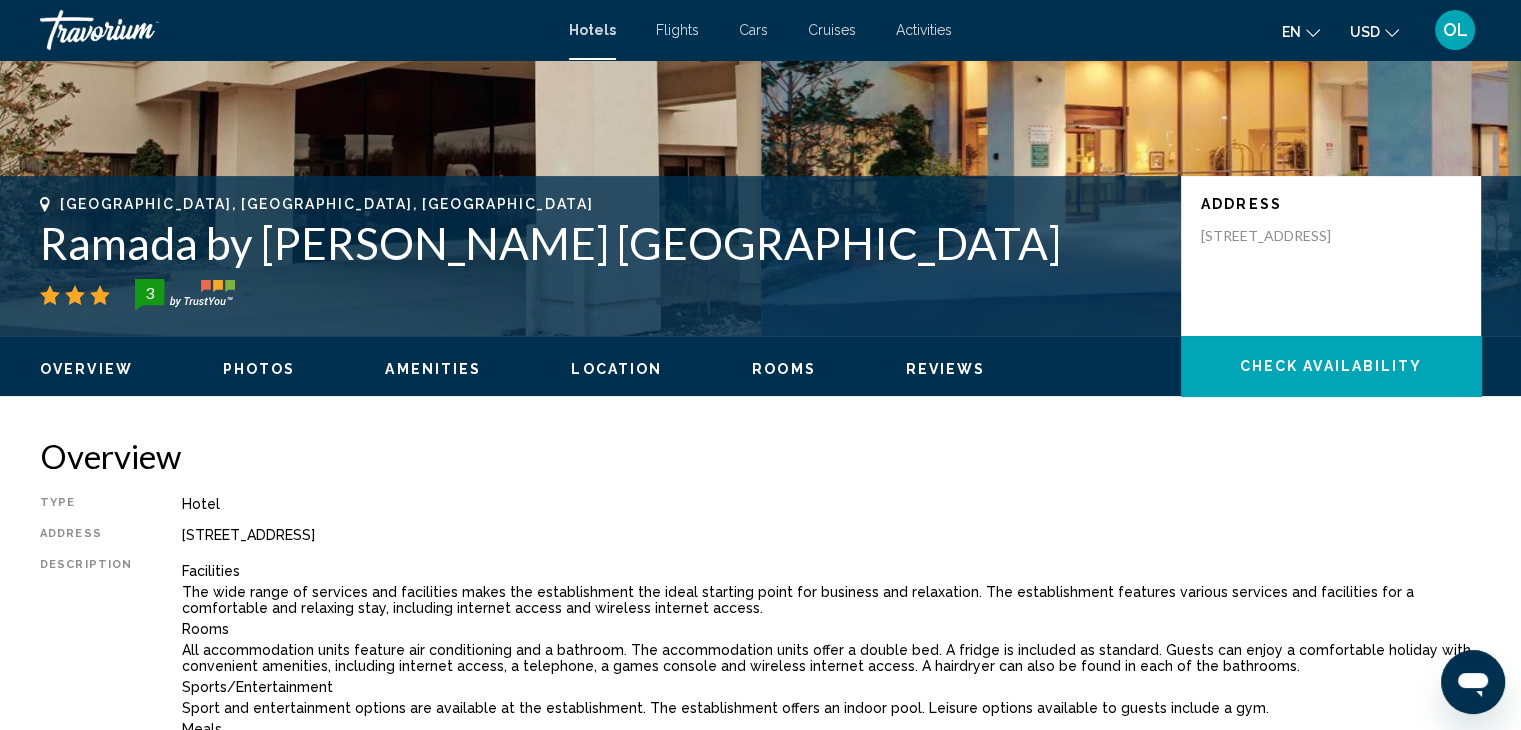 scroll, scrollTop: 269, scrollLeft: 0, axis: vertical 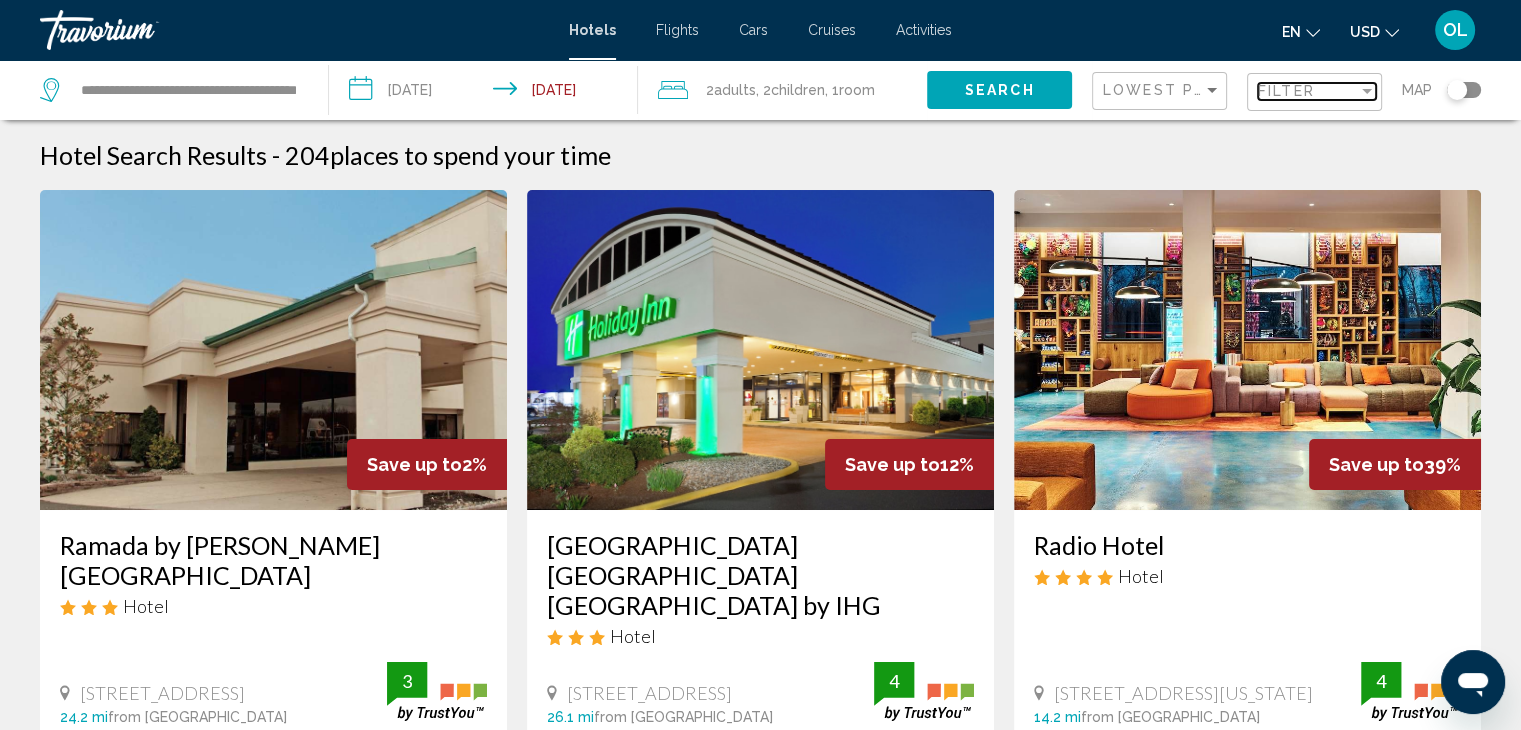 click at bounding box center (1367, 91) 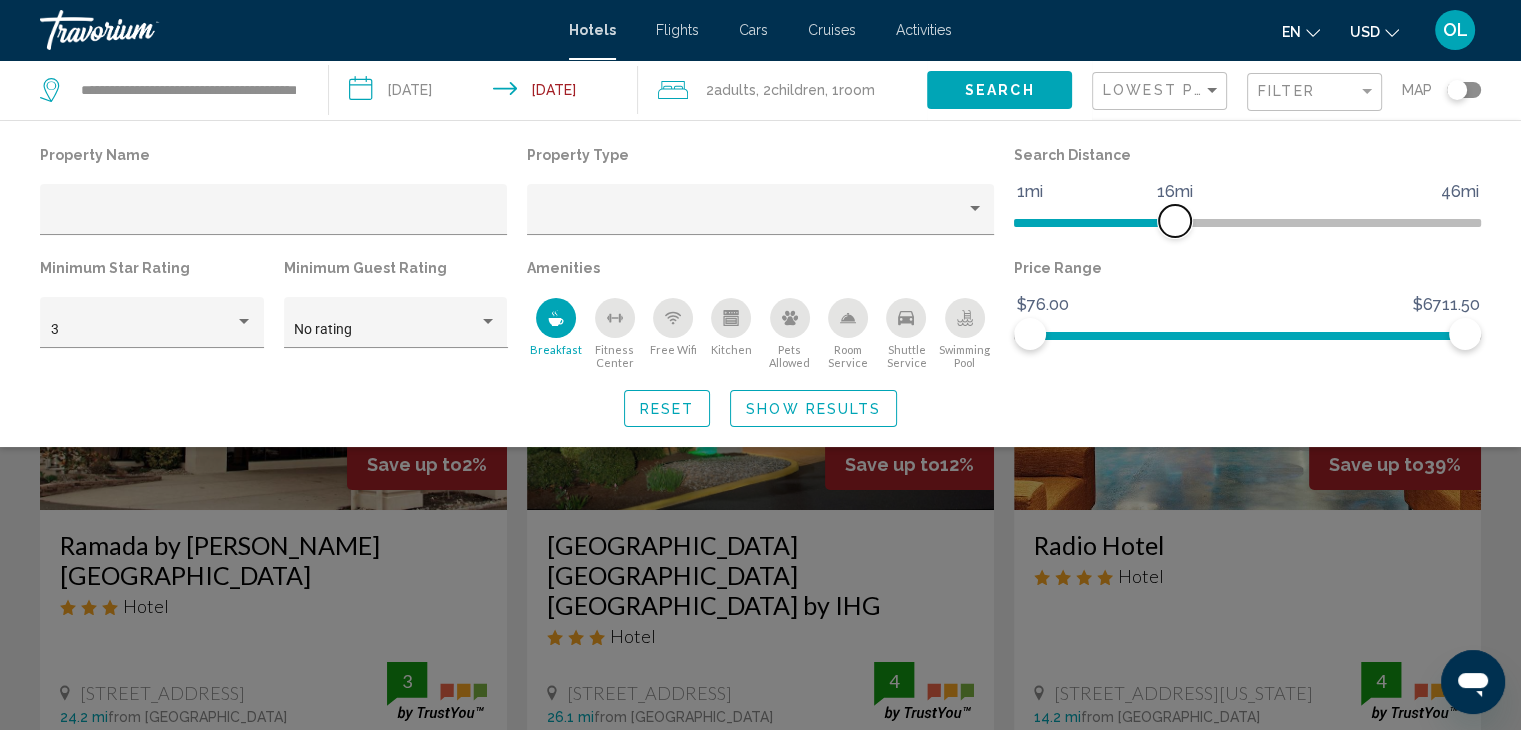 drag, startPoint x: 1310, startPoint y: 214, endPoint x: 1174, endPoint y: 227, distance: 136.6199 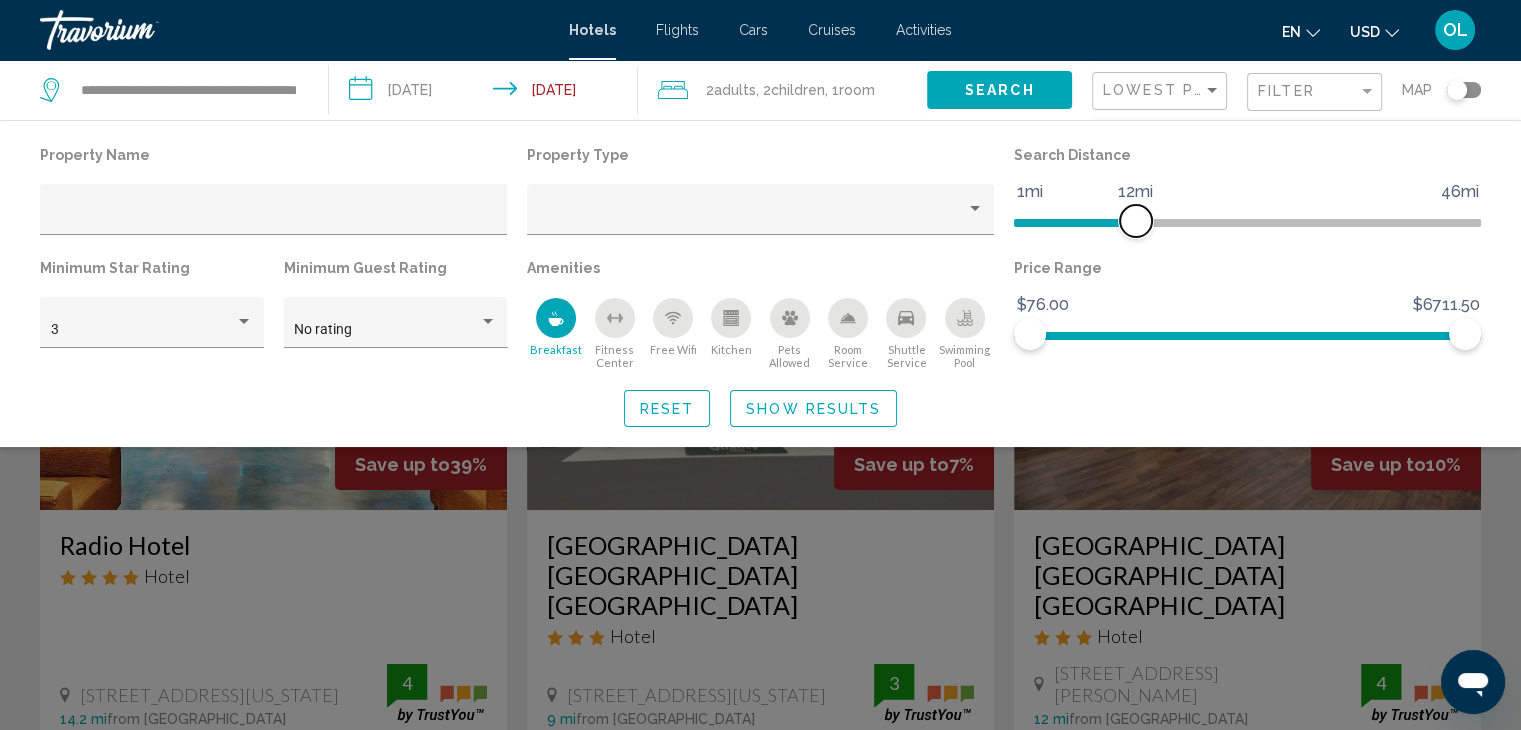 drag, startPoint x: 1176, startPoint y: 218, endPoint x: 1138, endPoint y: 217, distance: 38.013157 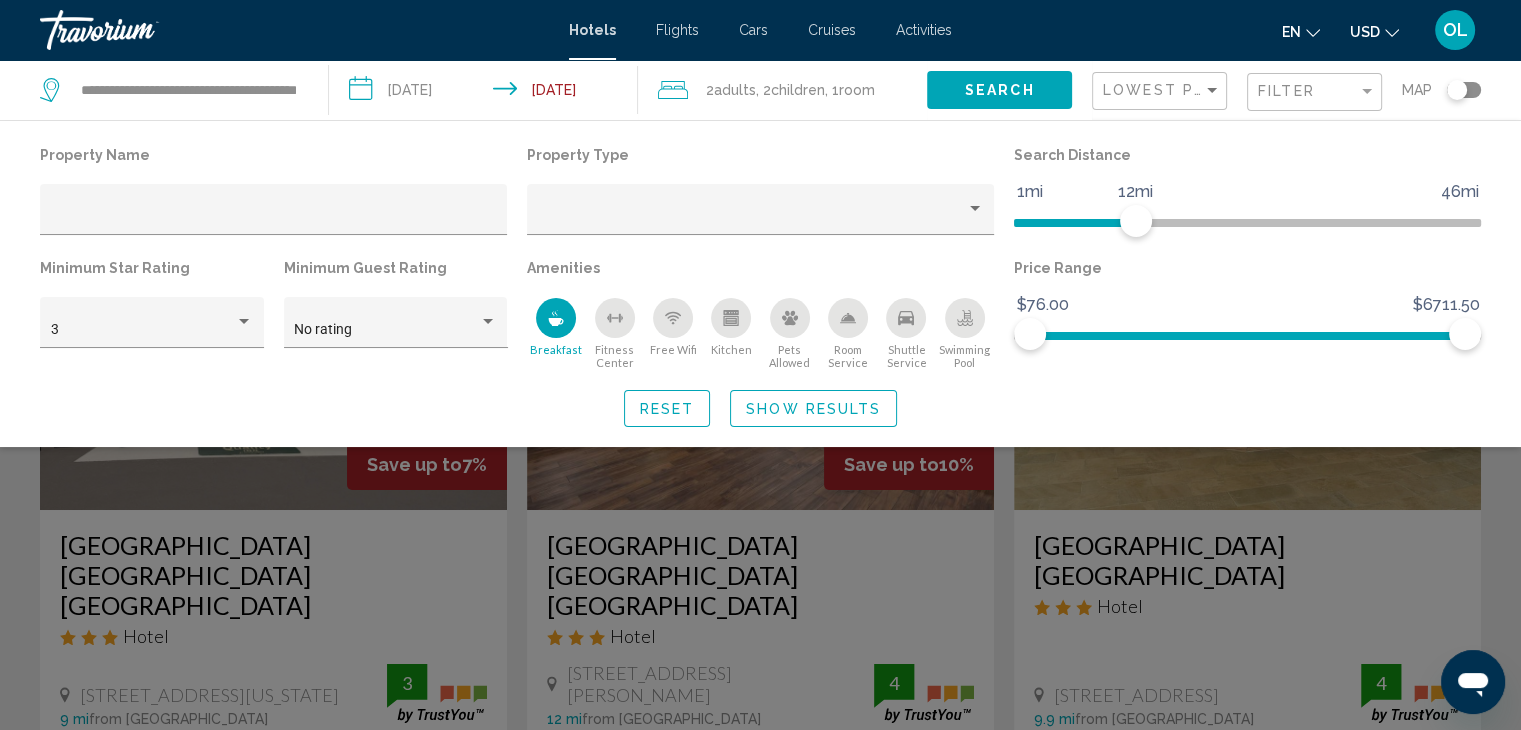 click on "Show Results" 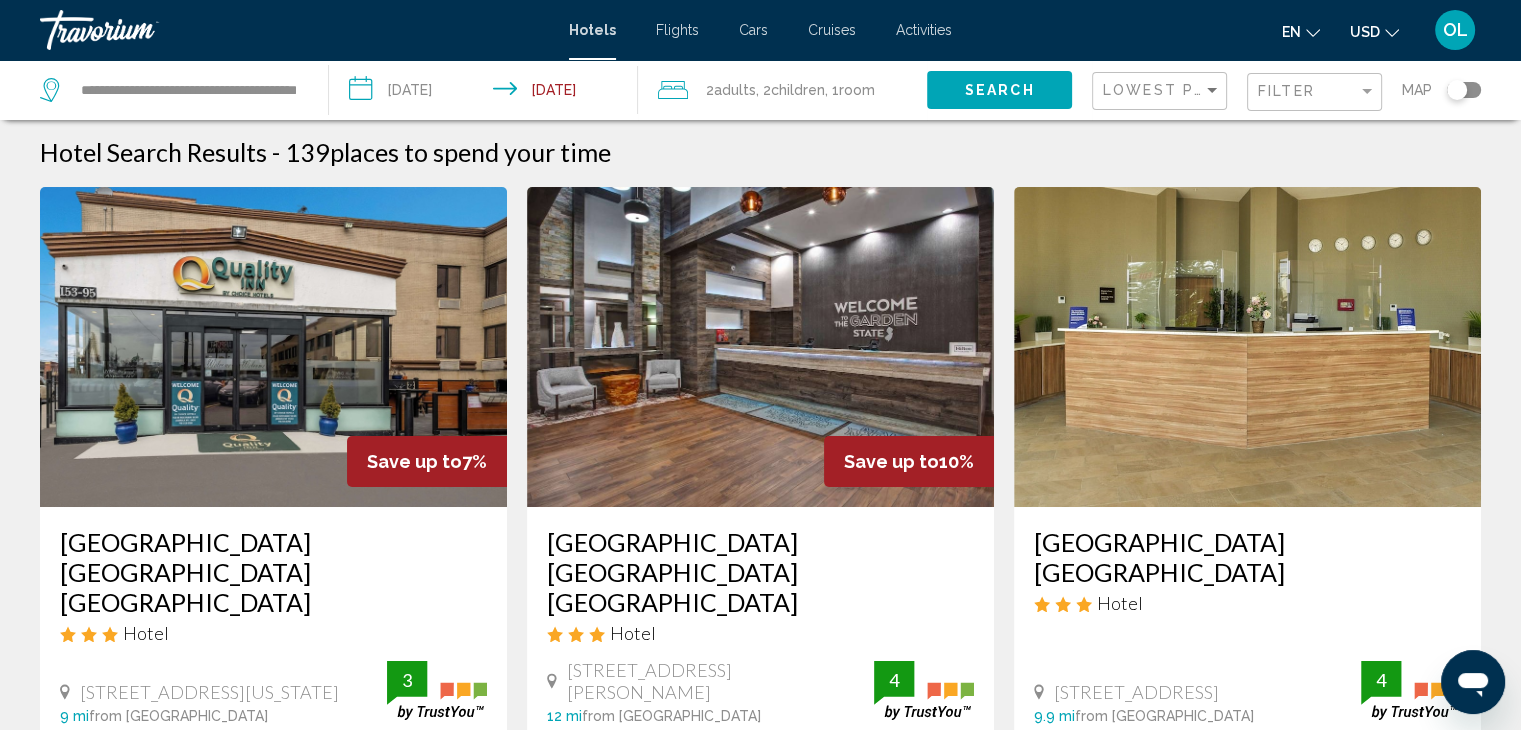 scroll, scrollTop: 0, scrollLeft: 0, axis: both 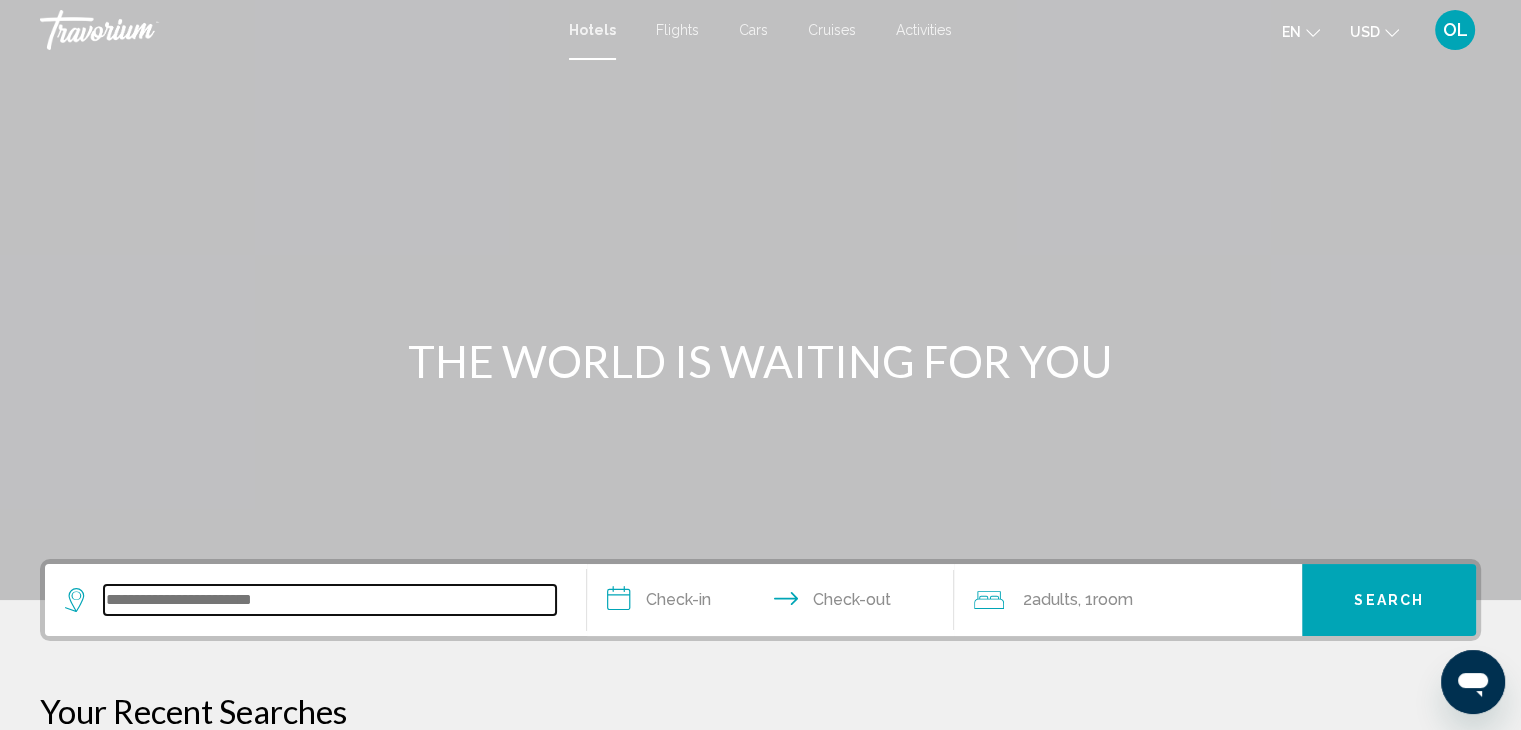 click at bounding box center (330, 600) 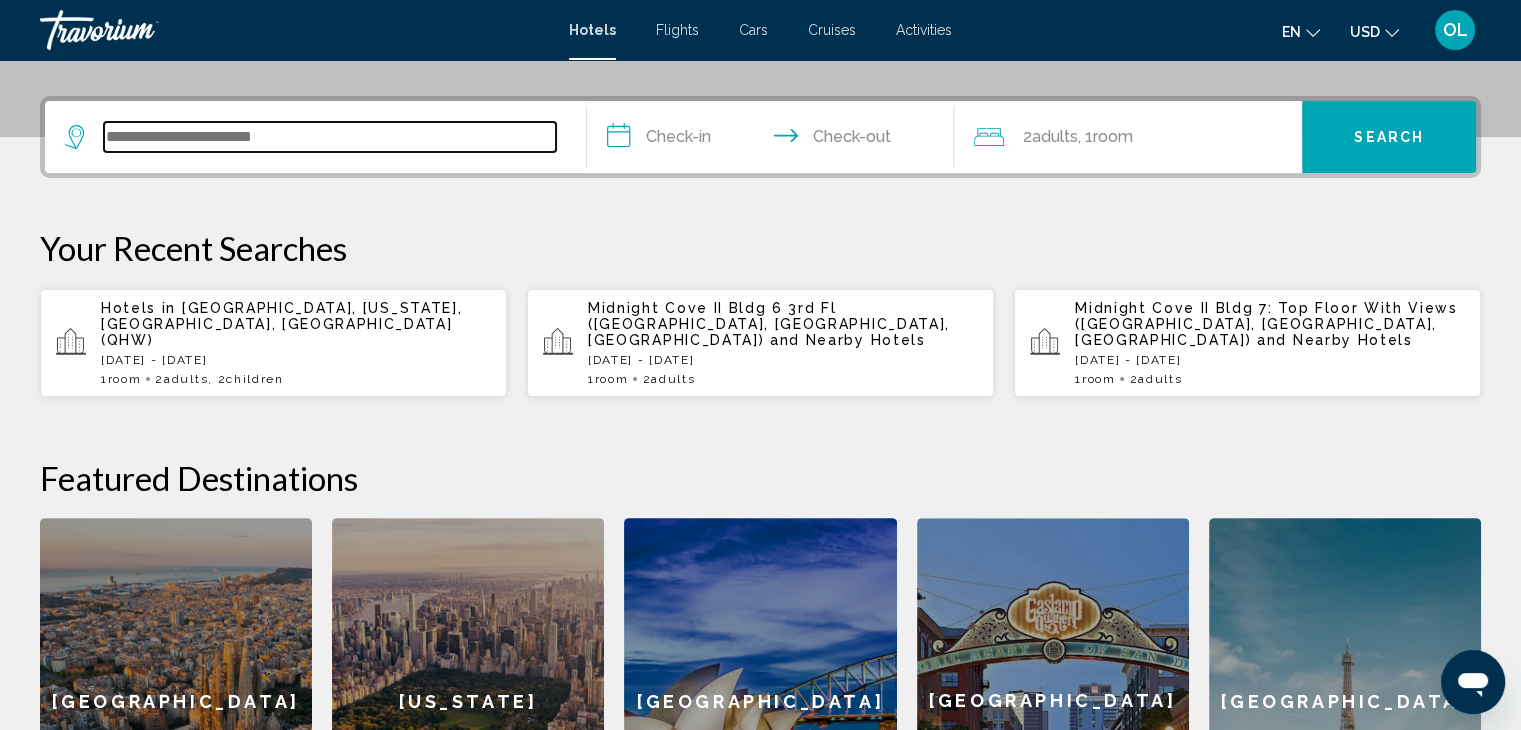 scroll, scrollTop: 493, scrollLeft: 0, axis: vertical 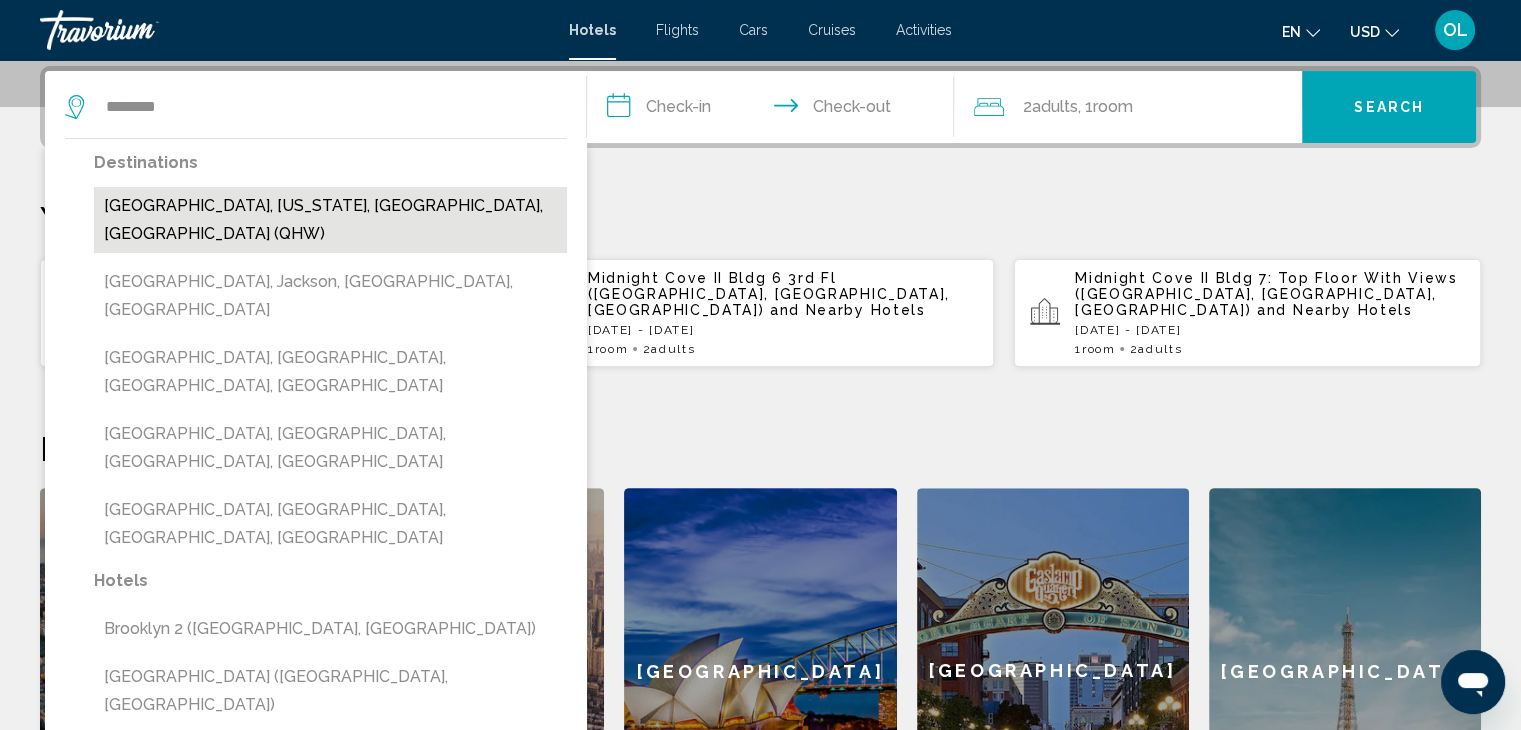 click on "Brooklyn, New York, NY, United States (QHW)" at bounding box center [330, 220] 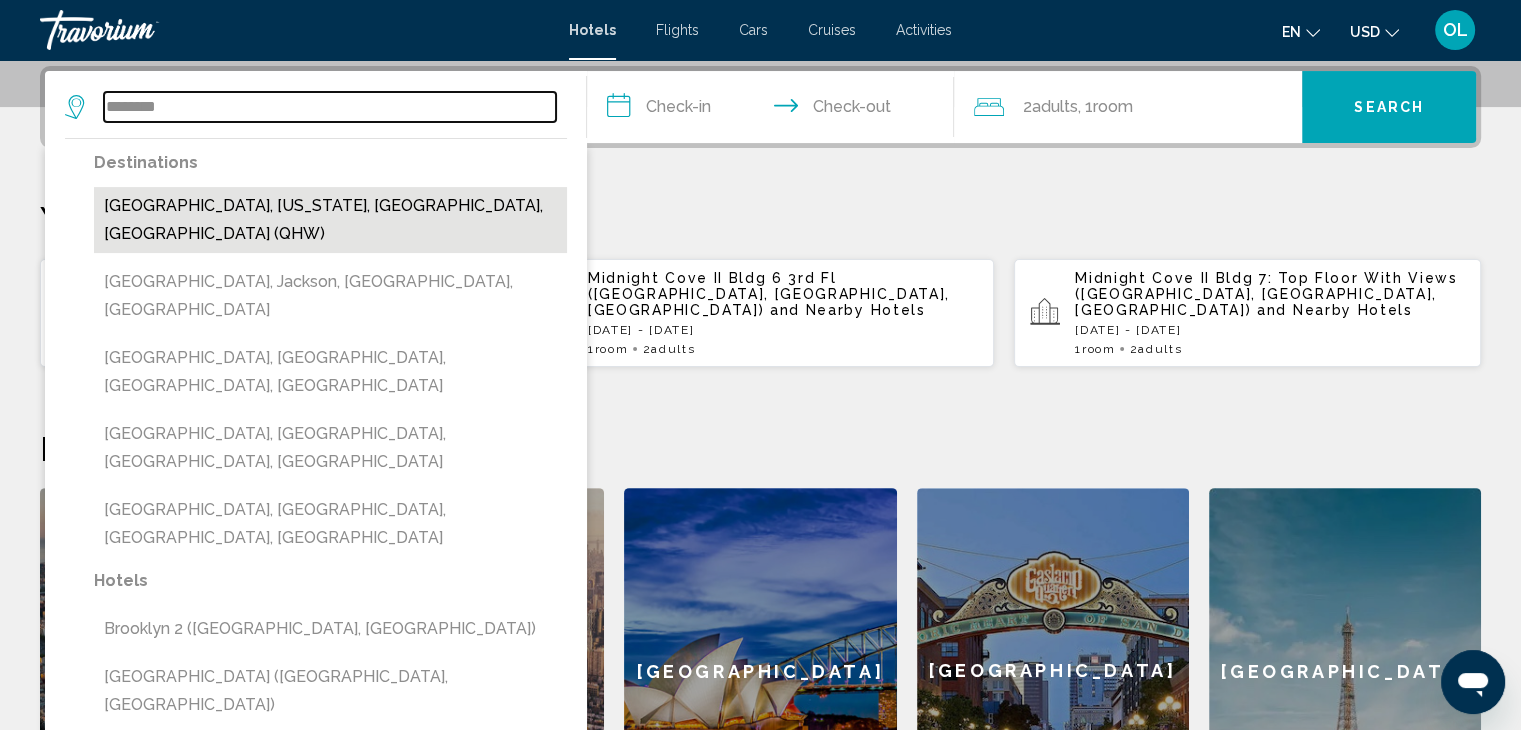 type on "**********" 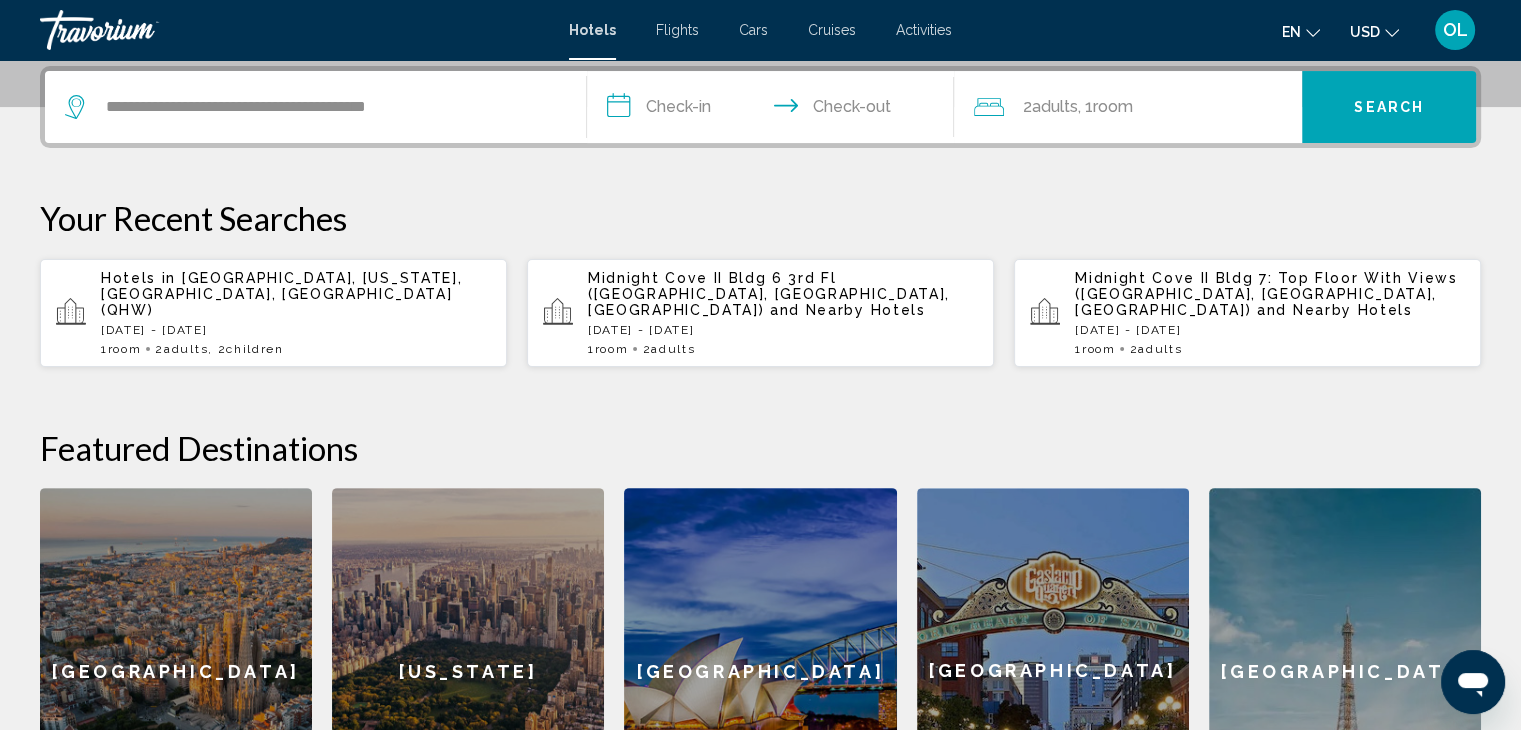 click on "**********" at bounding box center [775, 110] 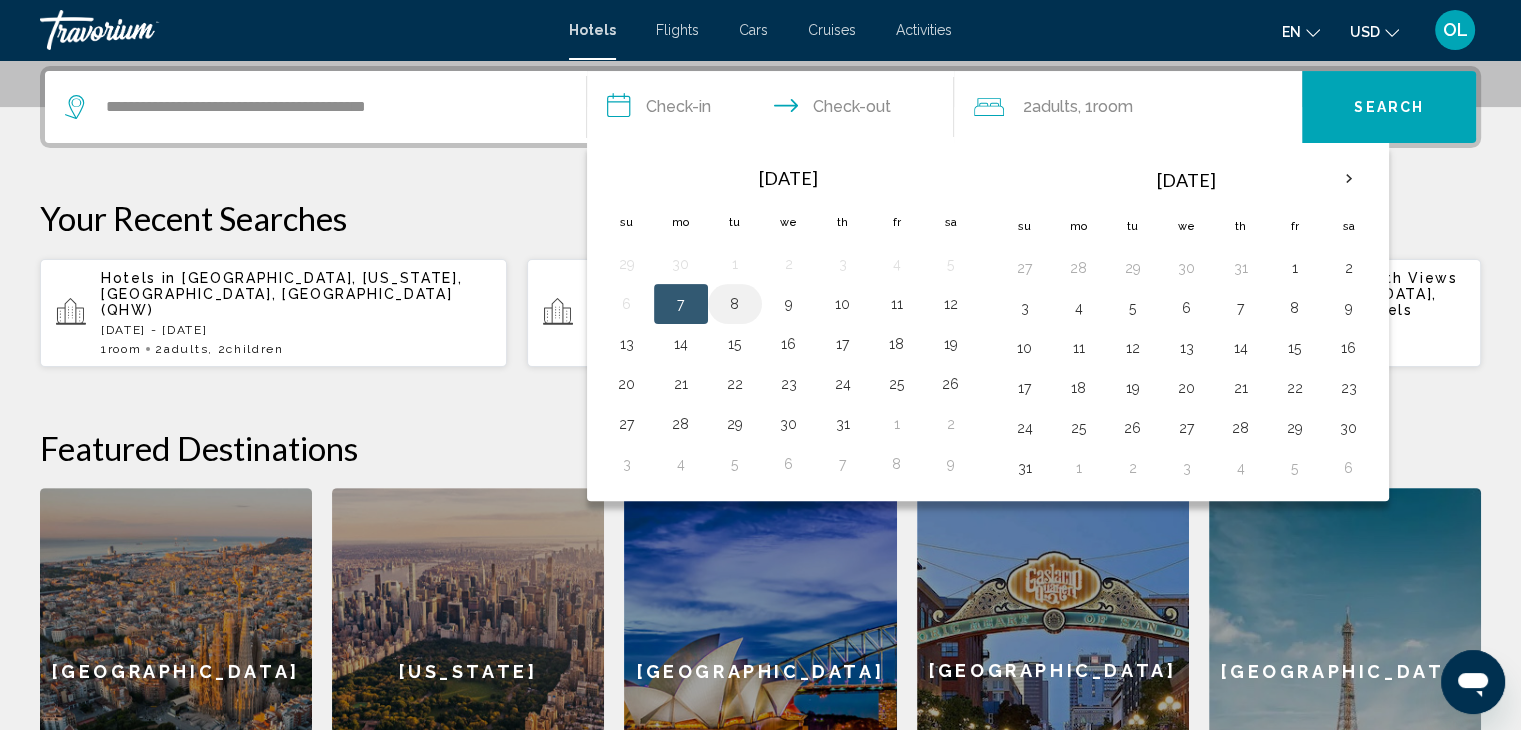 click on "8" at bounding box center (735, 304) 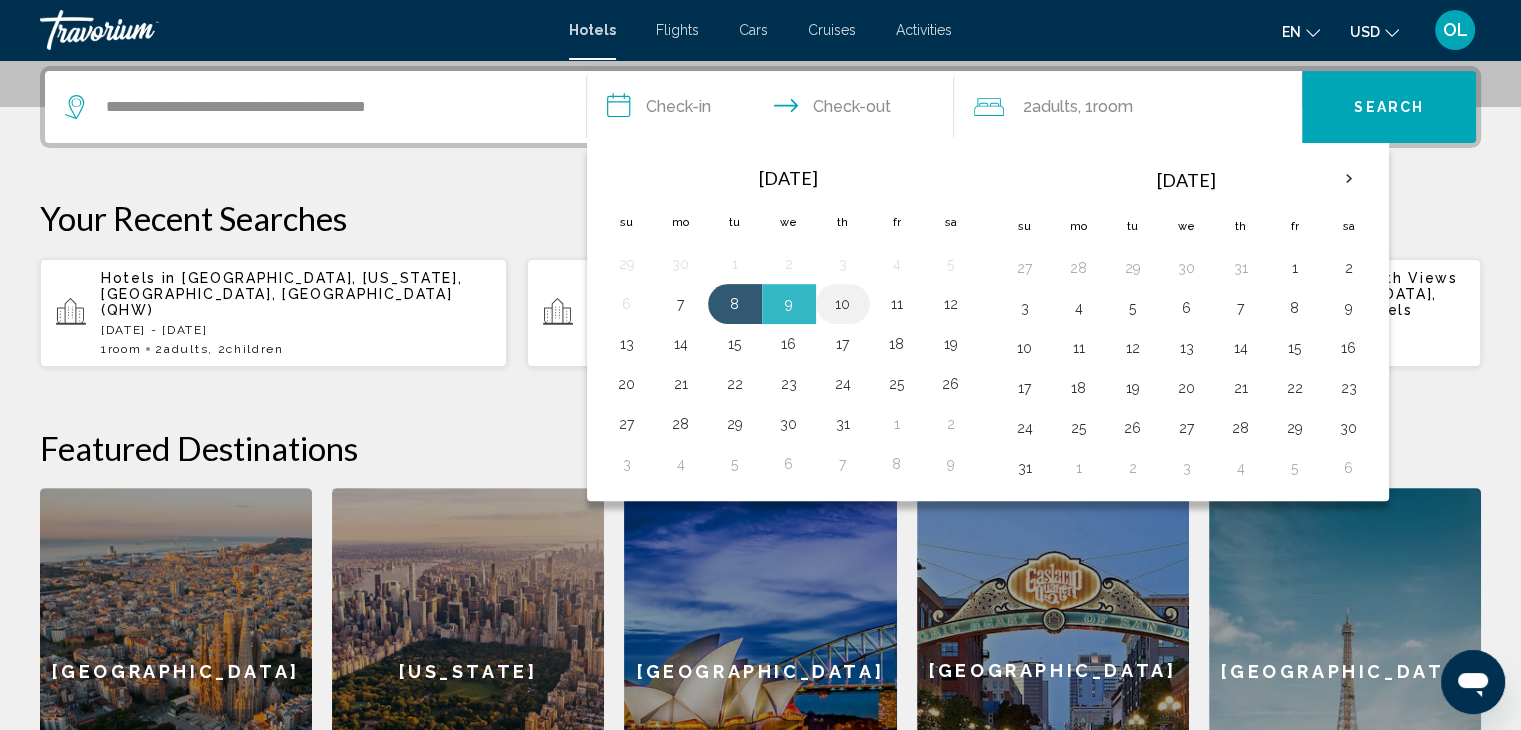 click on "10" at bounding box center [843, 304] 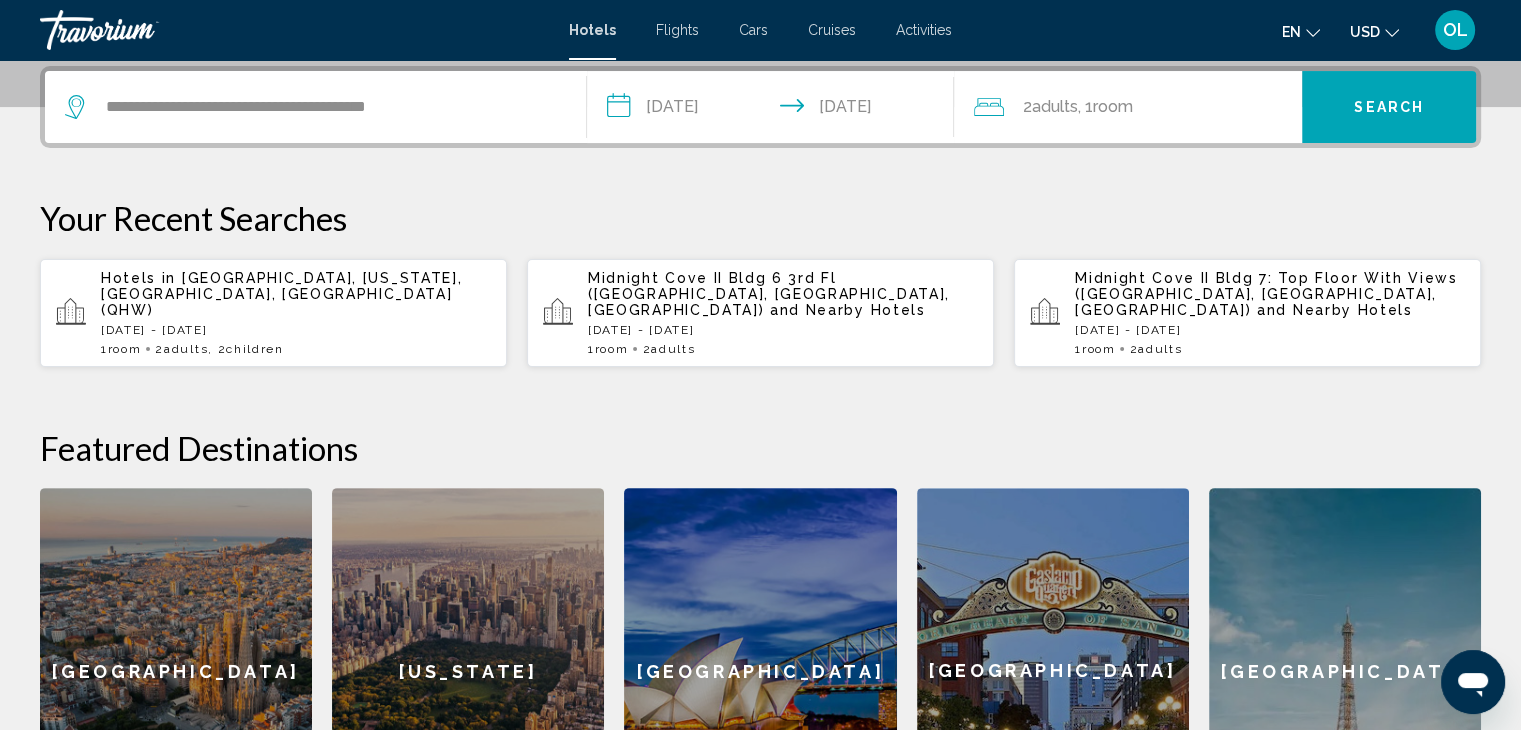 click on ", 1  Room rooms" 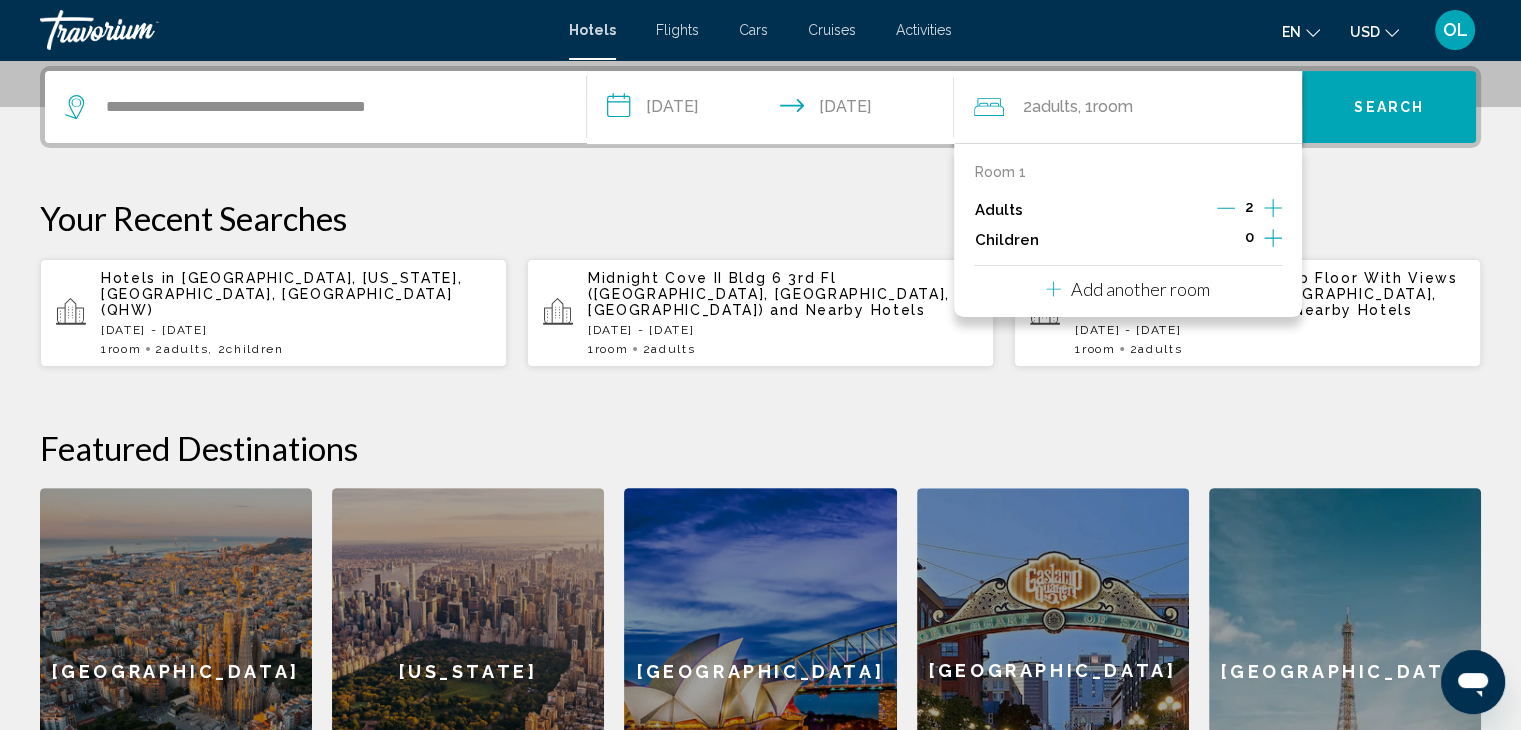 click 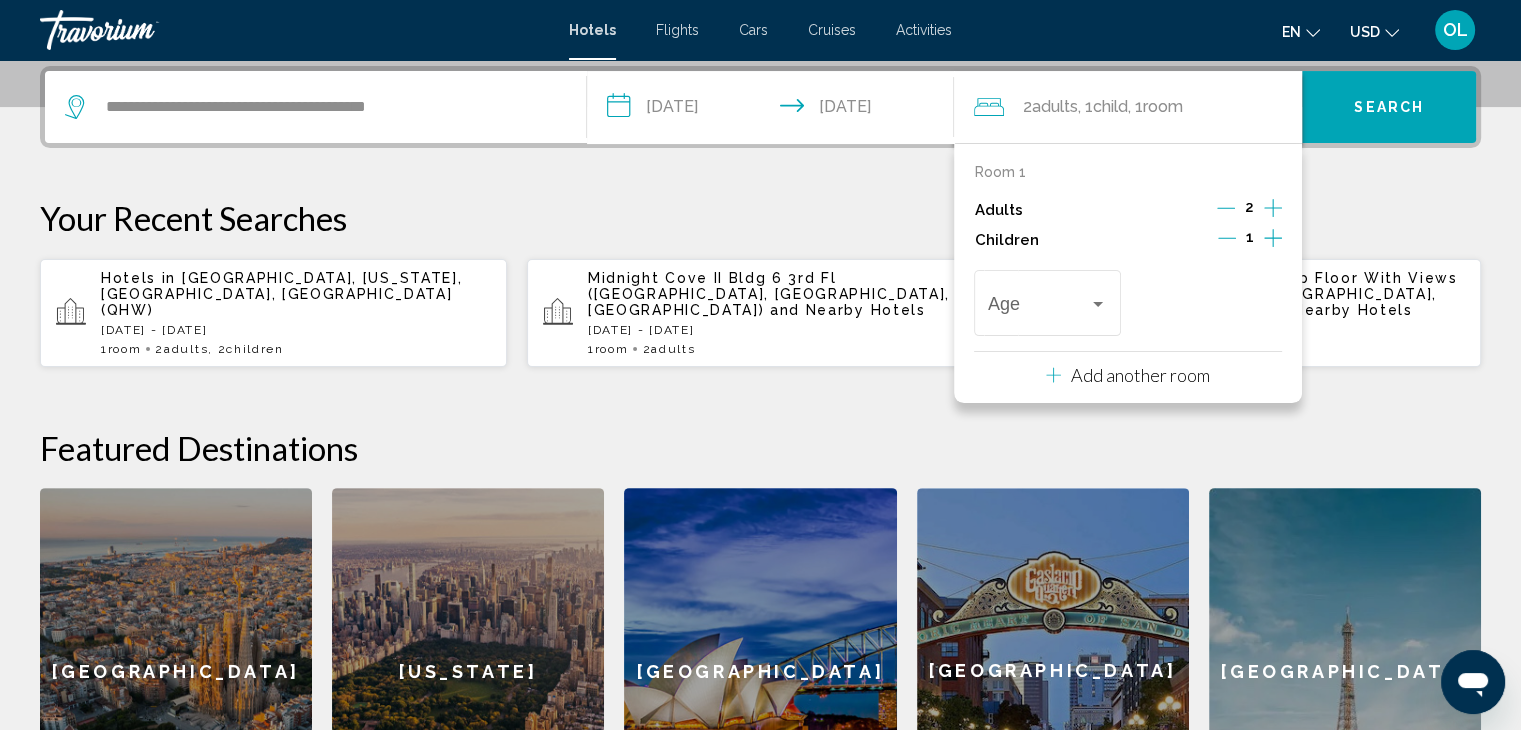 click 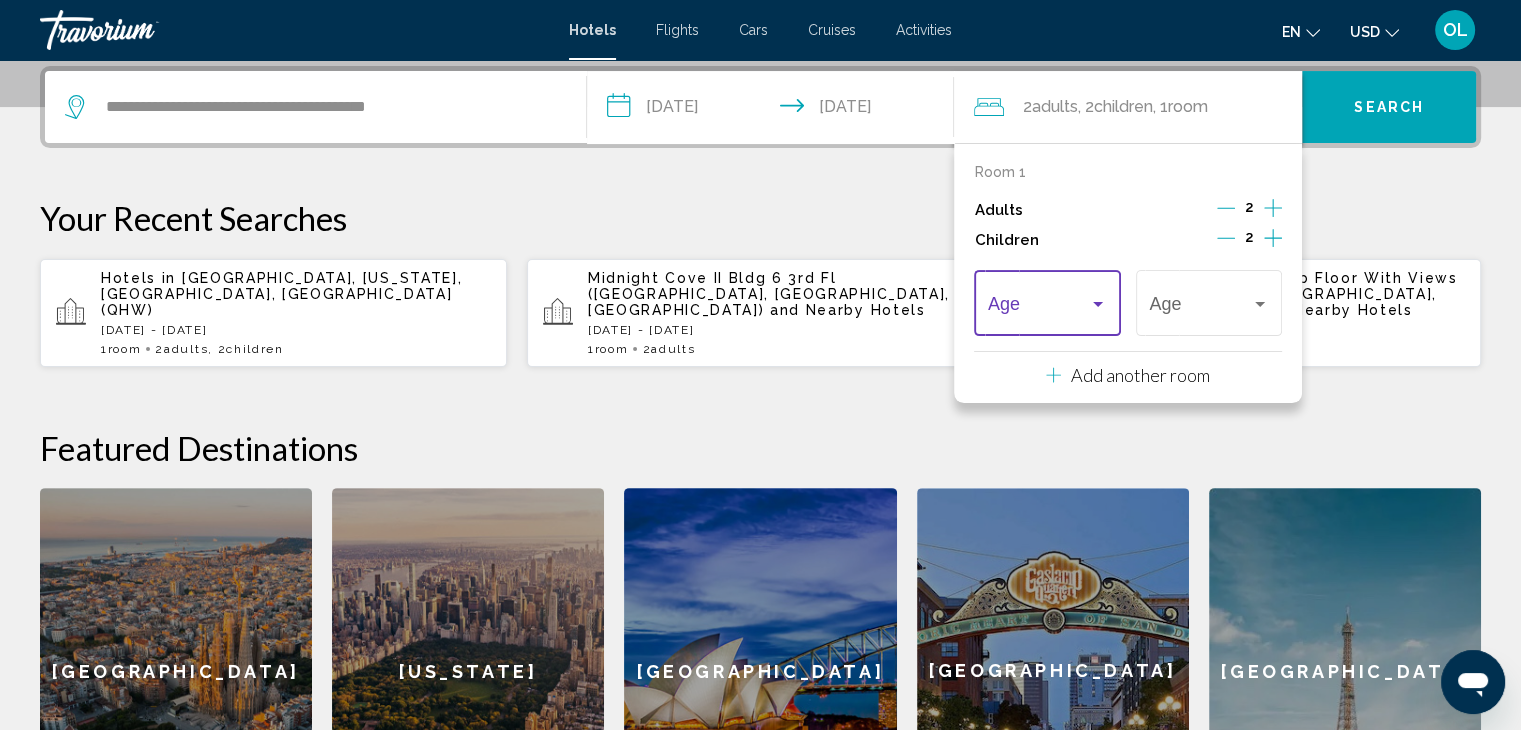 click at bounding box center (1098, 304) 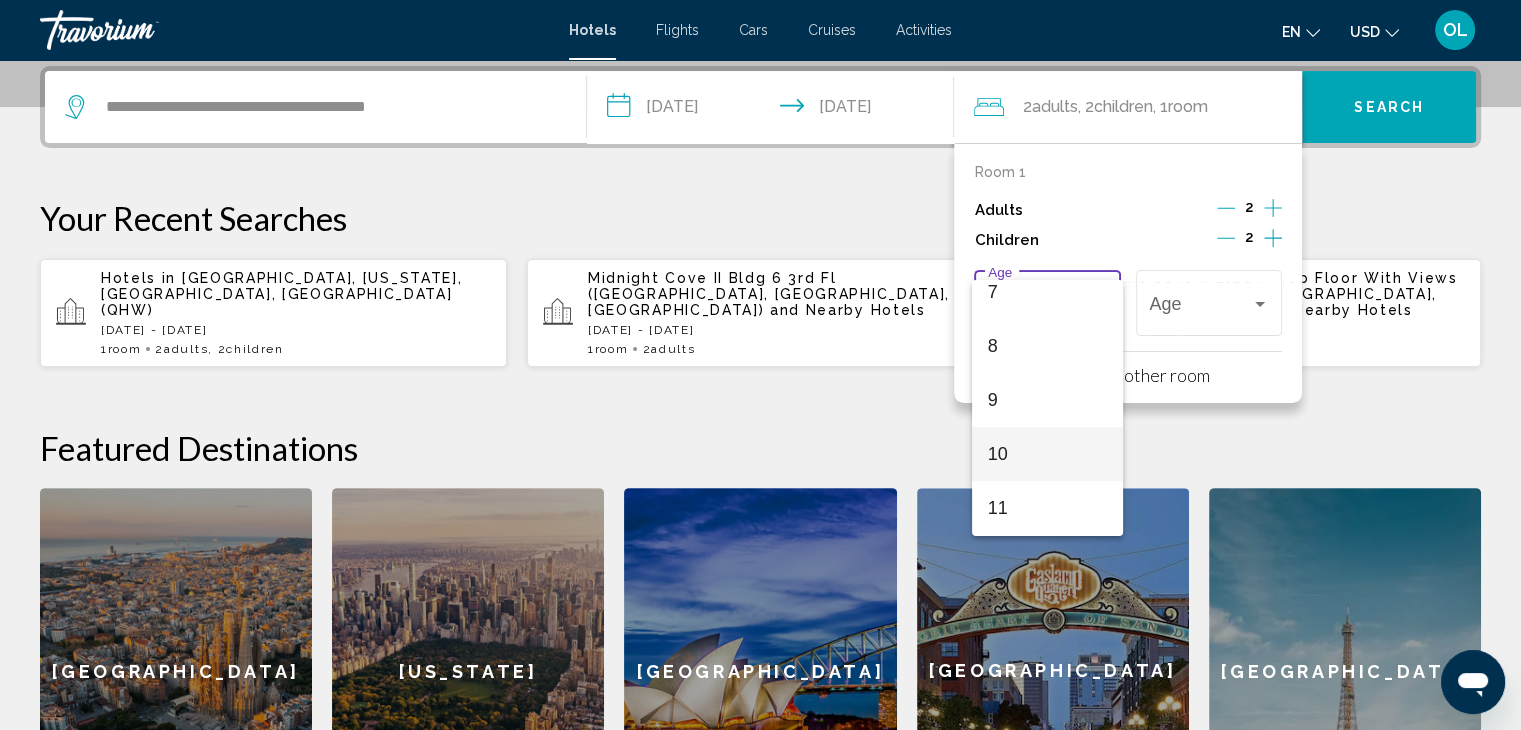 scroll, scrollTop: 400, scrollLeft: 0, axis: vertical 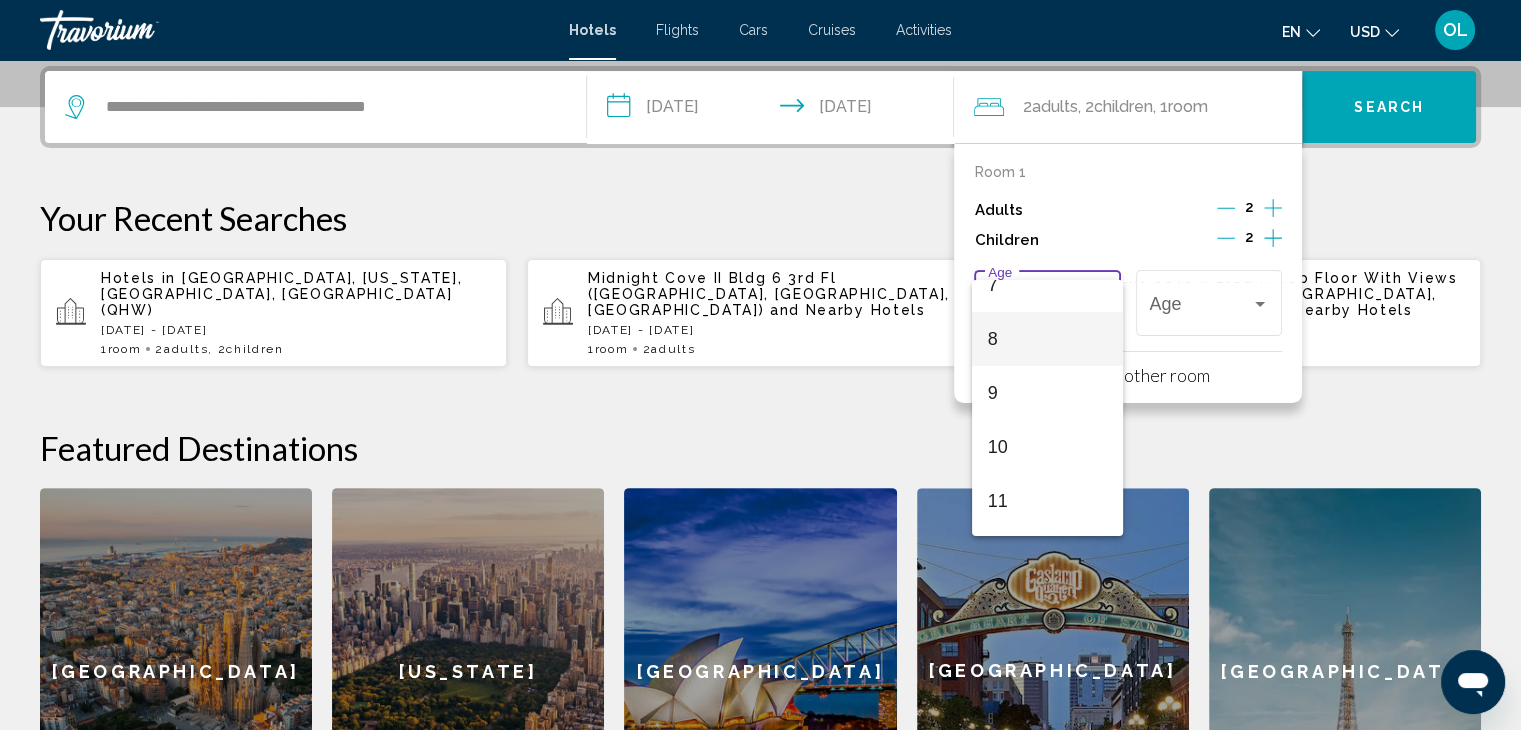 click on "8" at bounding box center [1047, 339] 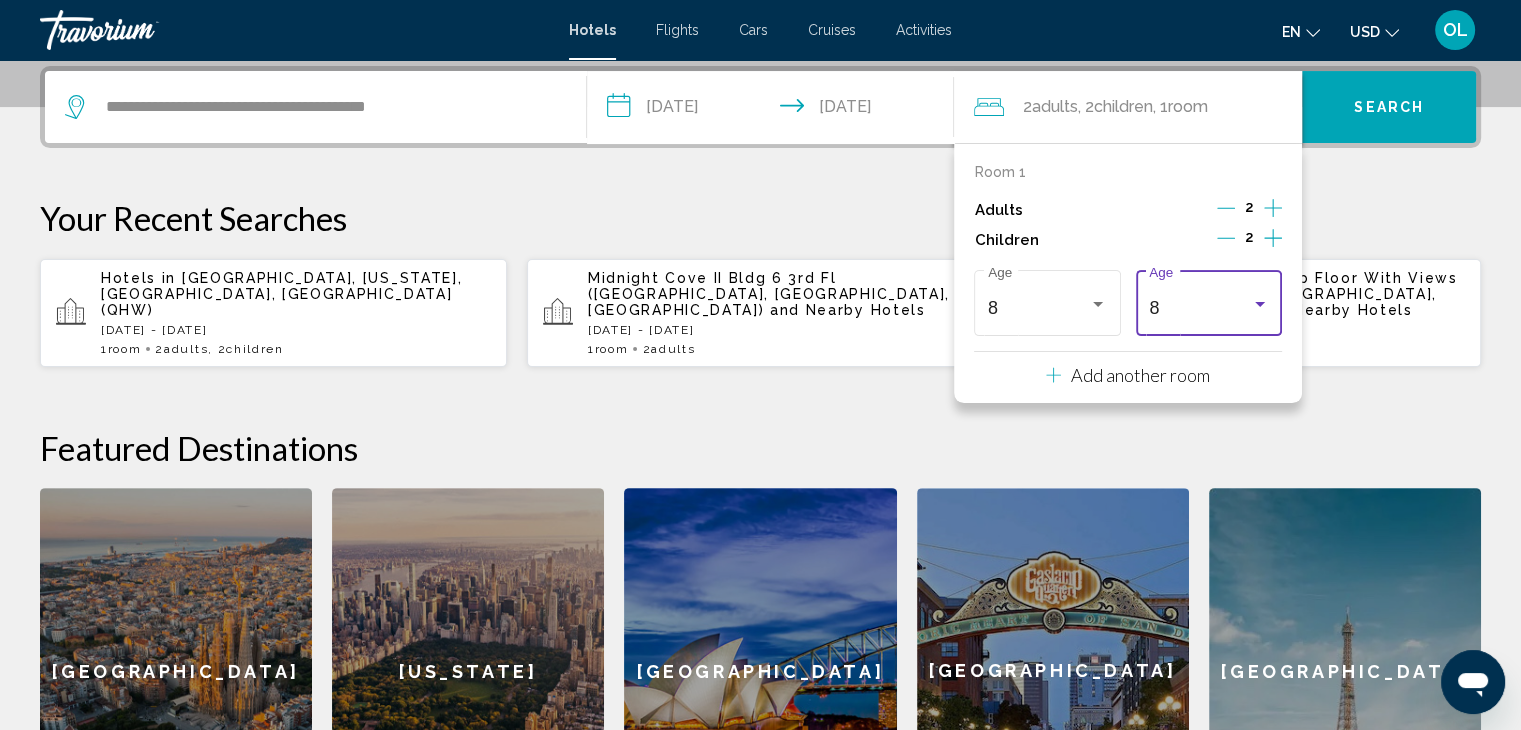 click on "8" at bounding box center (1199, 308) 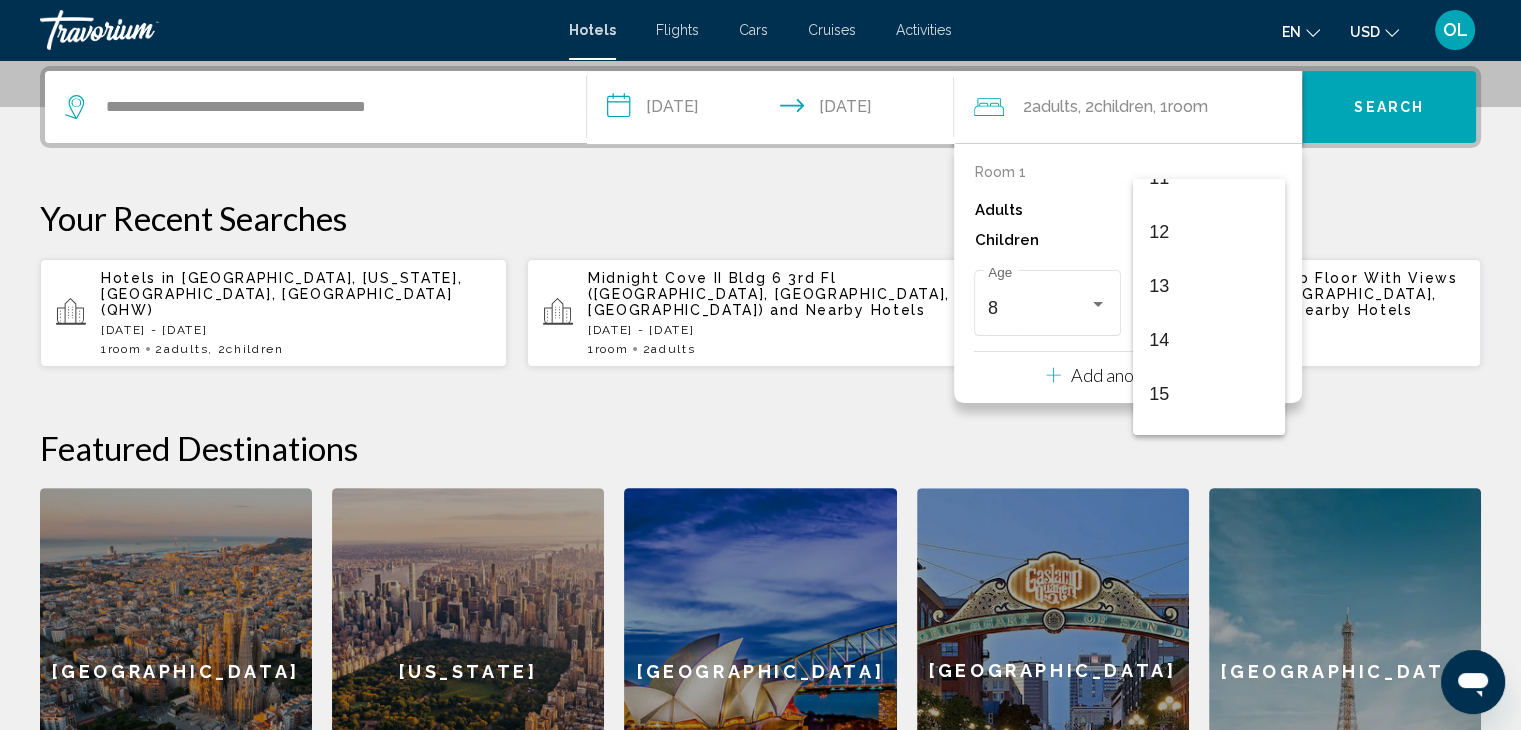 scroll, scrollTop: 631, scrollLeft: 0, axis: vertical 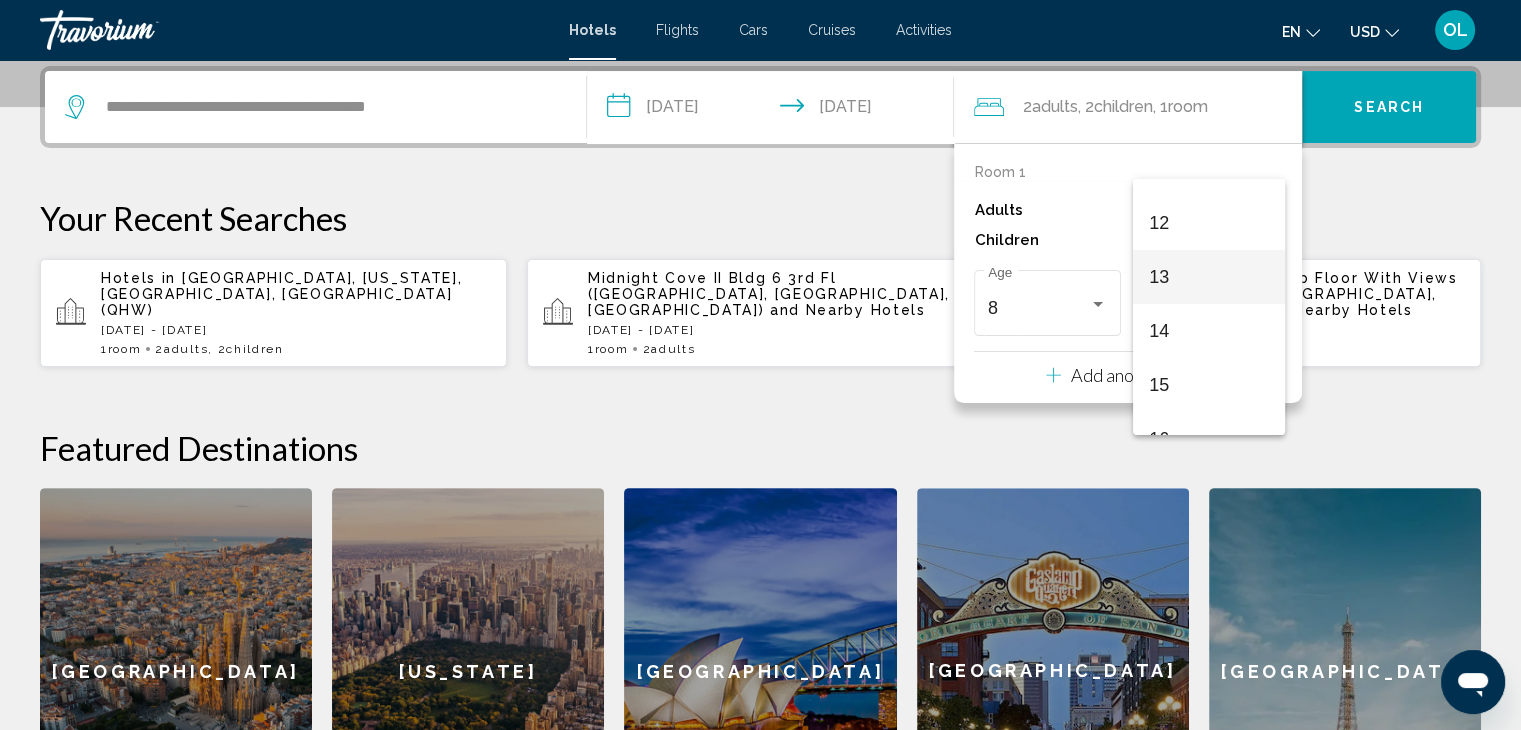 click on "13" at bounding box center (1208, 277) 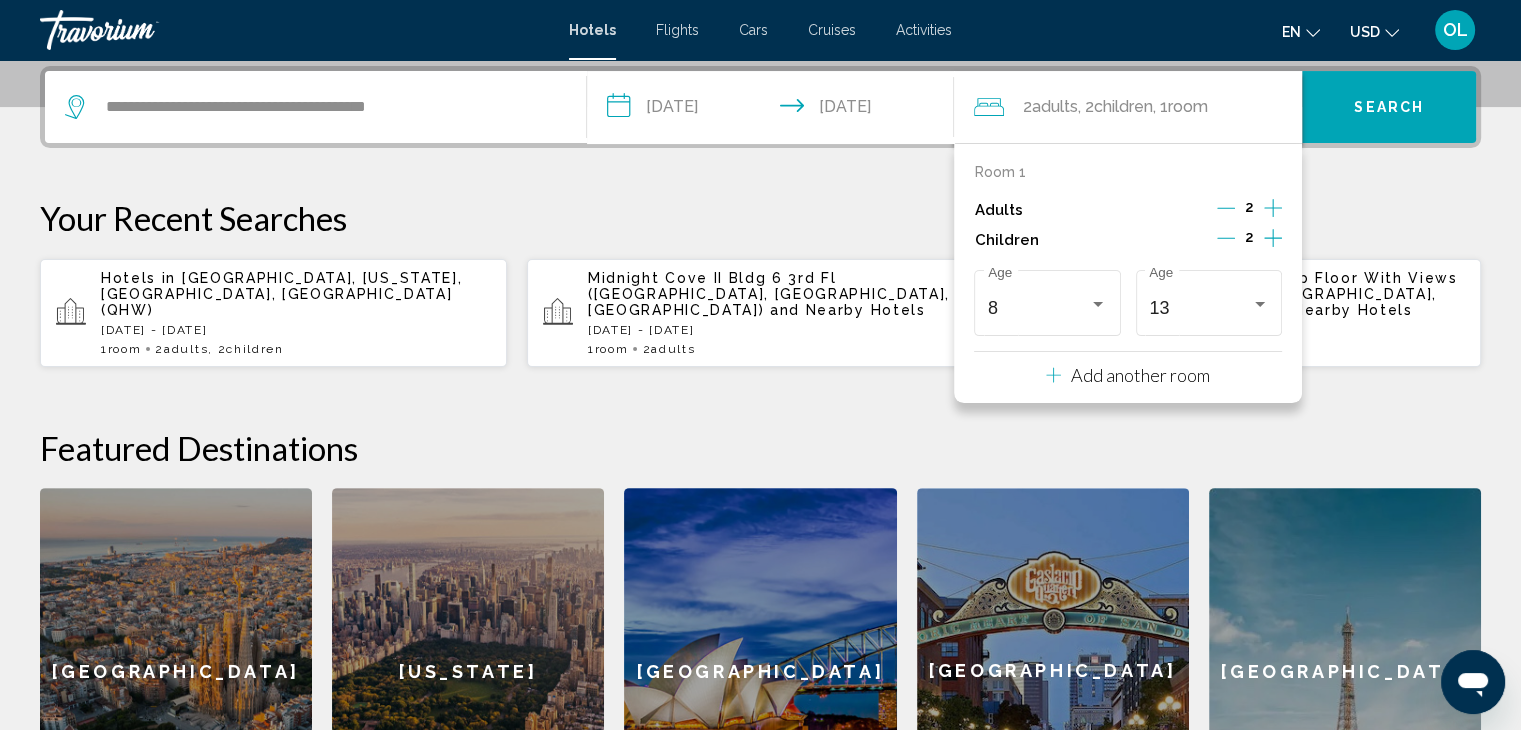 click on "Search" at bounding box center [1389, 106] 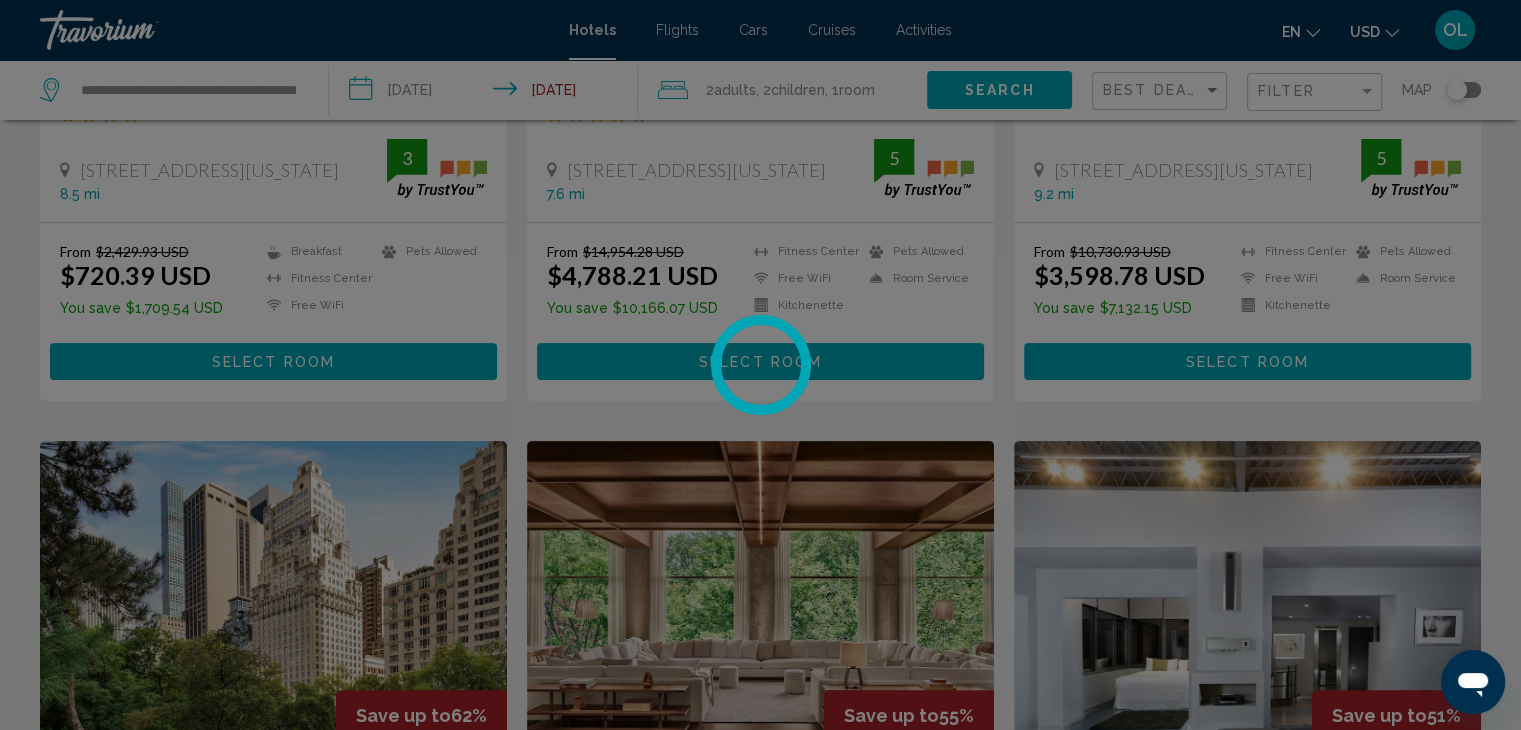 scroll, scrollTop: 0, scrollLeft: 0, axis: both 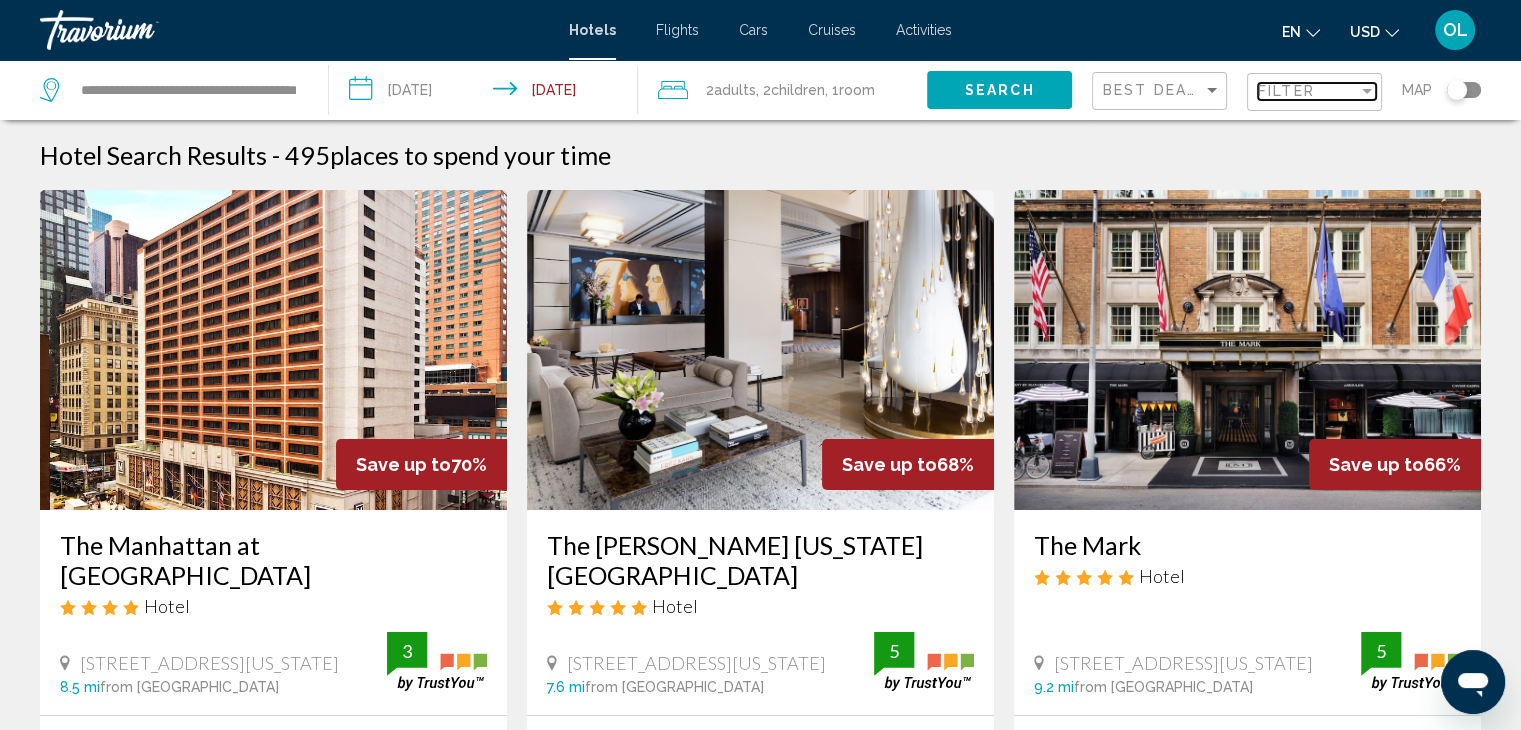 click at bounding box center [1367, 91] 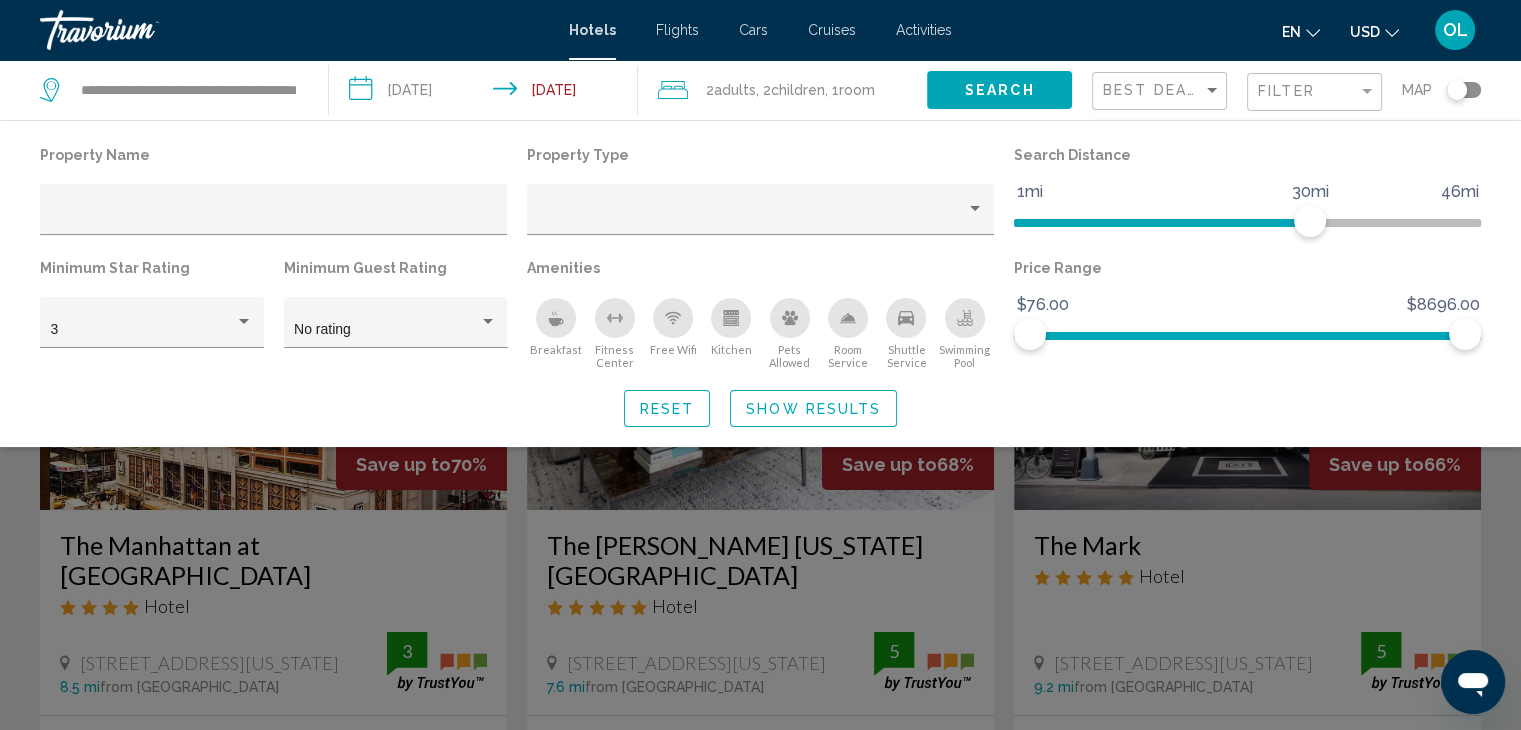 click 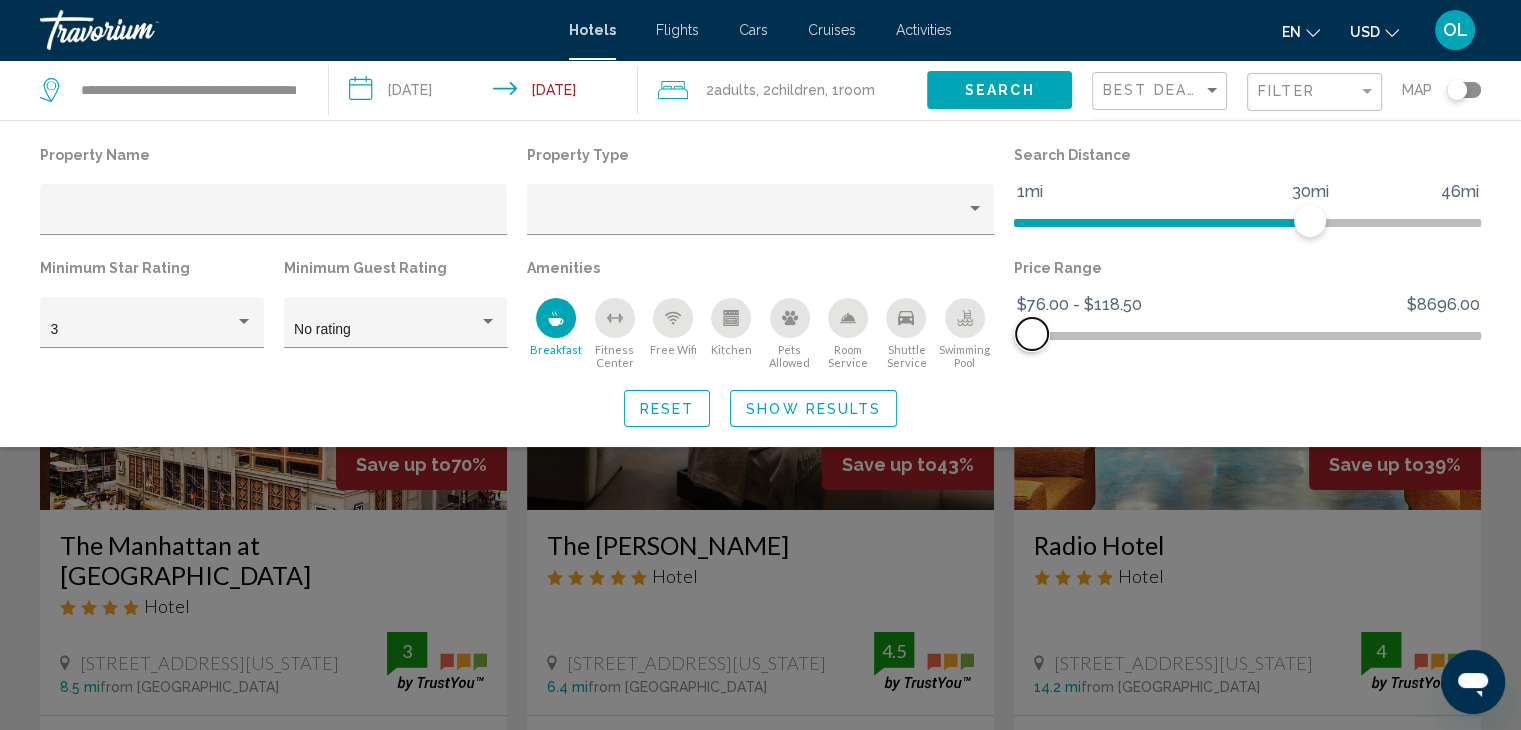 drag, startPoint x: 1464, startPoint y: 331, endPoint x: 1032, endPoint y: 349, distance: 432.37485 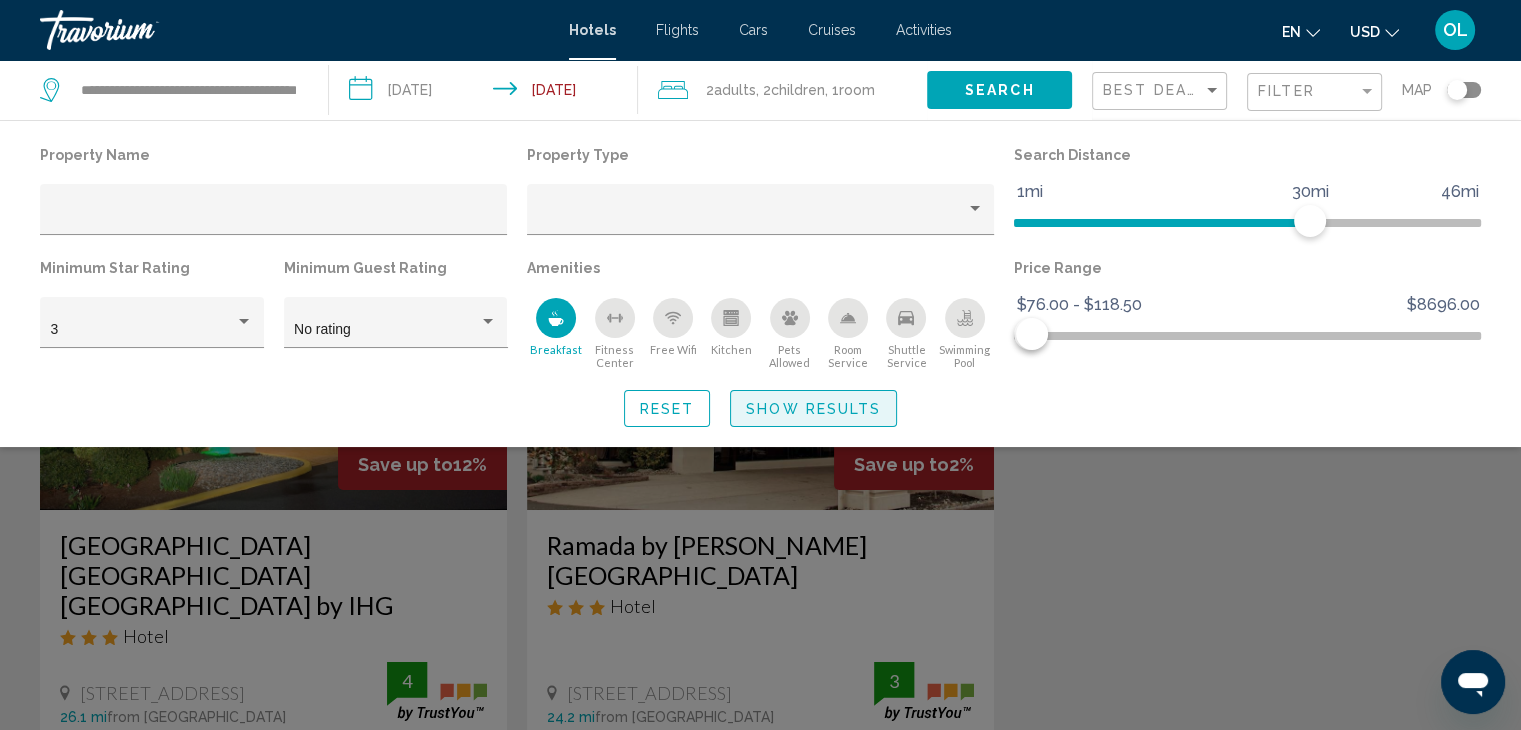 click on "Show Results" 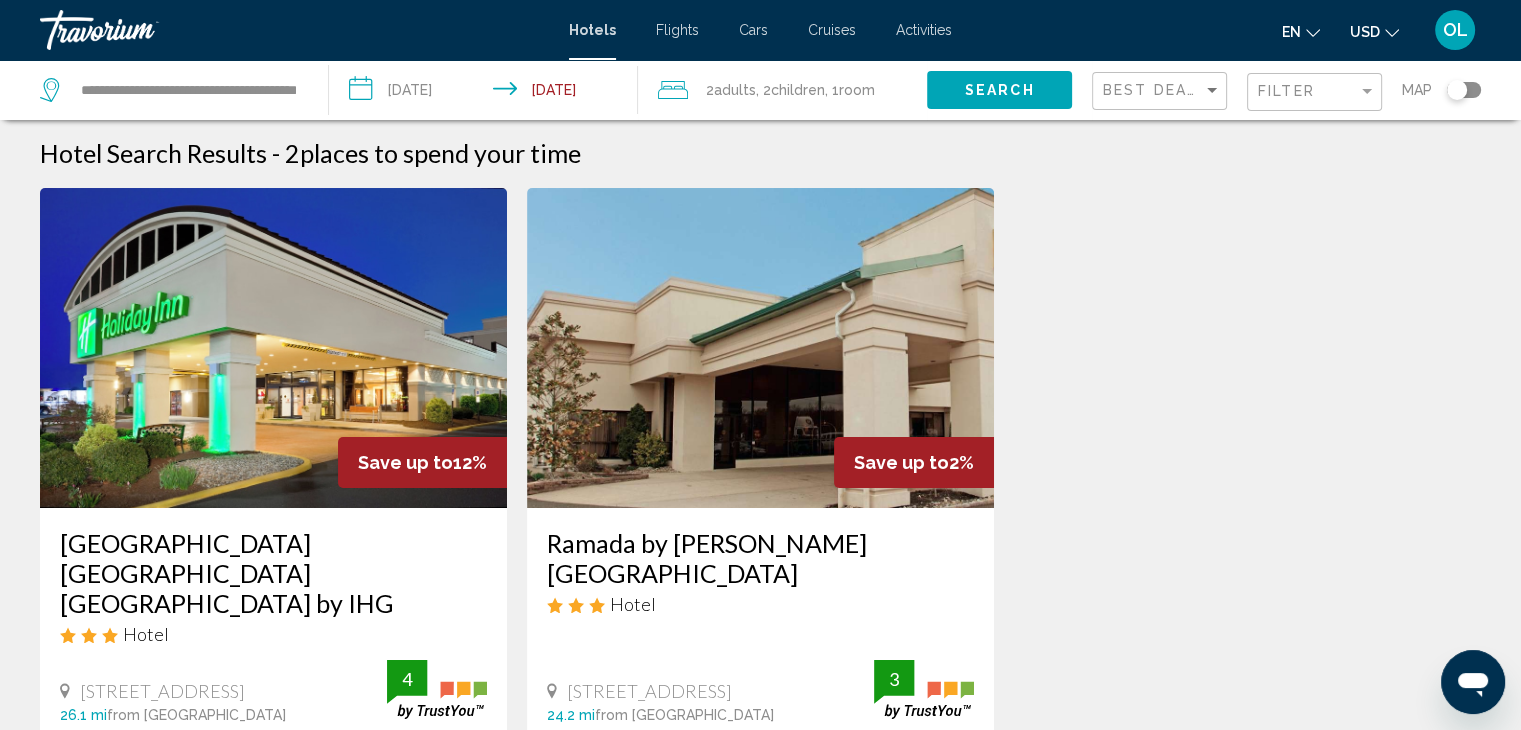 scroll, scrollTop: 0, scrollLeft: 0, axis: both 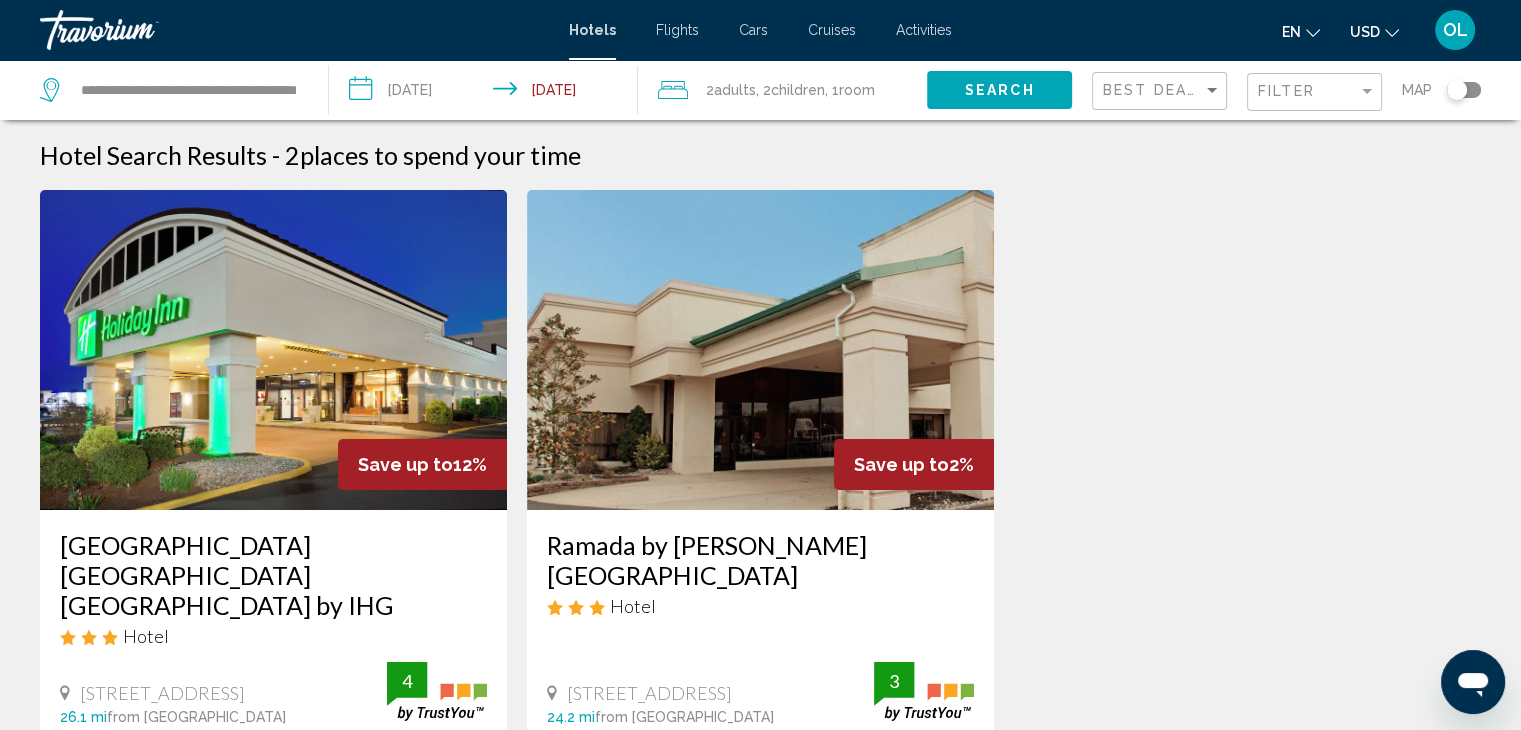 click at bounding box center [273, 350] 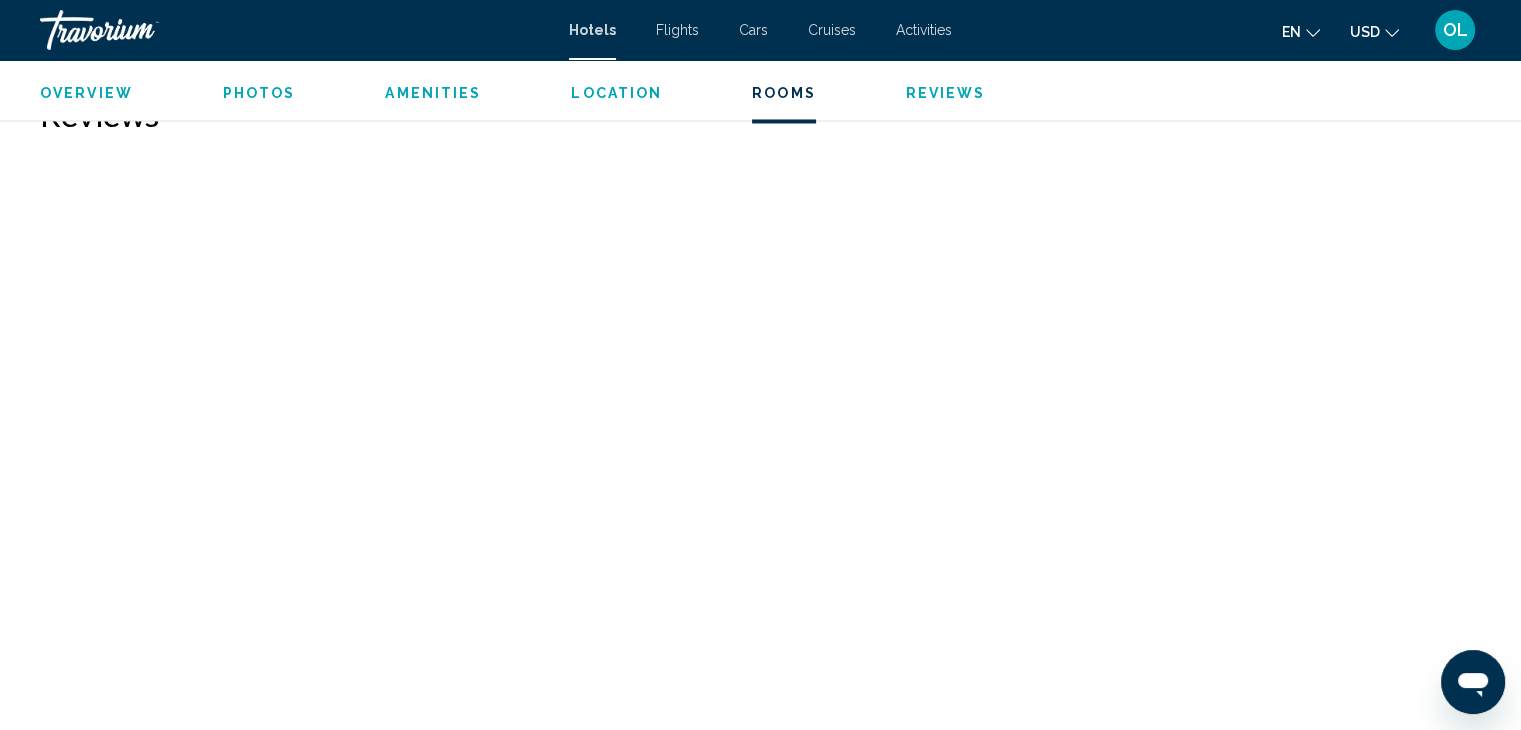 scroll, scrollTop: 3500, scrollLeft: 0, axis: vertical 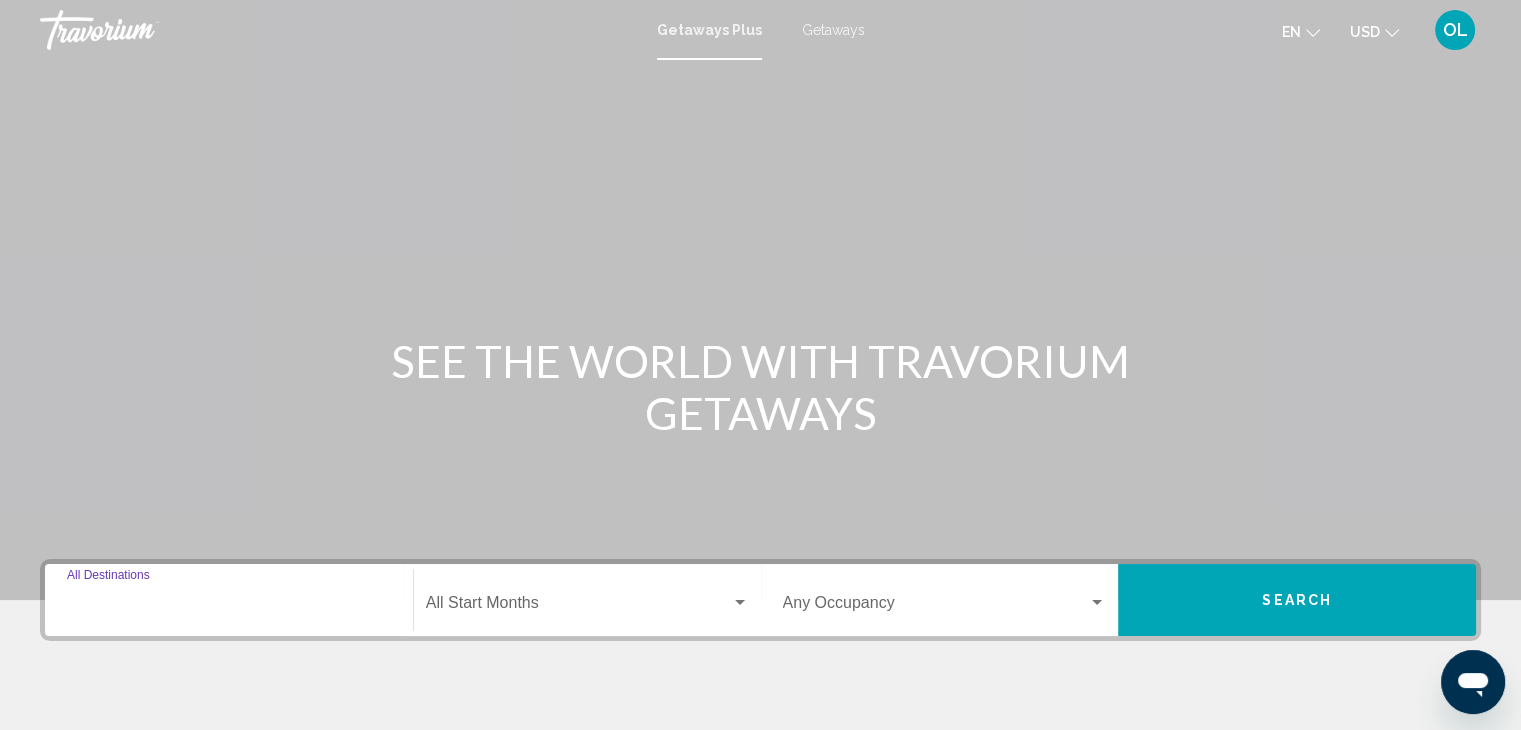 click on "Destination All Destinations" at bounding box center (229, 607) 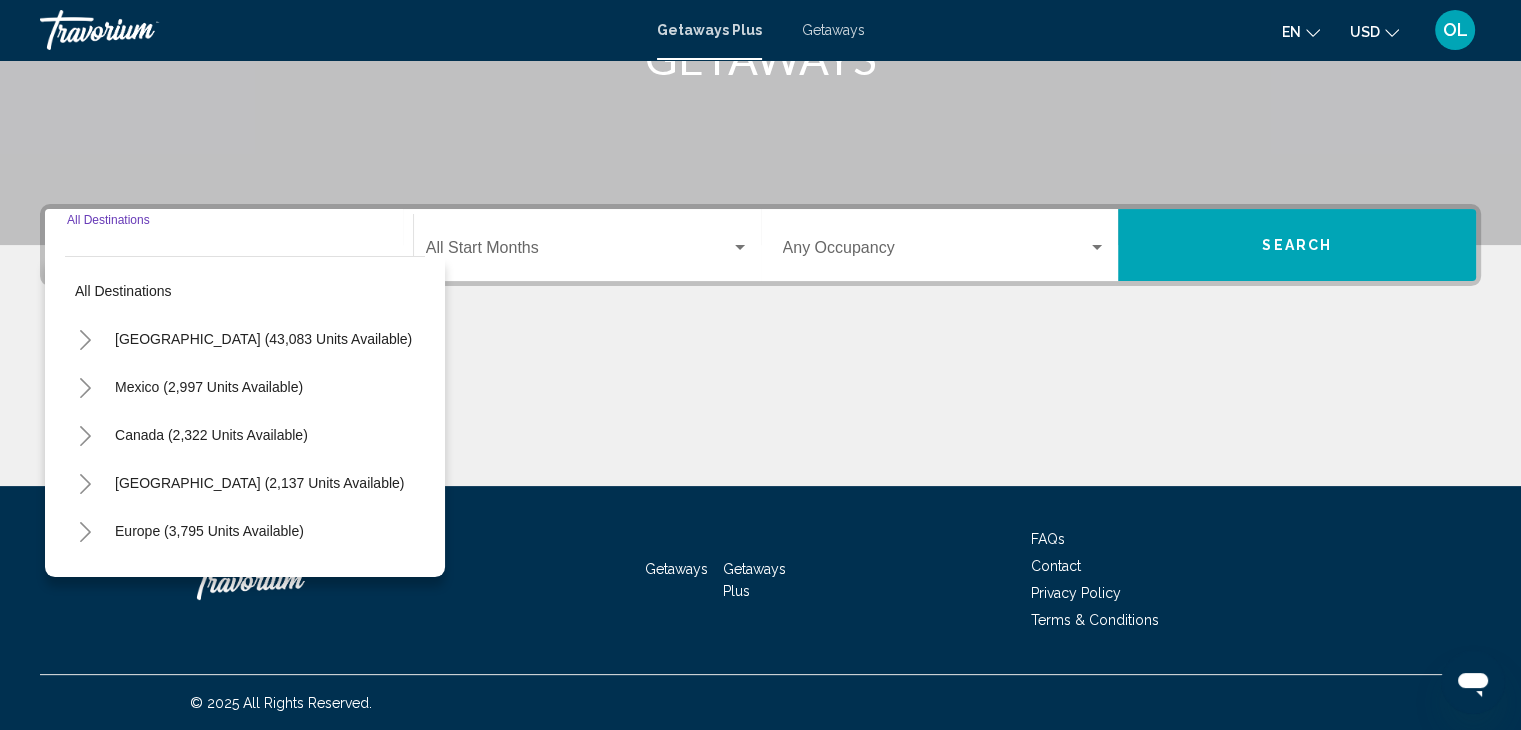 scroll, scrollTop: 356, scrollLeft: 0, axis: vertical 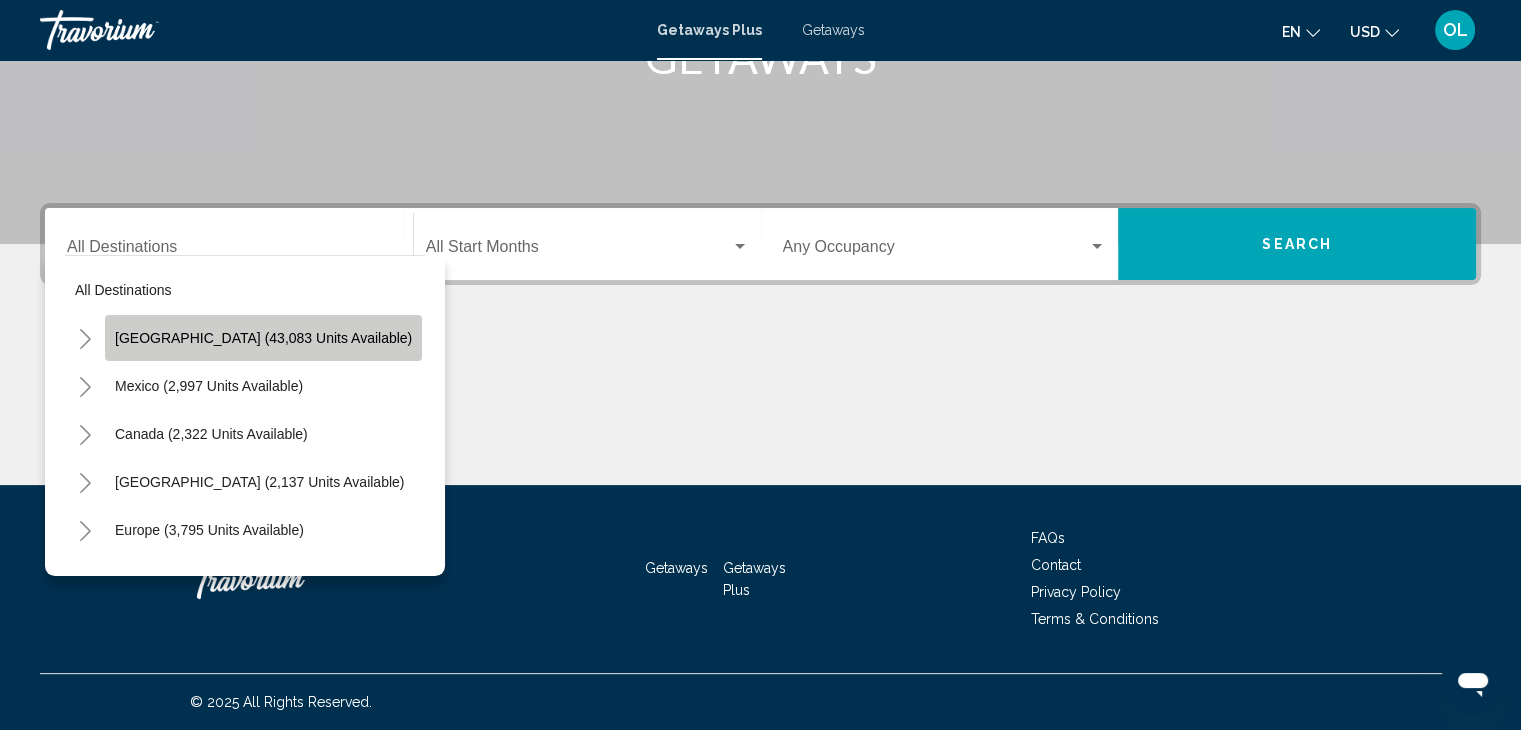 click on "[GEOGRAPHIC_DATA] (43,083 units available)" 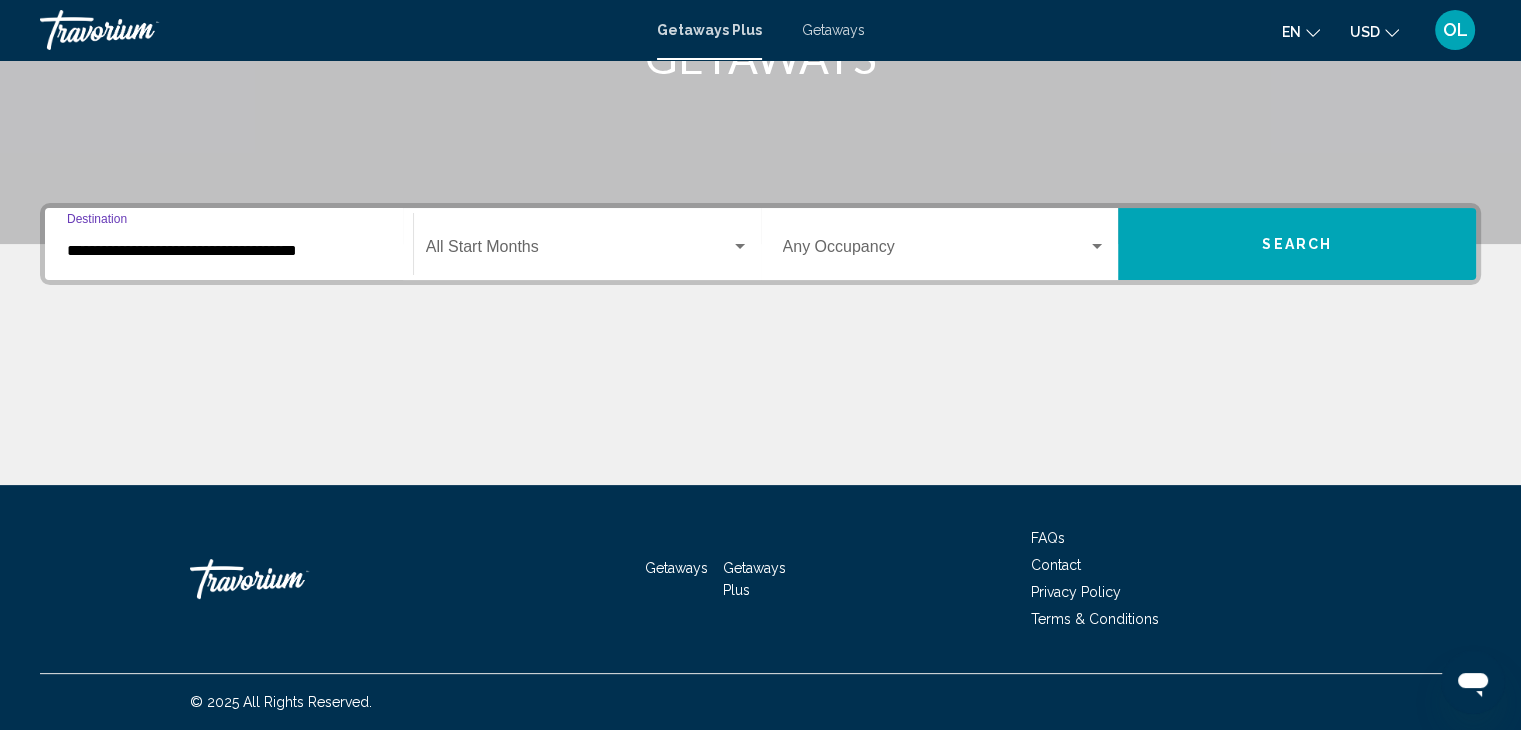 click on "**********" at bounding box center [229, 251] 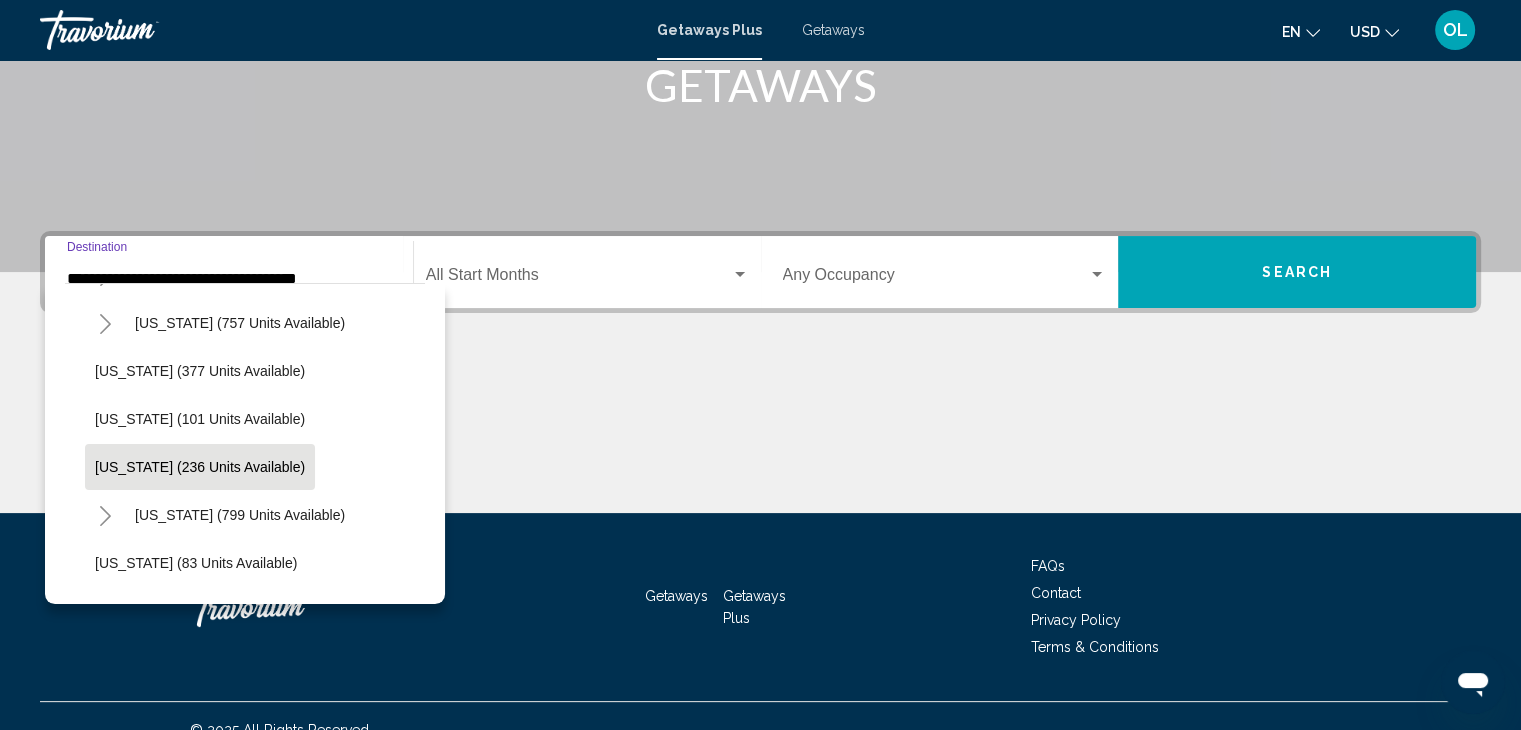 scroll, scrollTop: 1100, scrollLeft: 0, axis: vertical 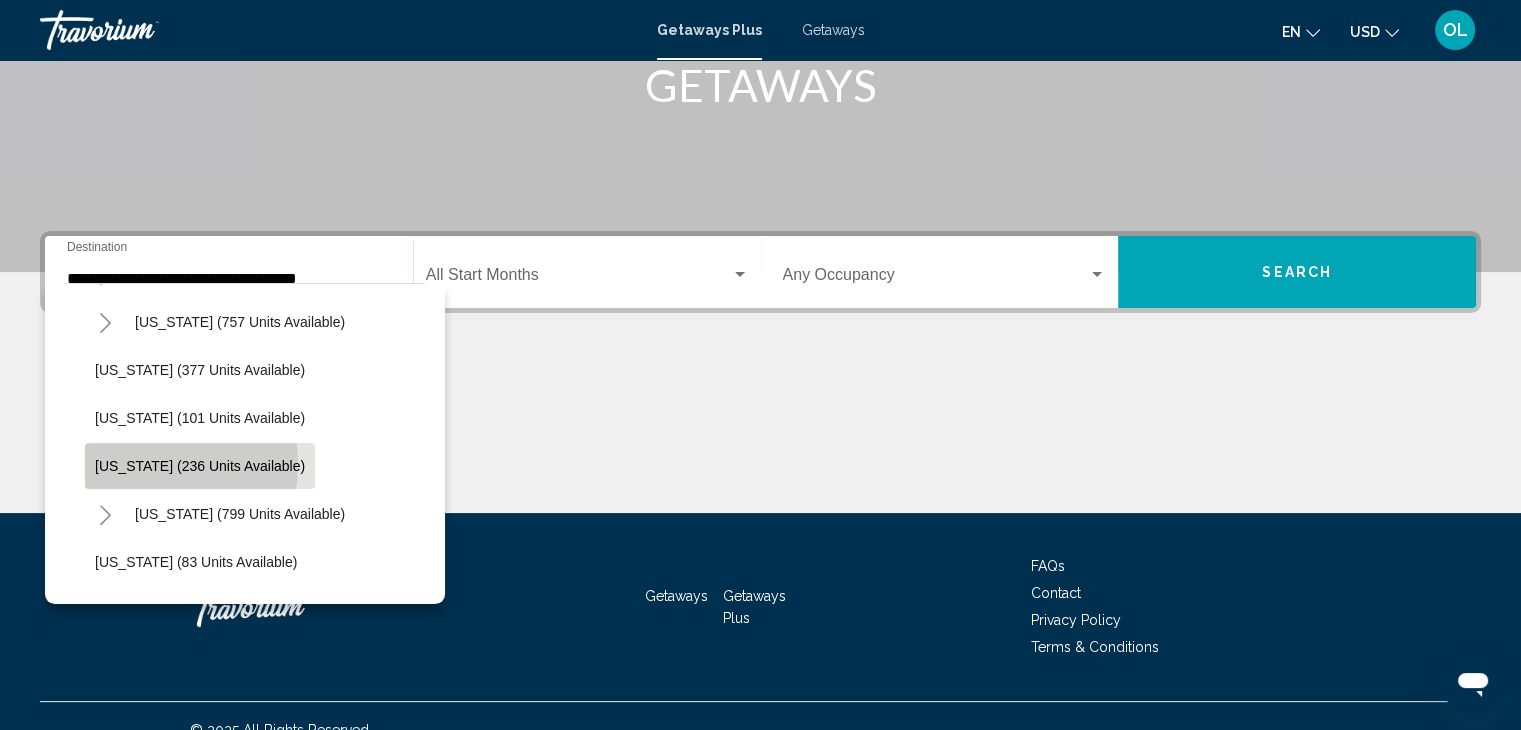 click on "[US_STATE] (236 units available)" 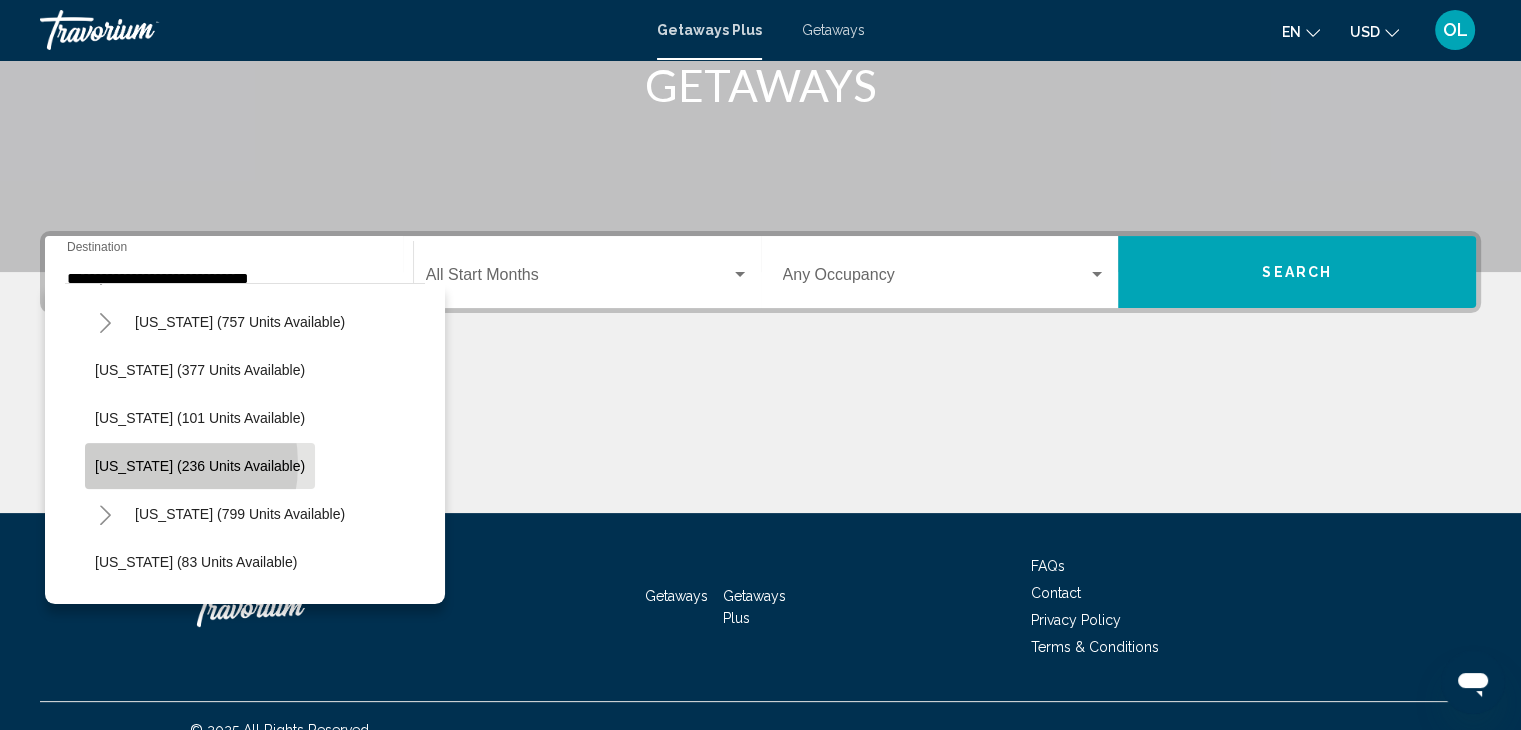 scroll, scrollTop: 356, scrollLeft: 0, axis: vertical 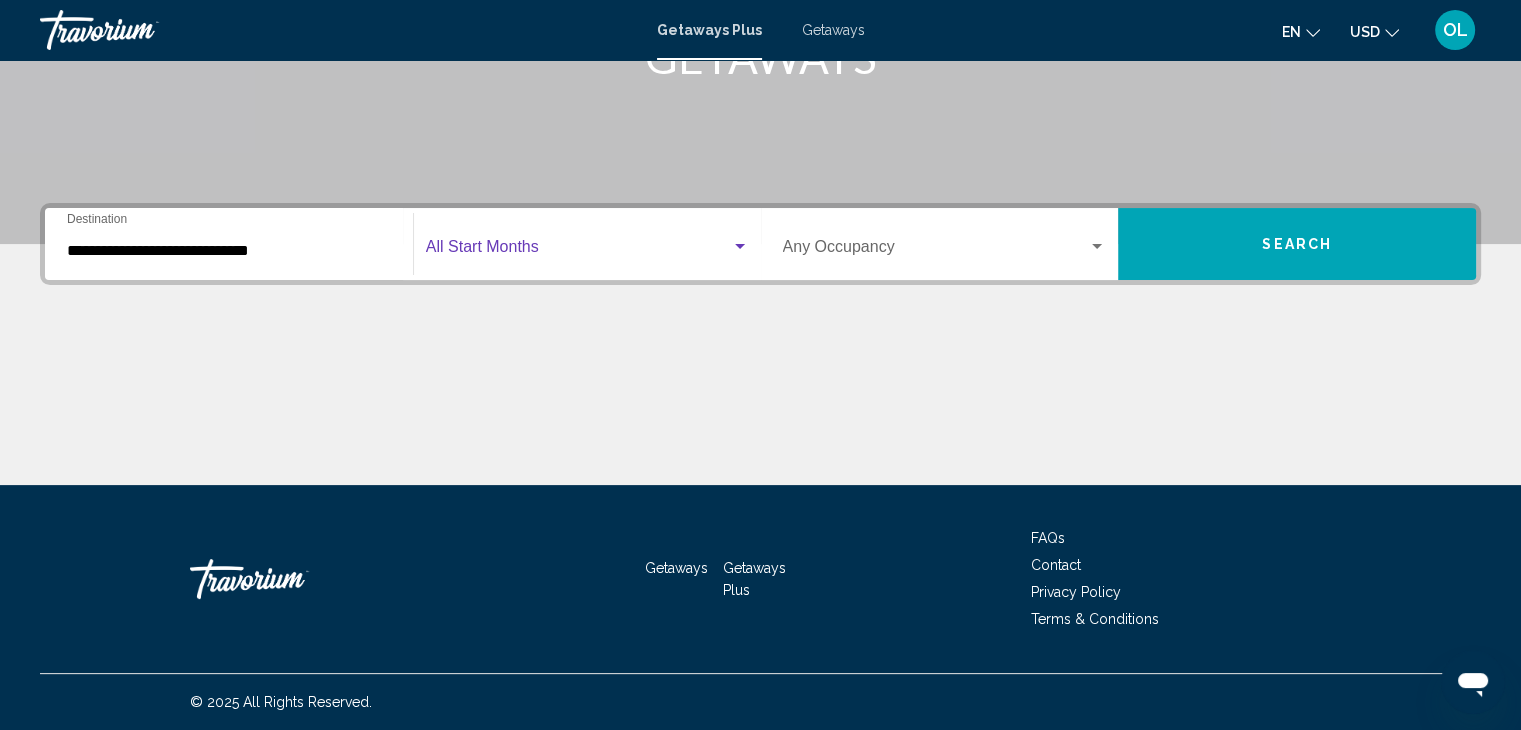 click at bounding box center [578, 251] 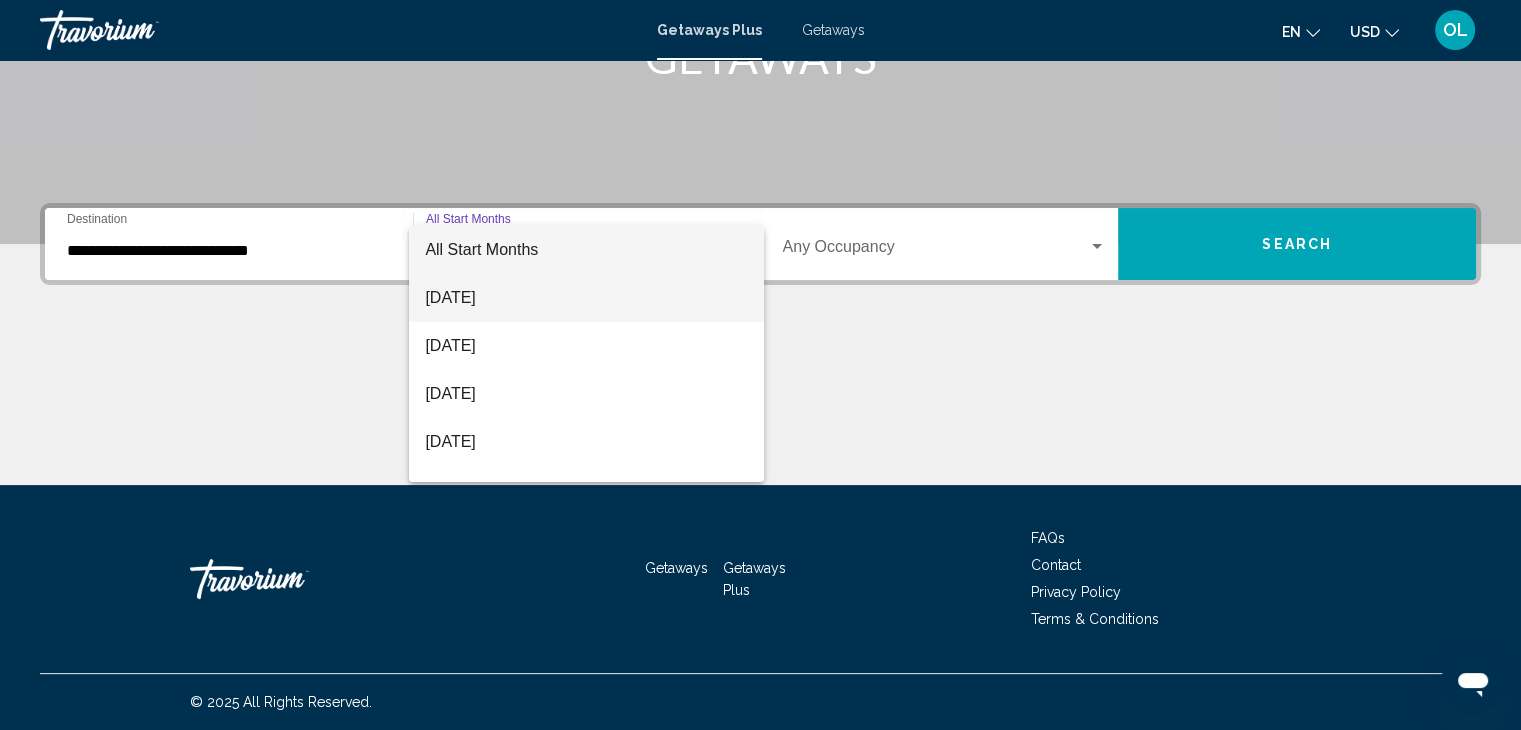 click on "[DATE]" at bounding box center (586, 298) 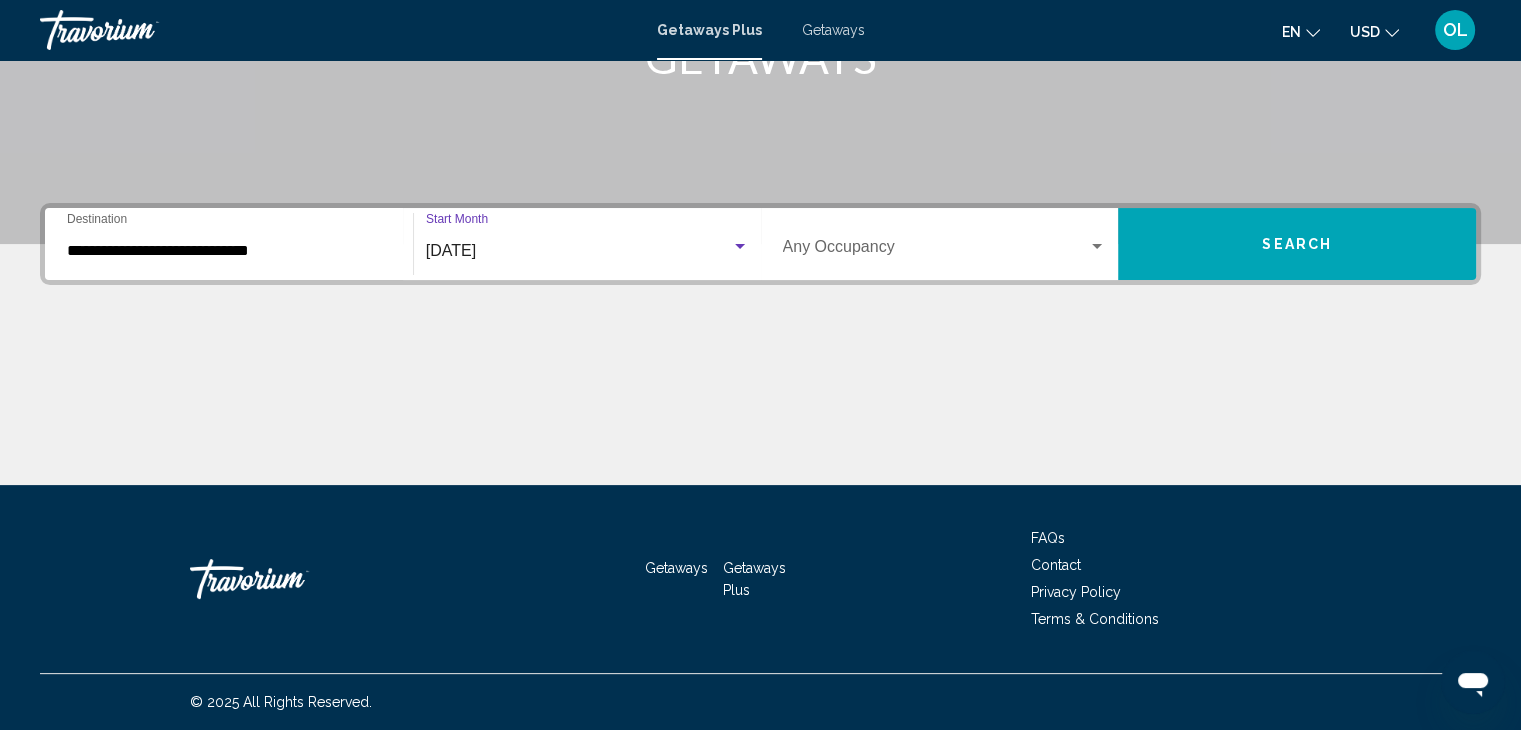 click at bounding box center [936, 251] 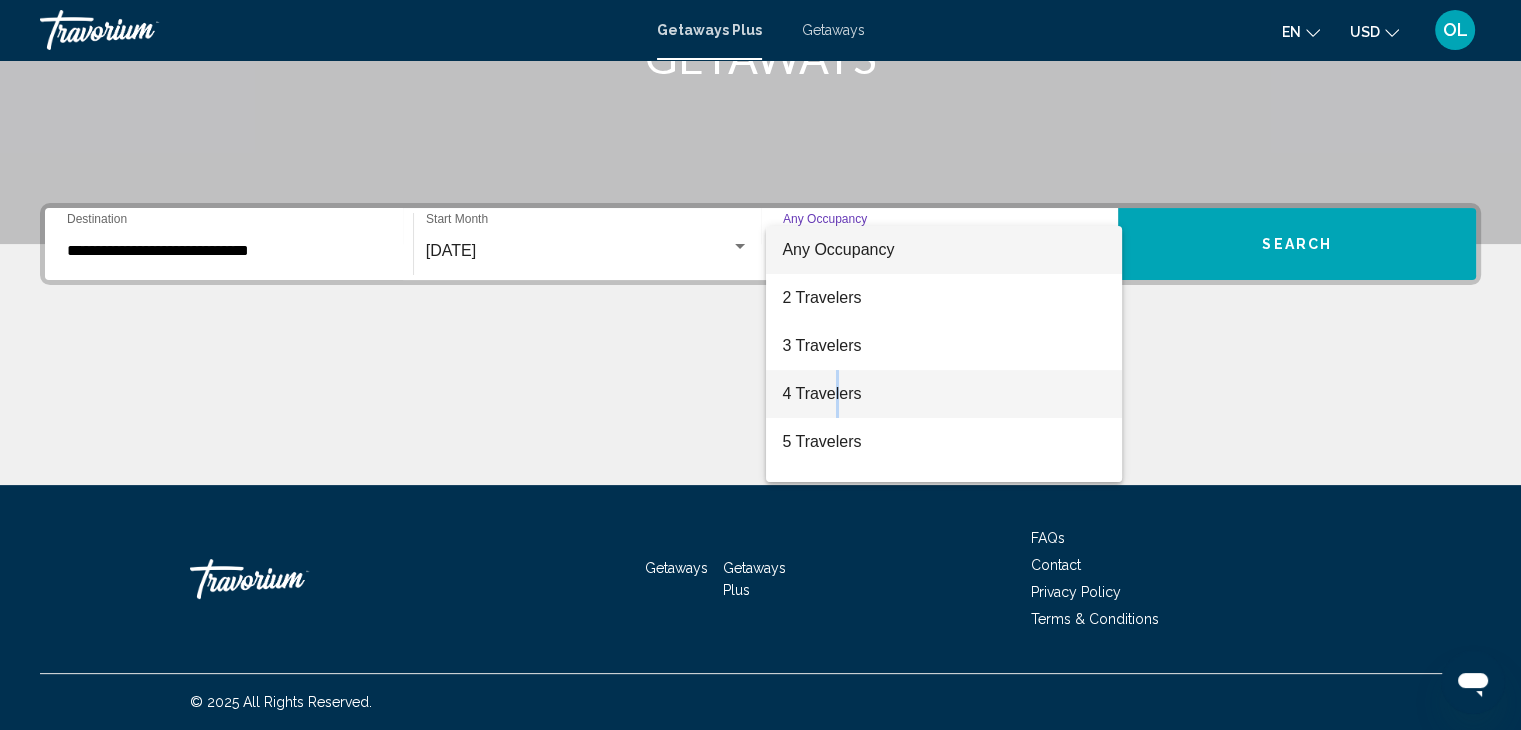 click on "4 Travelers" at bounding box center (944, 394) 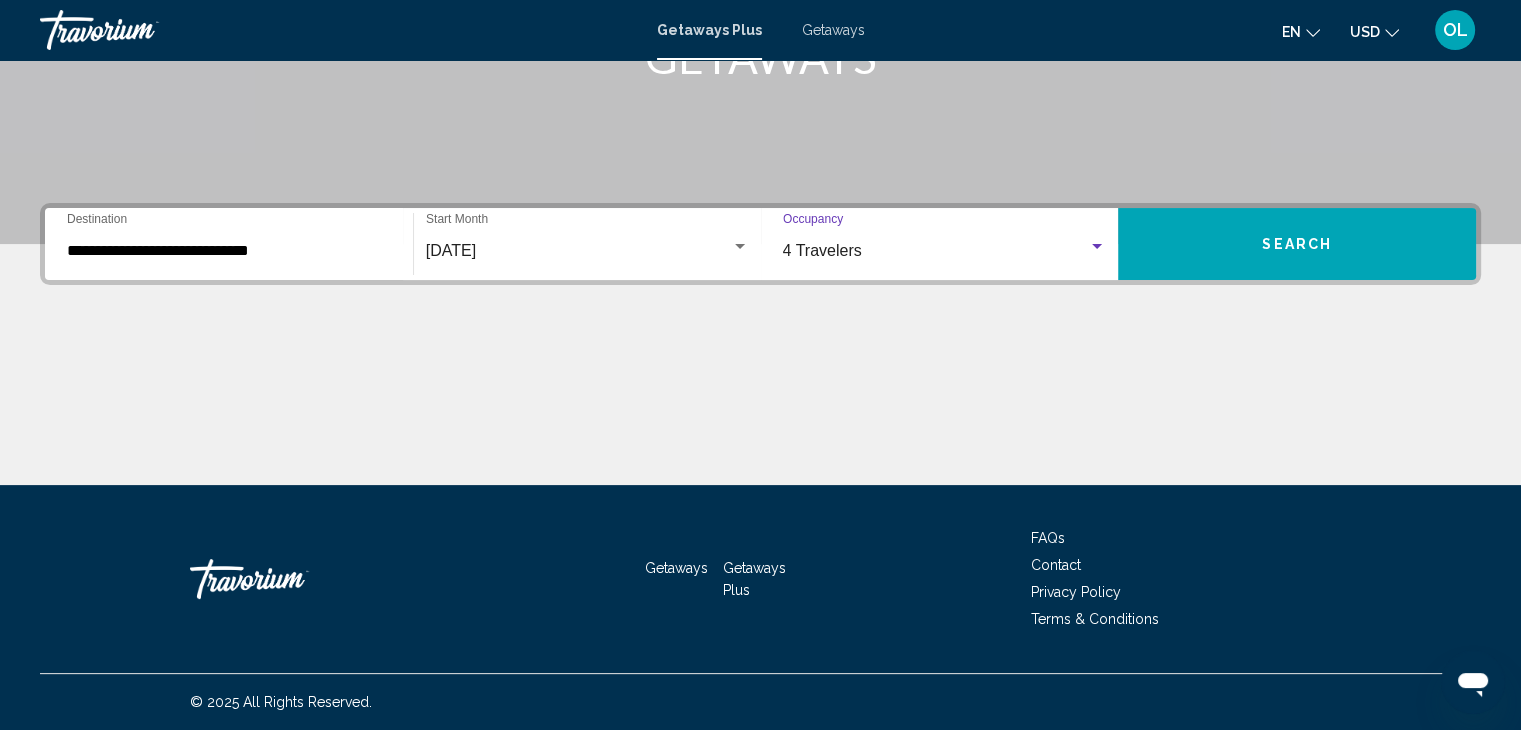 click on "Search" at bounding box center [1297, 245] 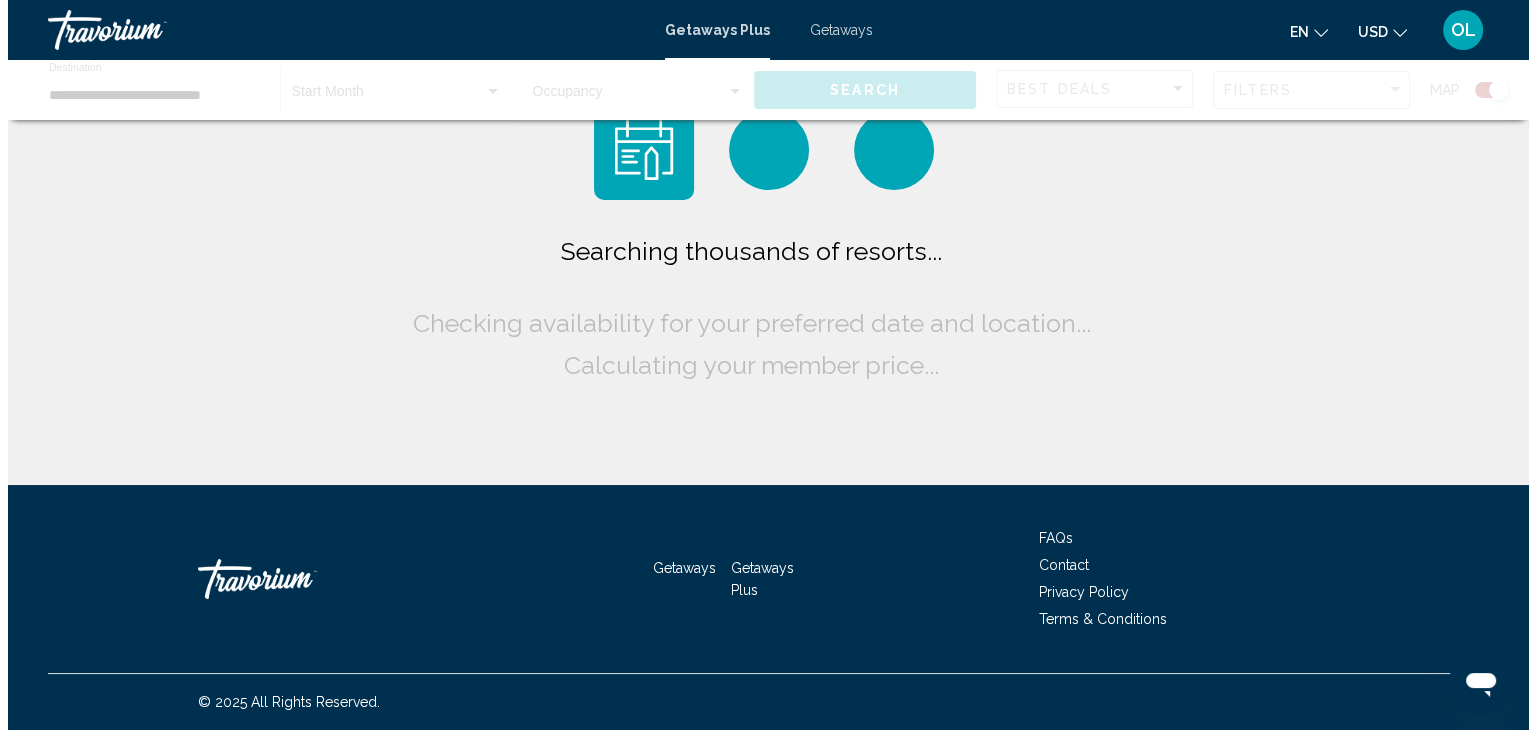 scroll, scrollTop: 0, scrollLeft: 0, axis: both 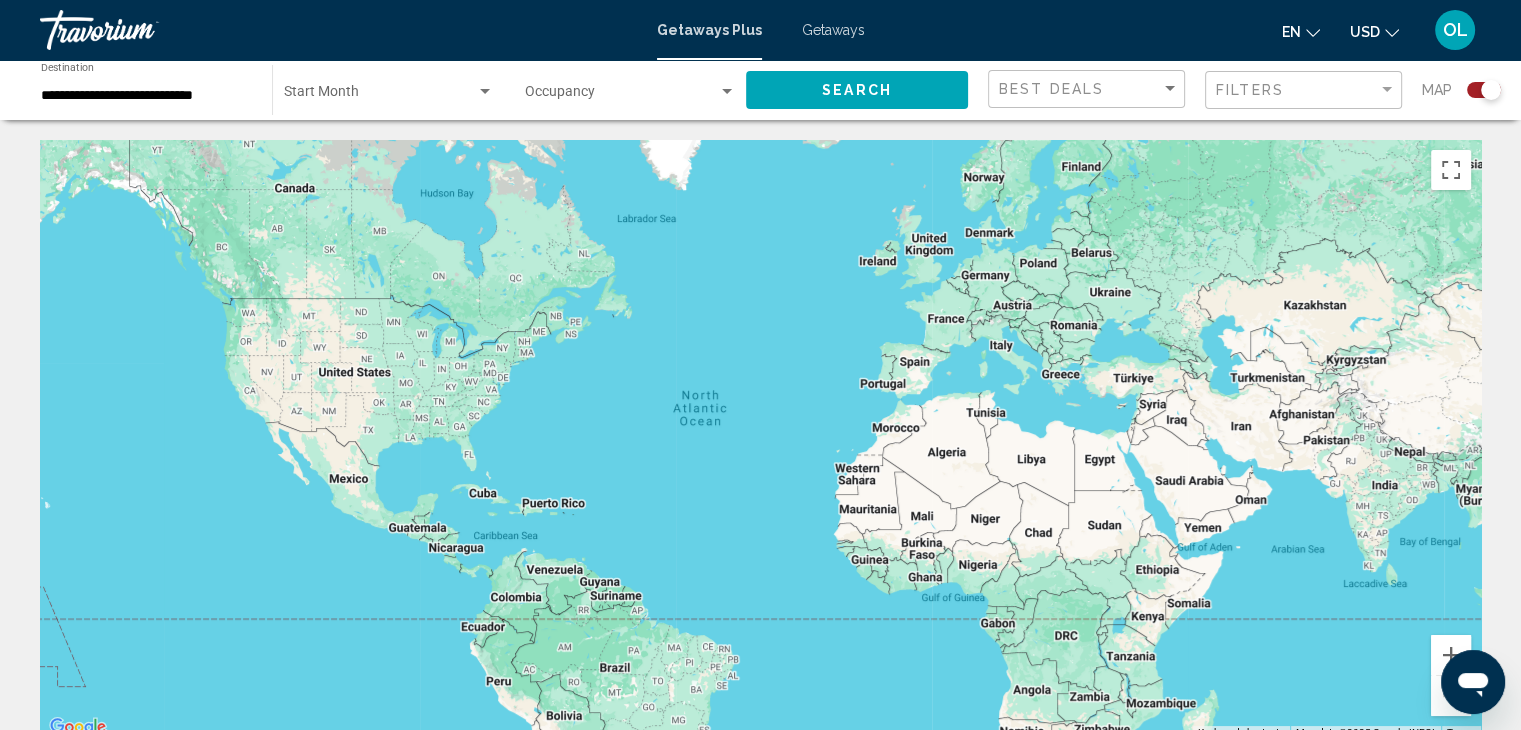 click 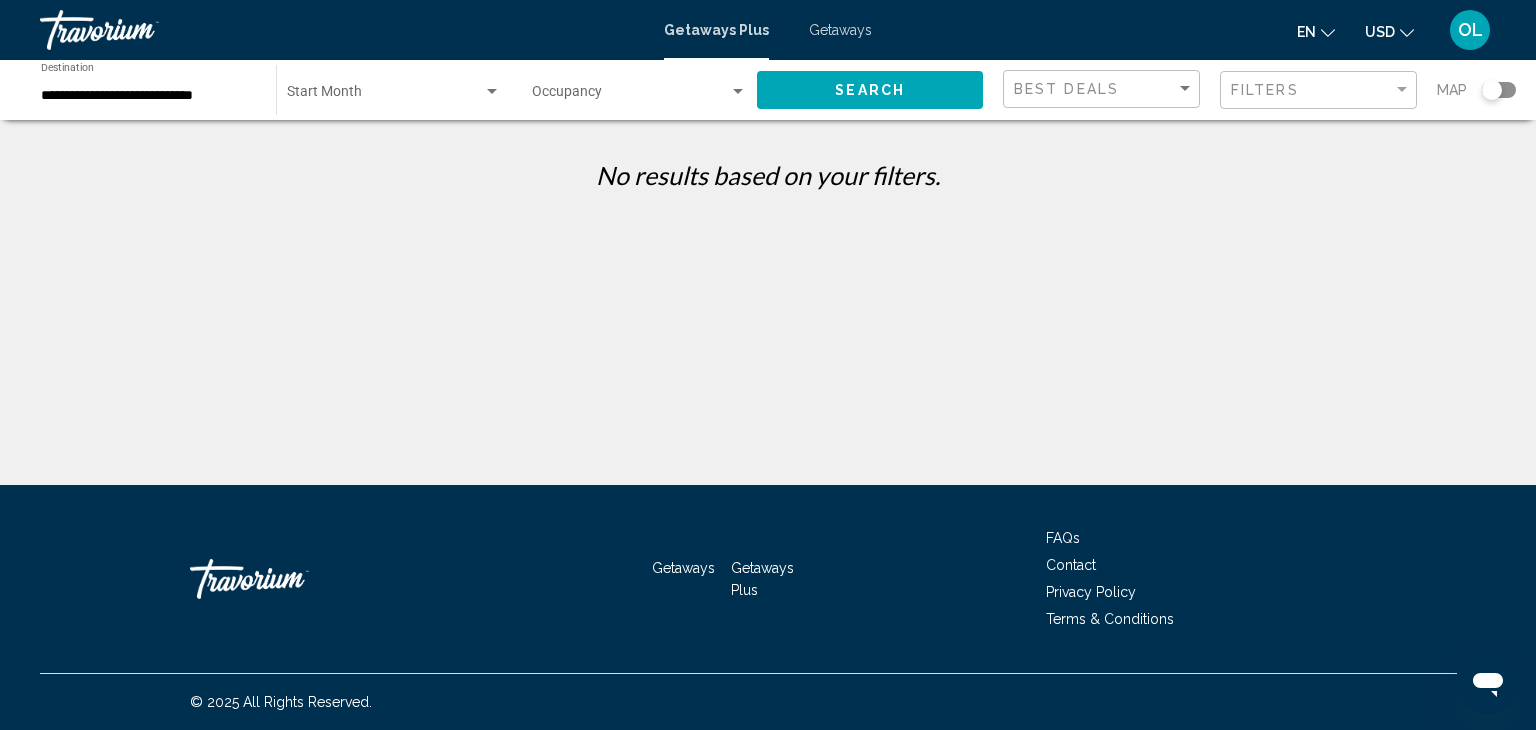 click at bounding box center [385, 96] 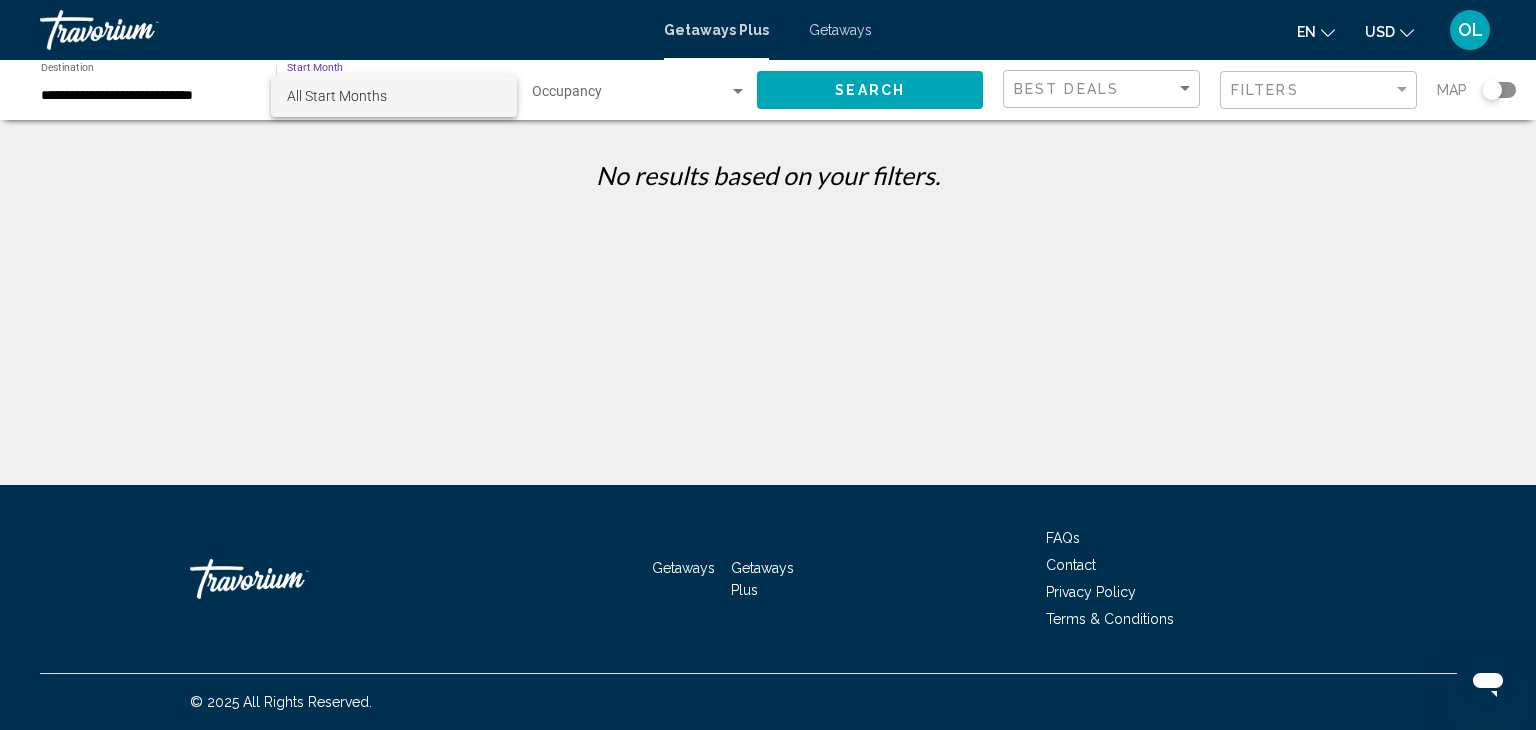 click on "All Start Months" at bounding box center [394, 96] 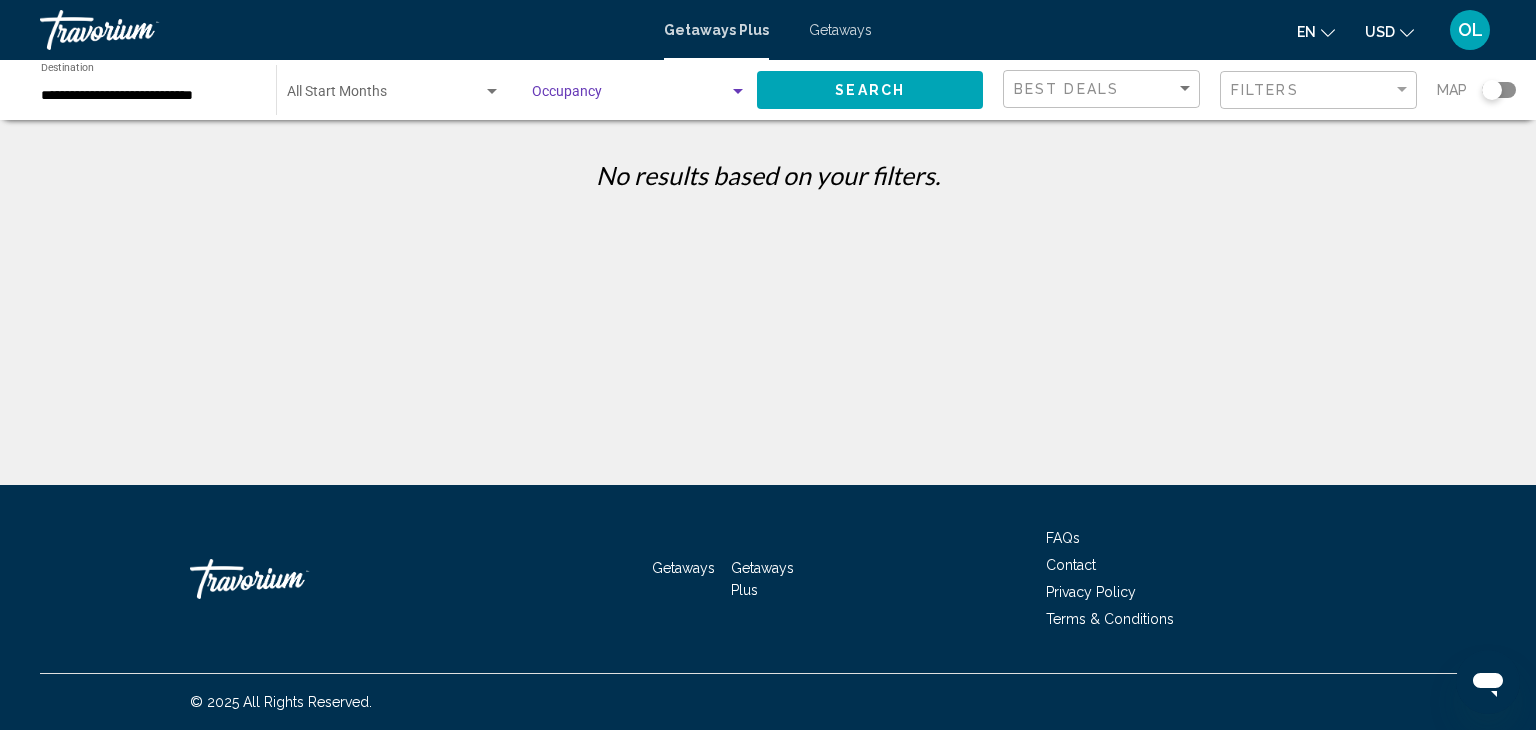 click at bounding box center [630, 96] 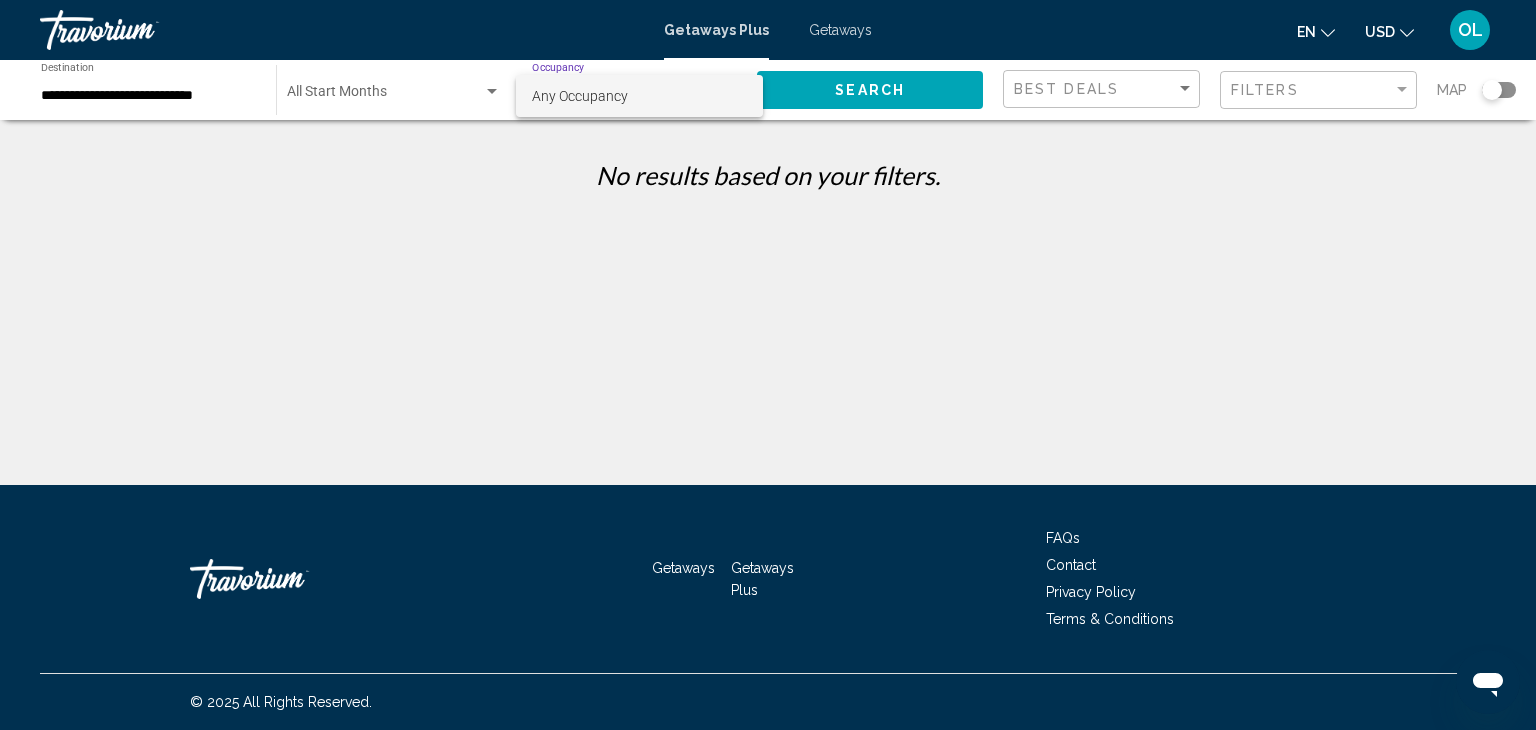 click on "Any Occupancy" at bounding box center (580, 96) 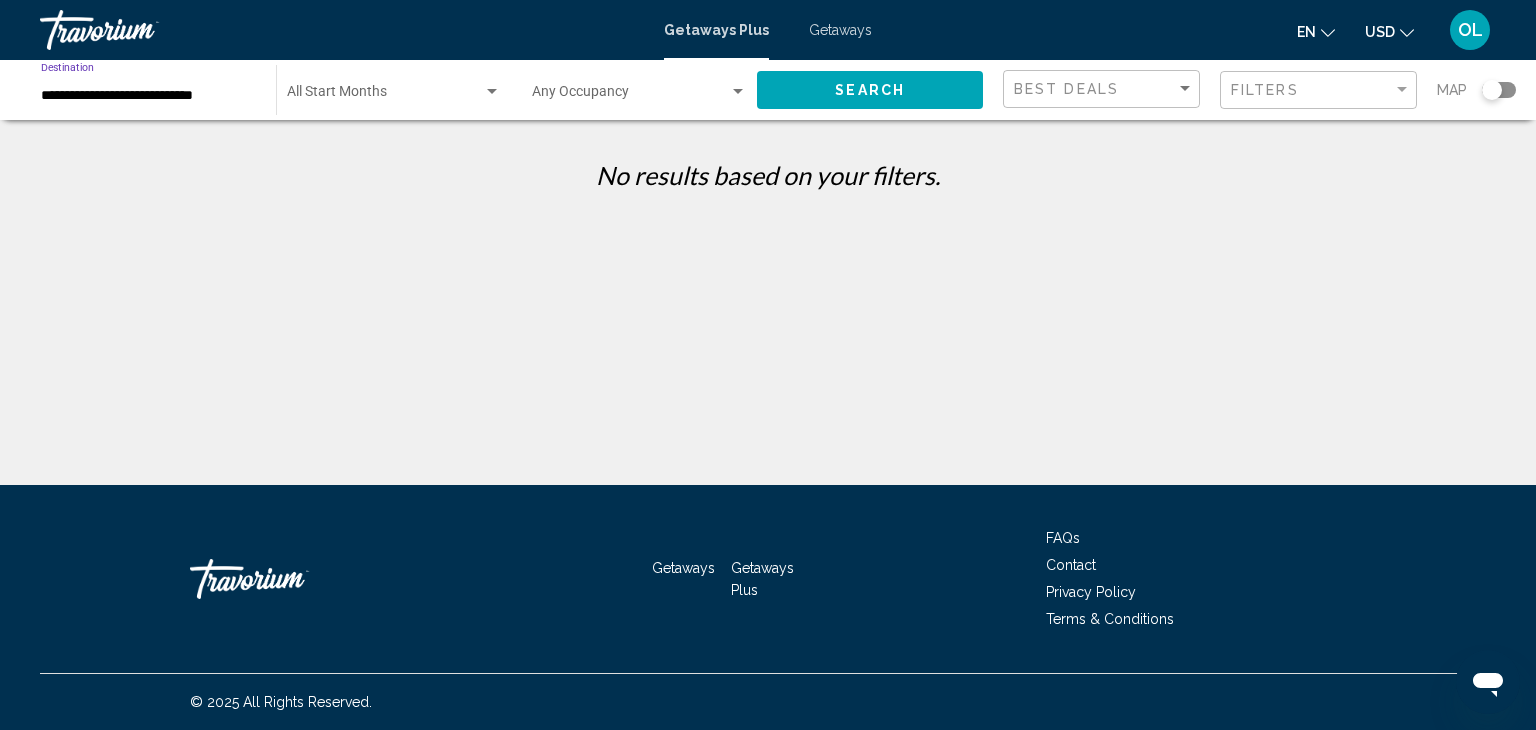 click on "**********" at bounding box center (148, 96) 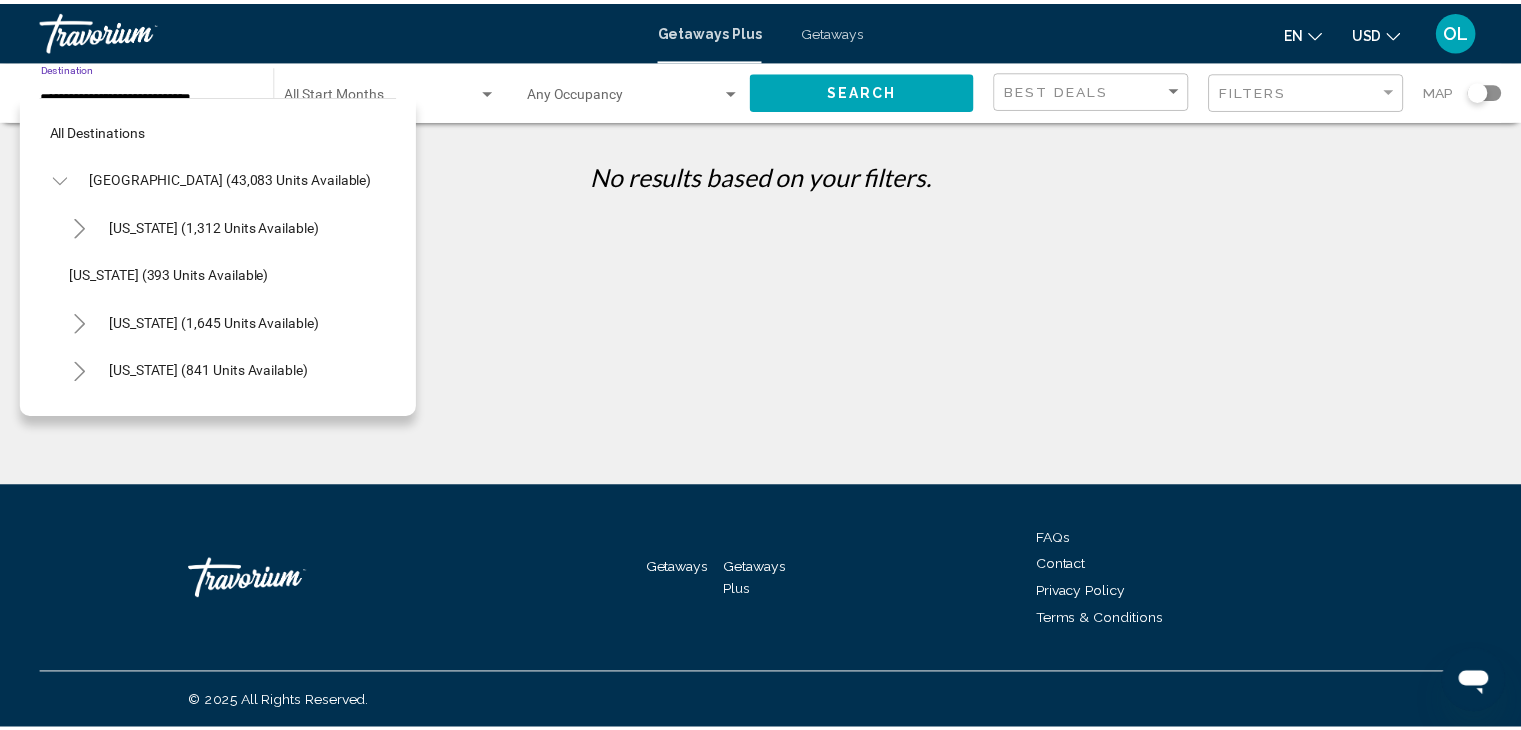 scroll, scrollTop: 1134, scrollLeft: 0, axis: vertical 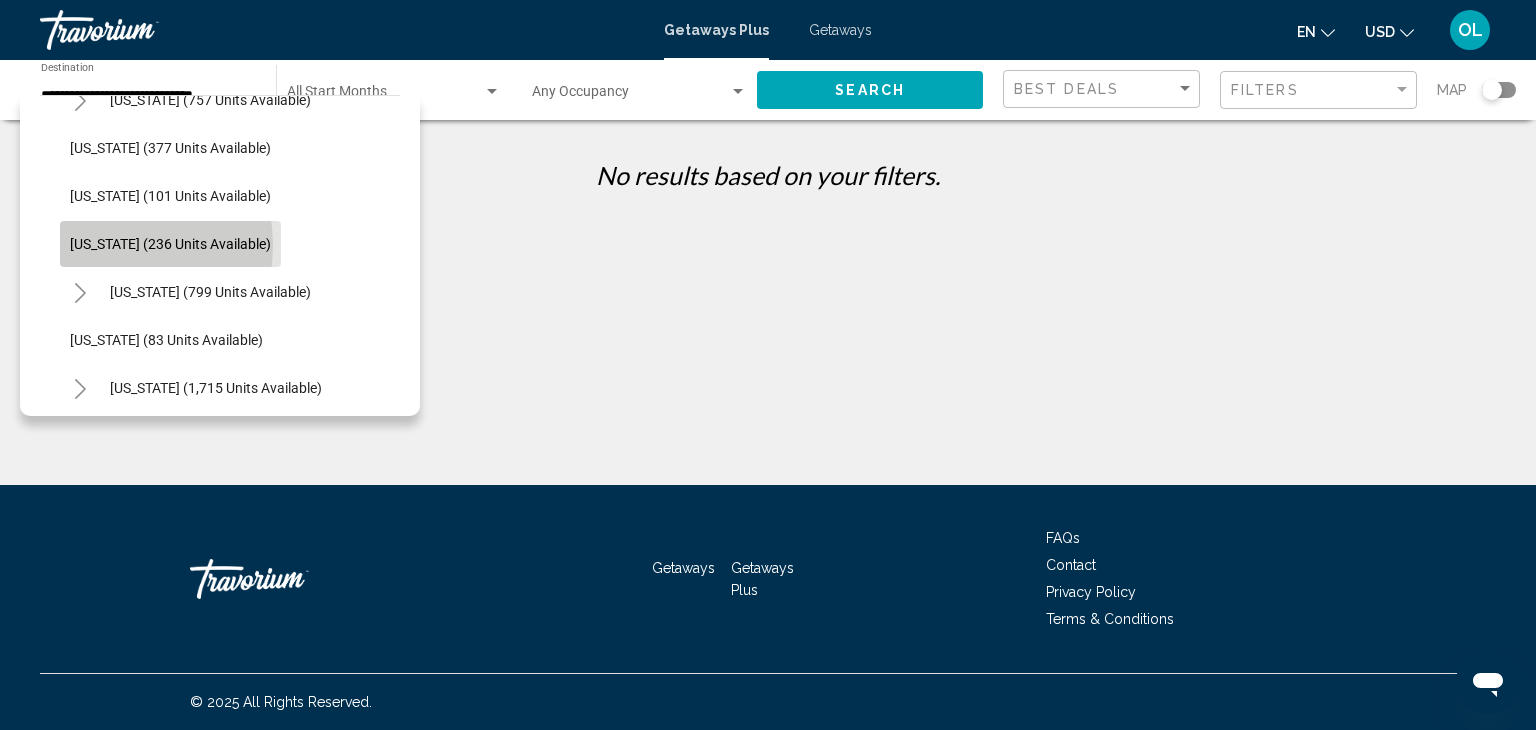 click on "[US_STATE] (236 units available)" 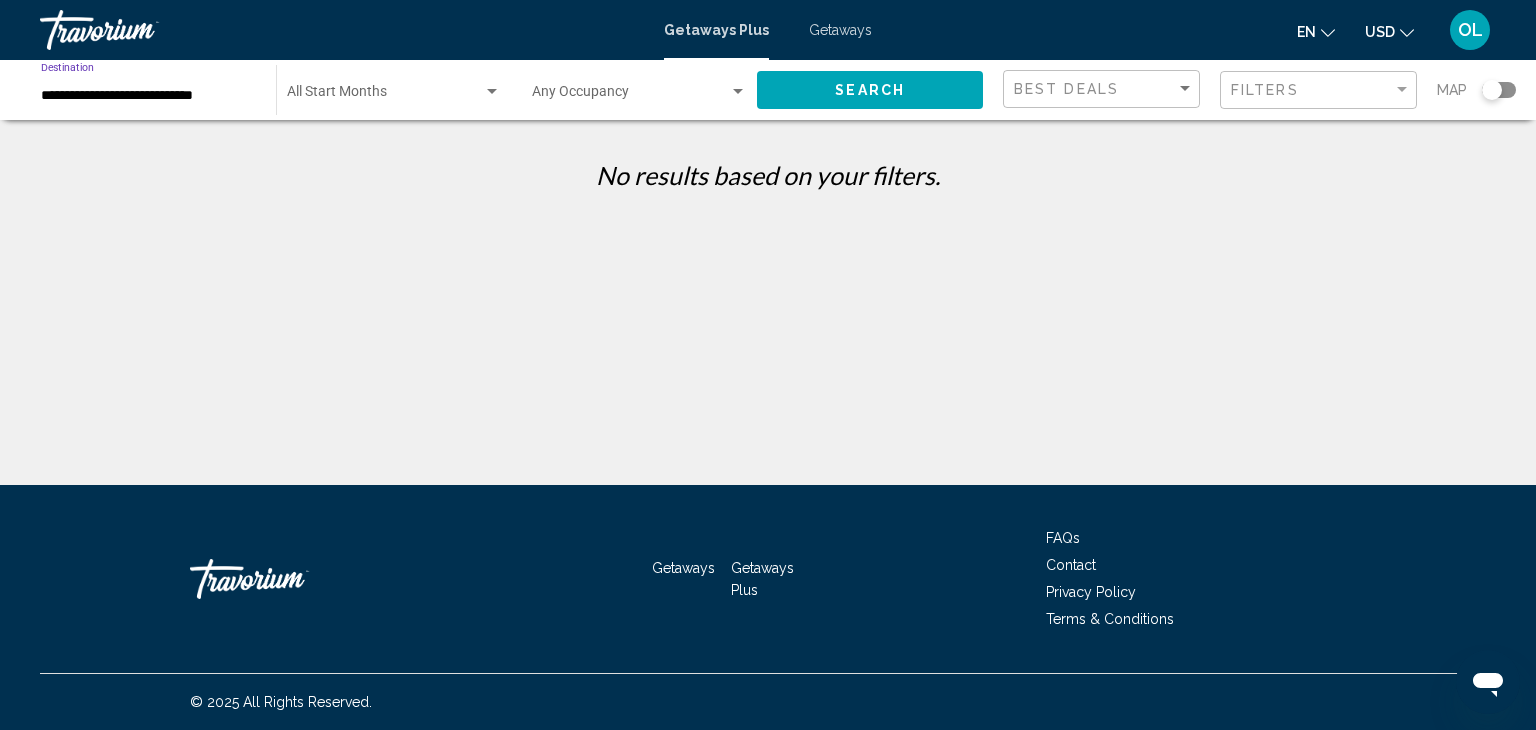 click at bounding box center (385, 96) 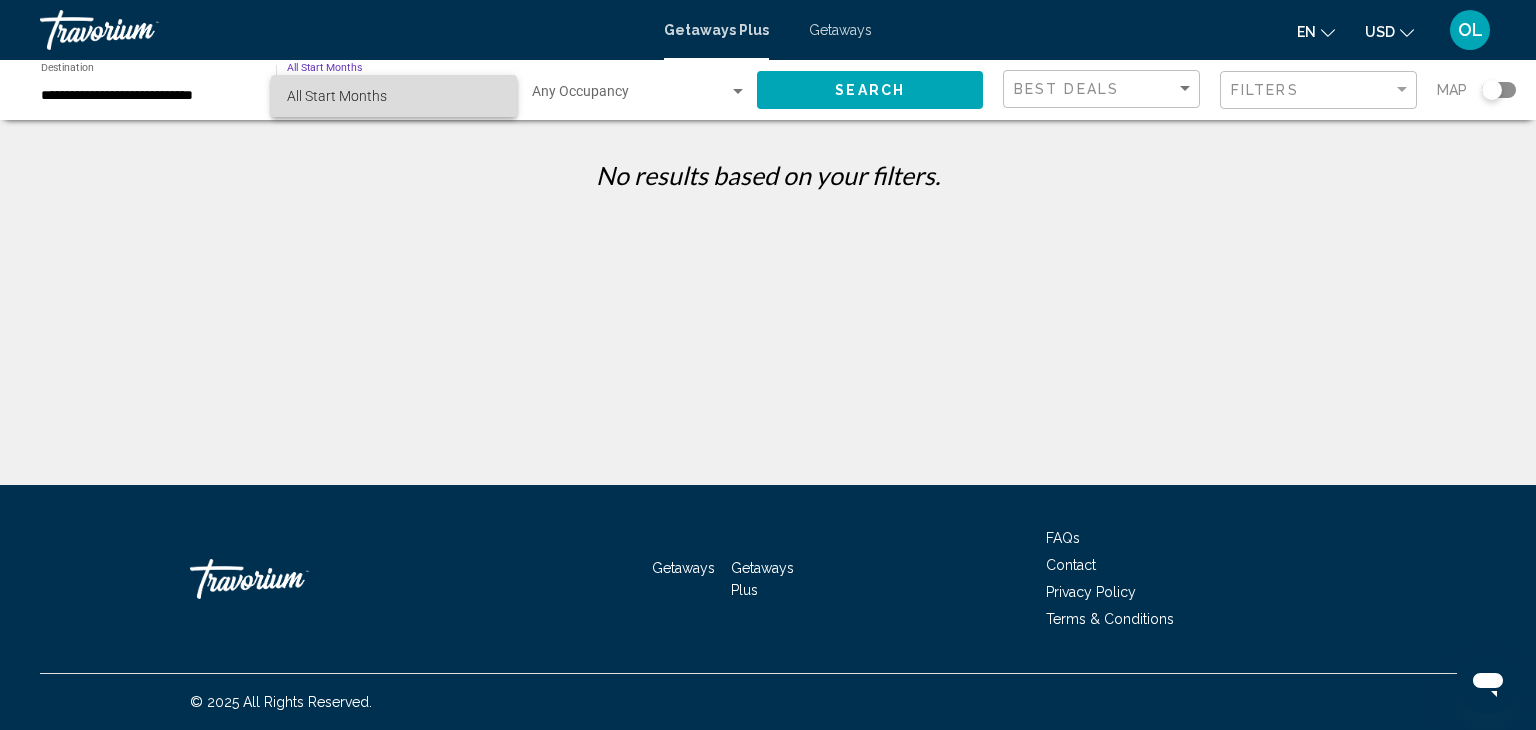 click on "All Start Months" at bounding box center (394, 96) 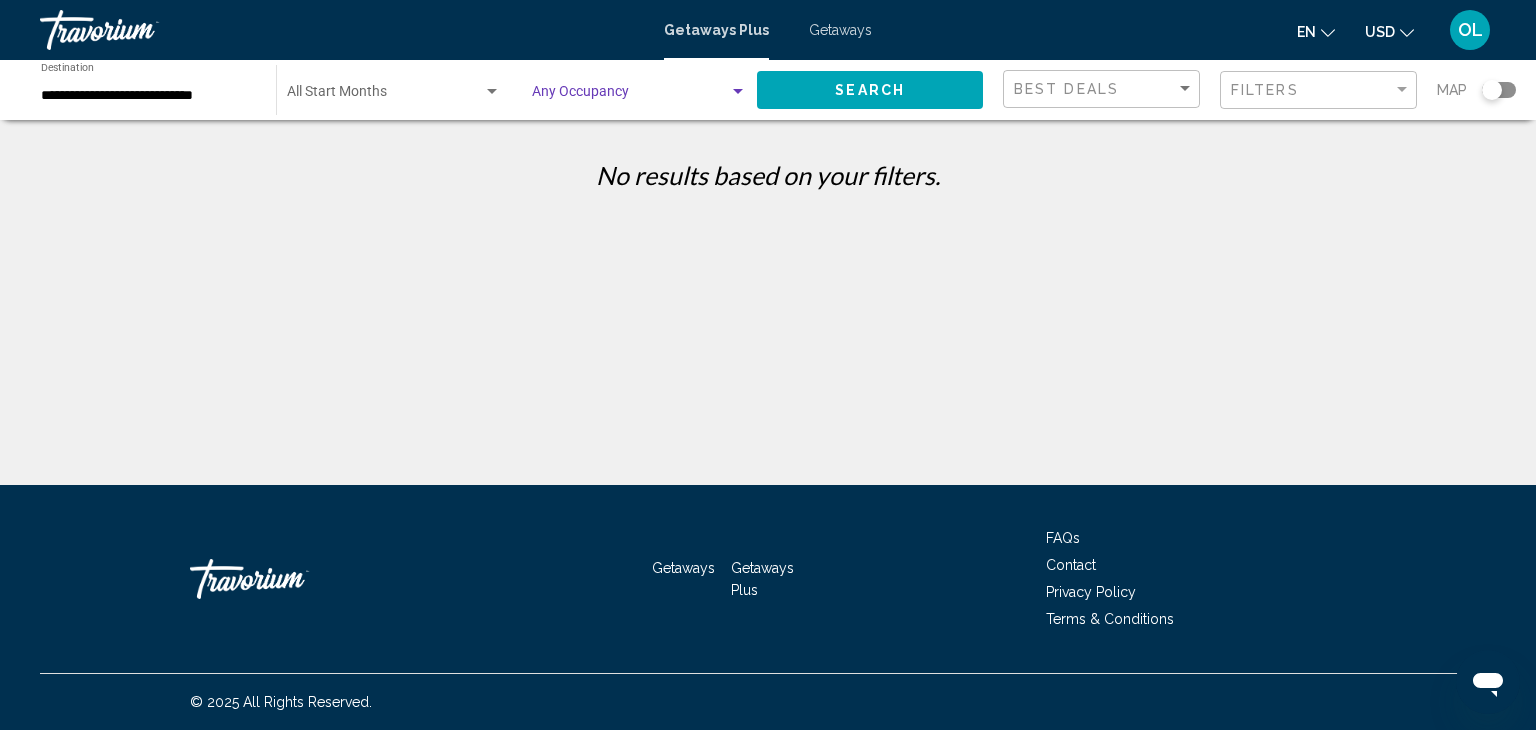 click at bounding box center [630, 96] 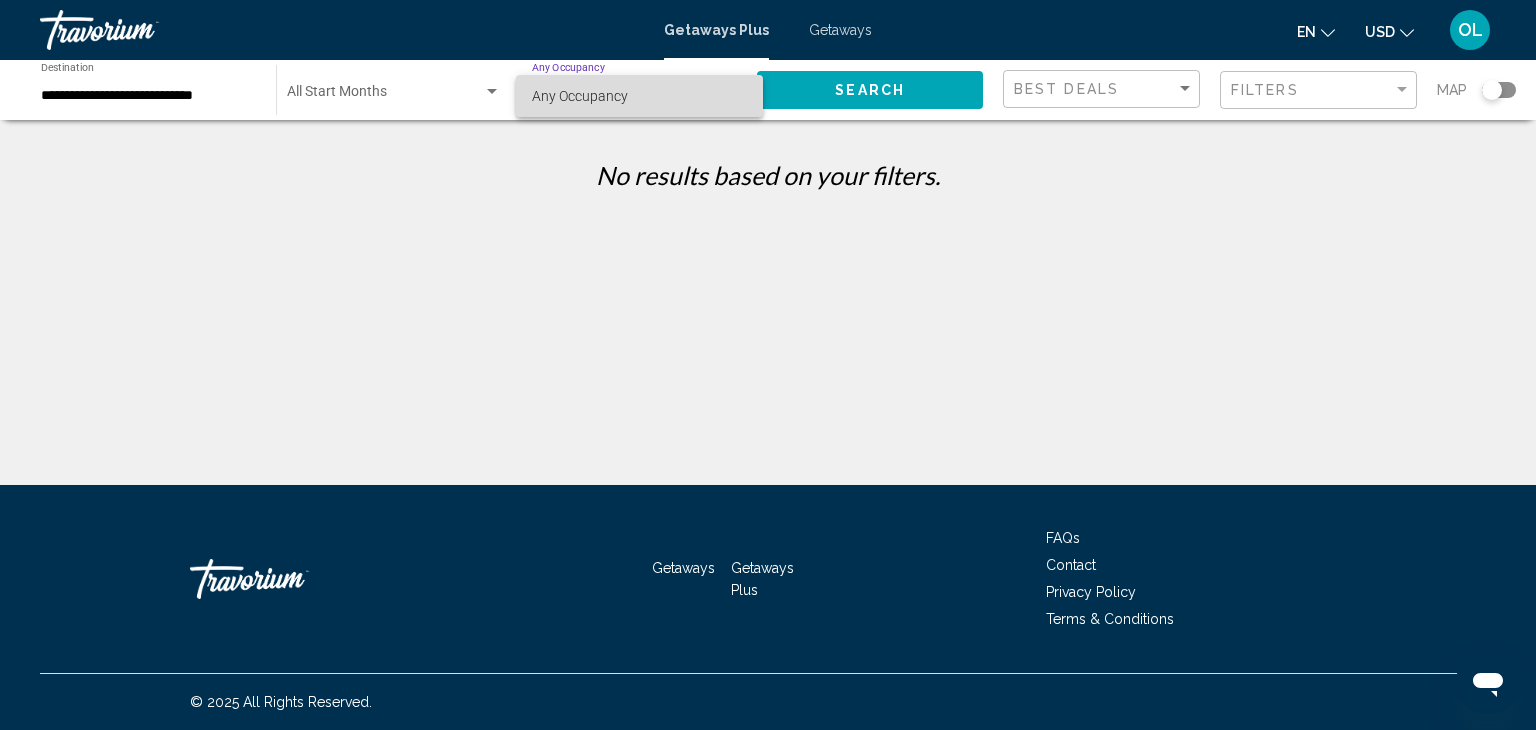 click on "Any Occupancy" at bounding box center [639, 96] 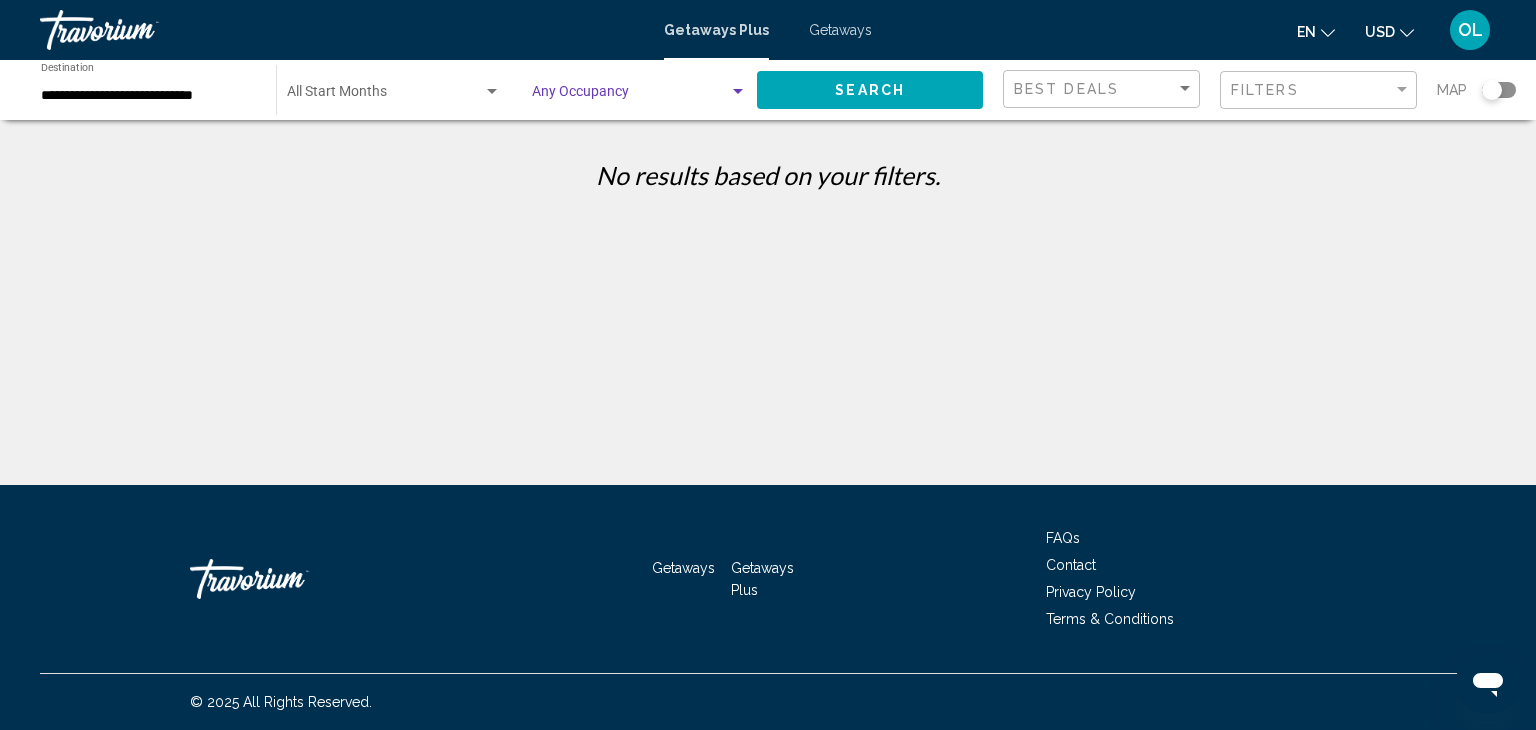 click on "Search" 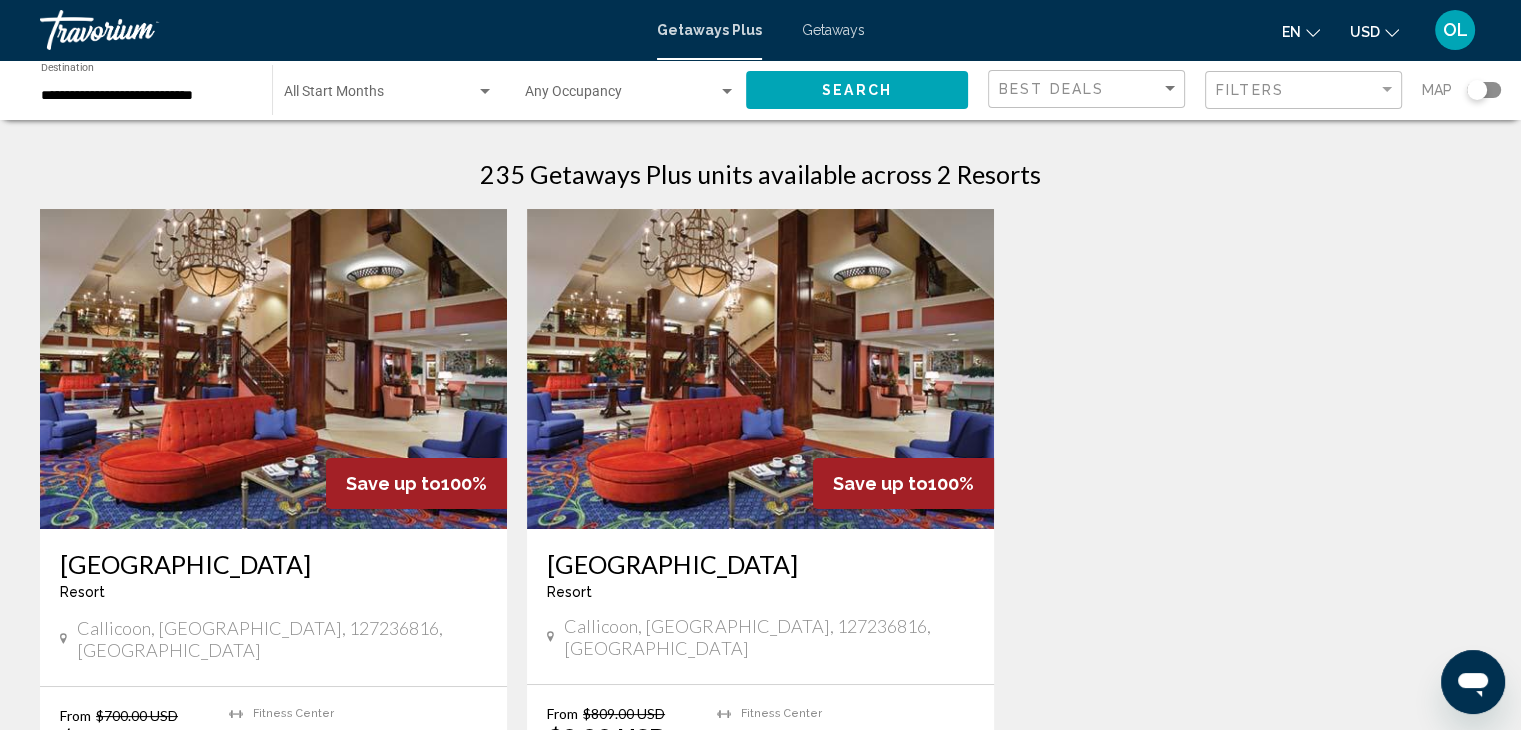 scroll, scrollTop: 0, scrollLeft: 0, axis: both 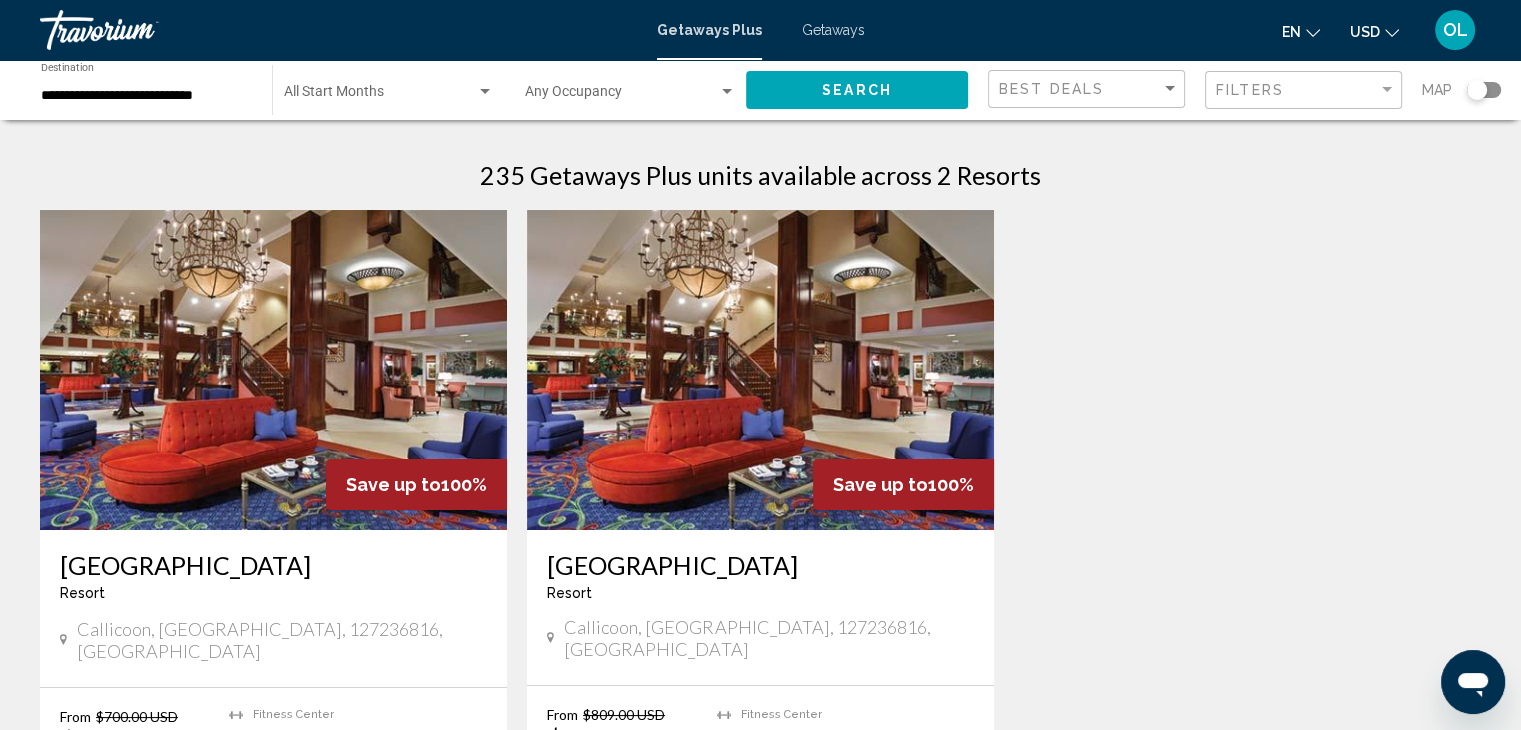 click on "Getaways" at bounding box center [833, 30] 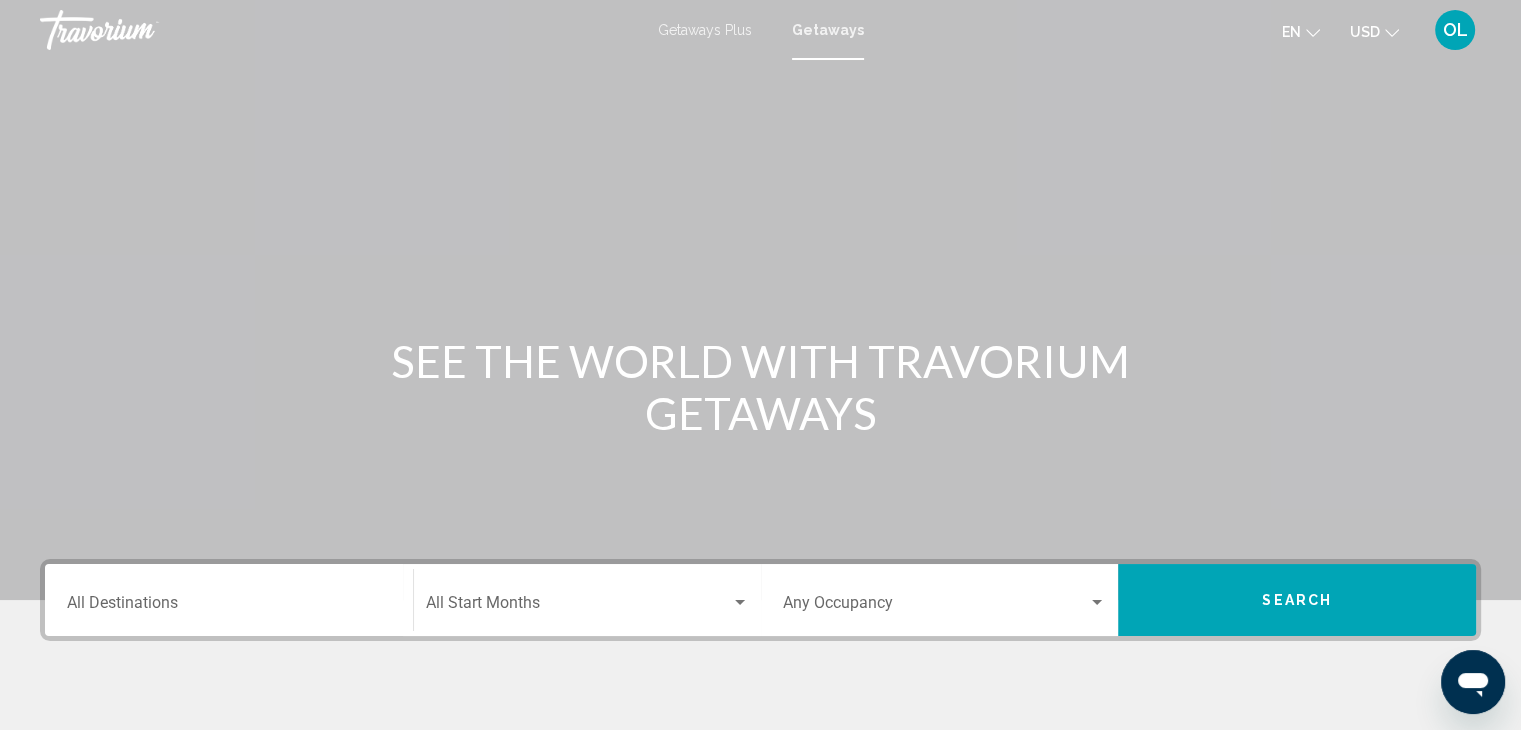 click on "Destination All Destinations" at bounding box center (229, 607) 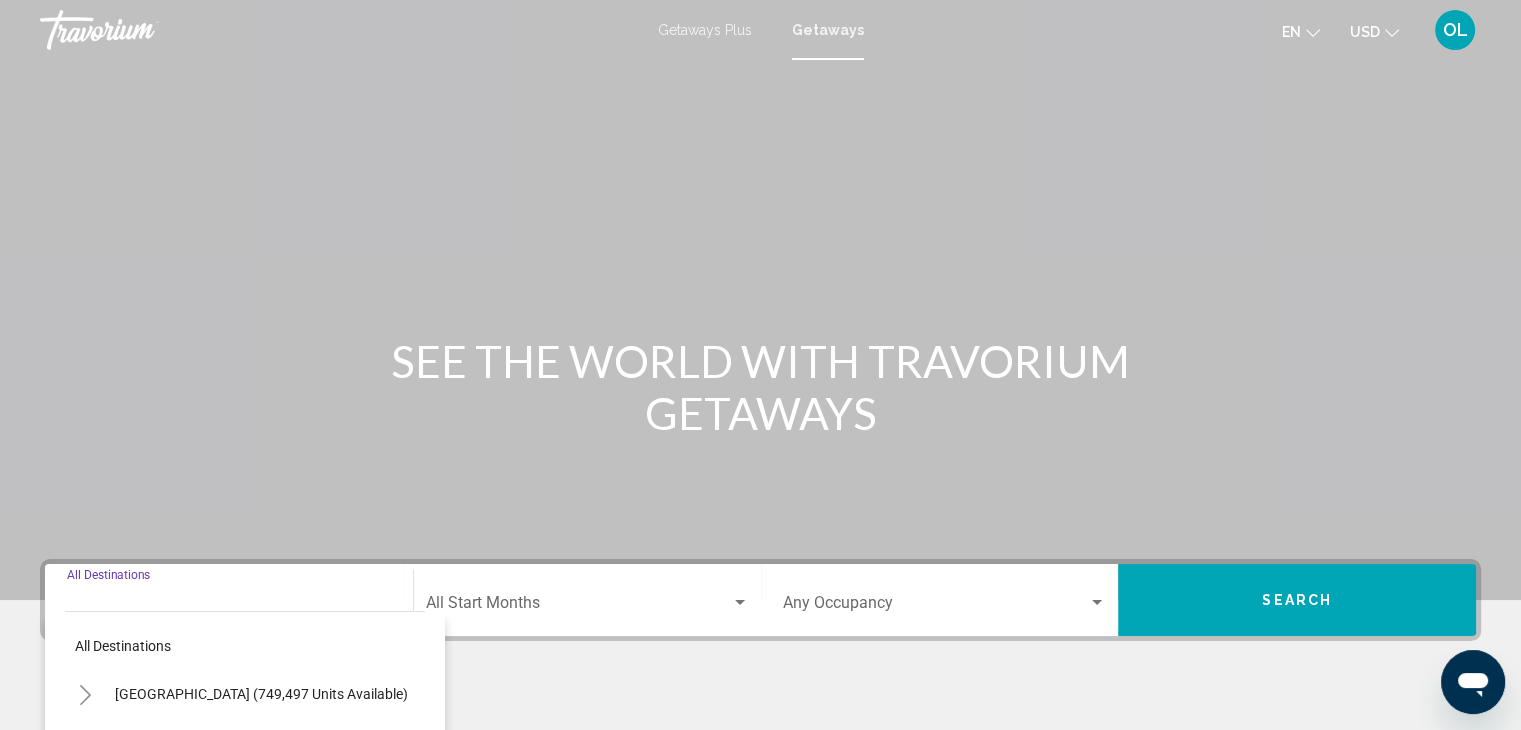 click on "Destination All Destinations" at bounding box center (229, 607) 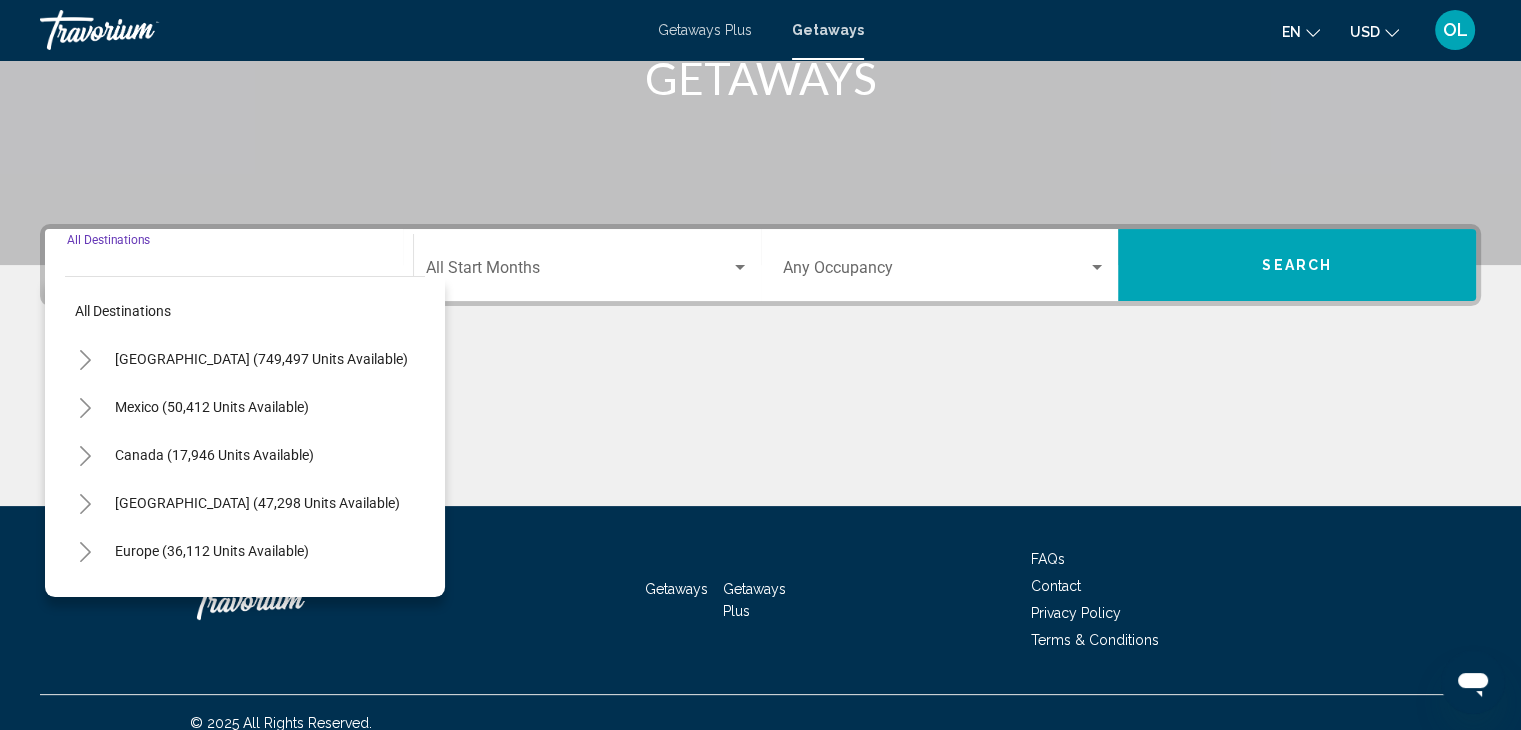 scroll, scrollTop: 356, scrollLeft: 0, axis: vertical 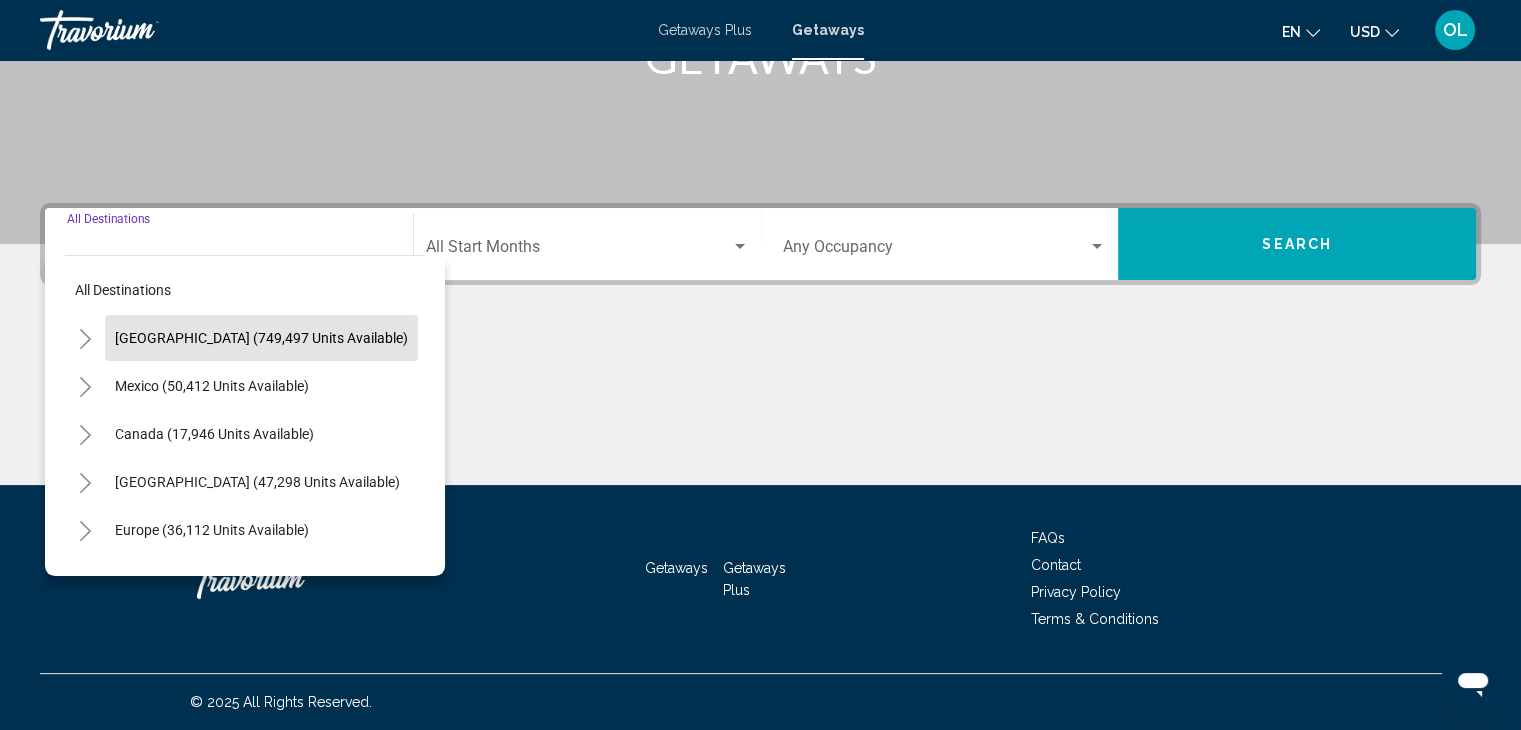 click on "[GEOGRAPHIC_DATA] (749,497 units available)" at bounding box center (212, 386) 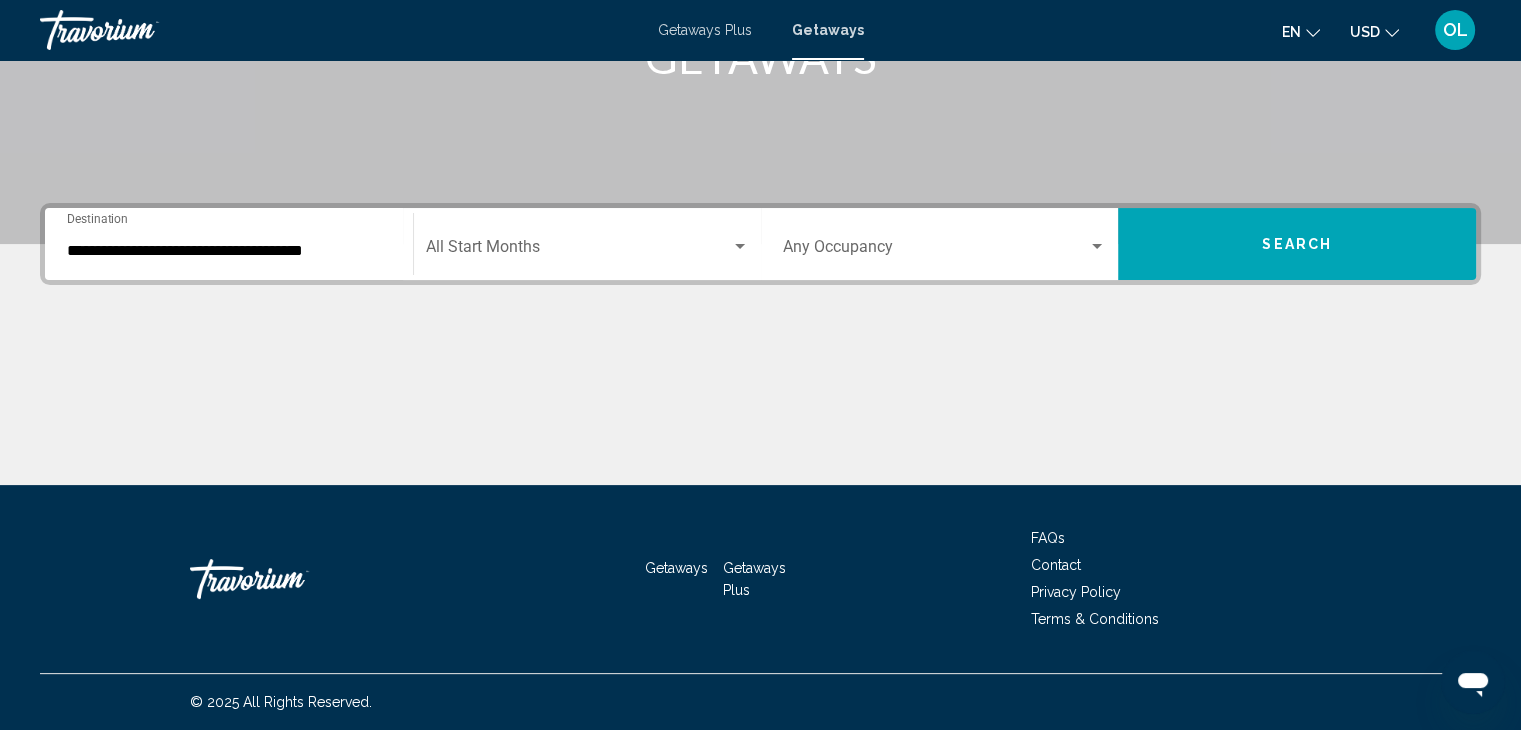 click on "**********" at bounding box center (229, 244) 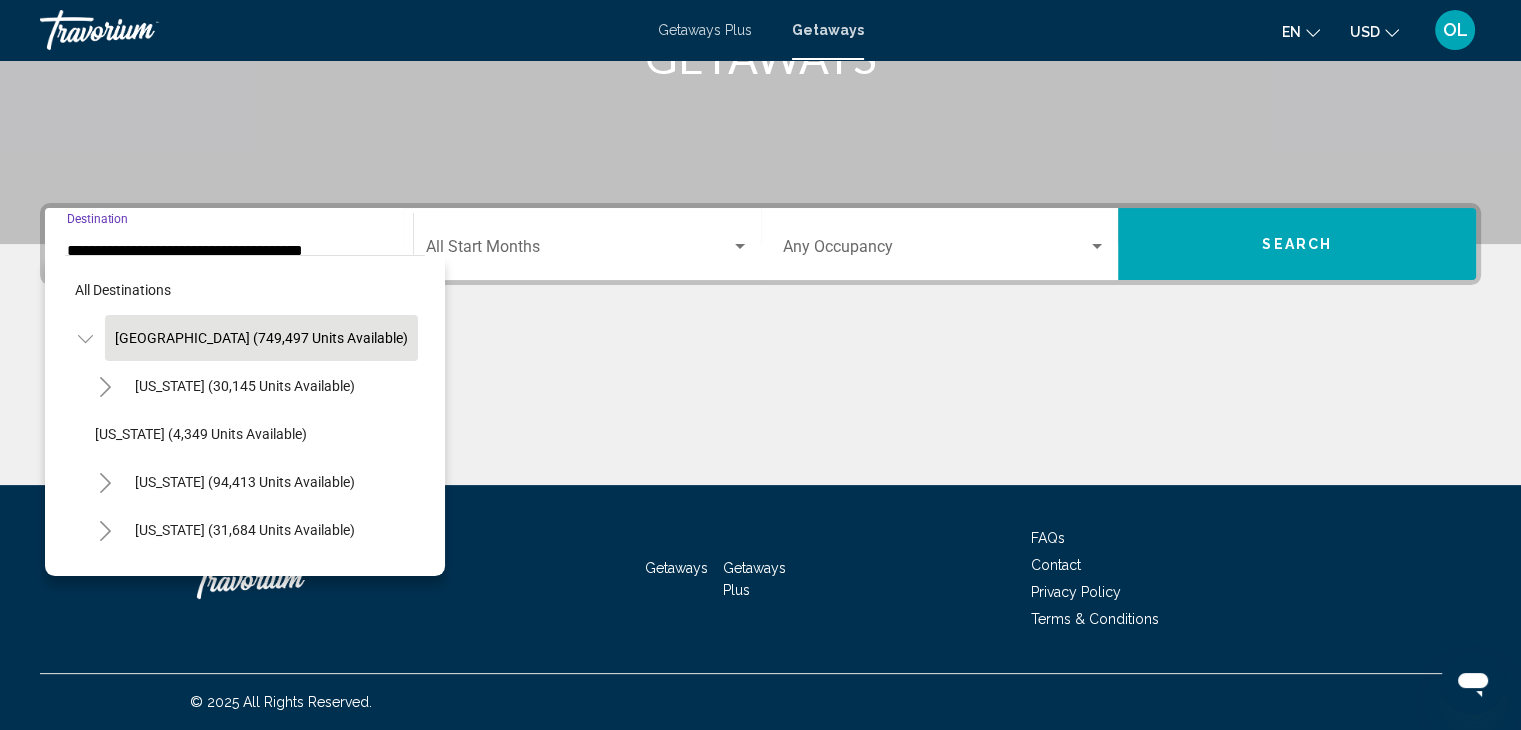 scroll, scrollTop: 328, scrollLeft: 0, axis: vertical 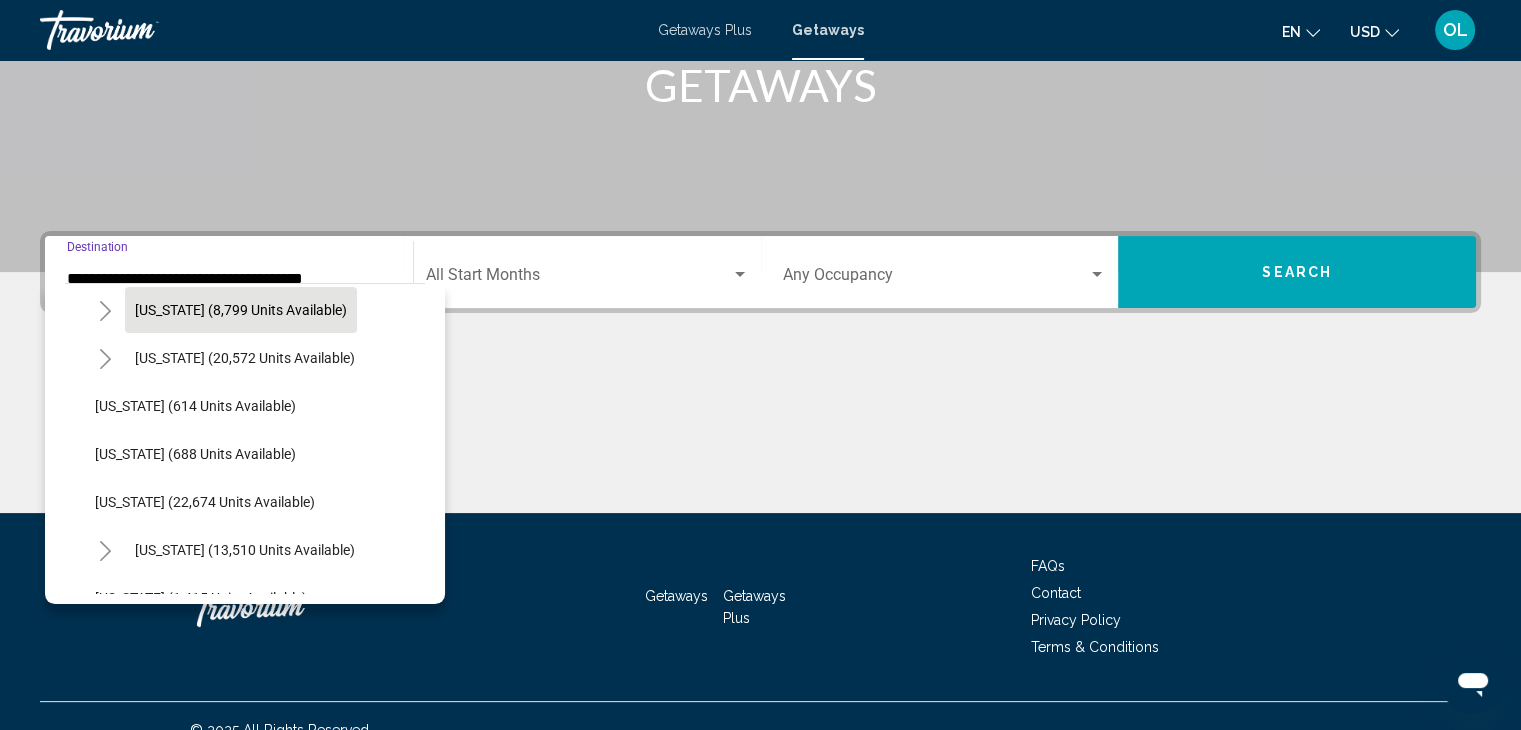 click on "[US_STATE] (8,799 units available)" 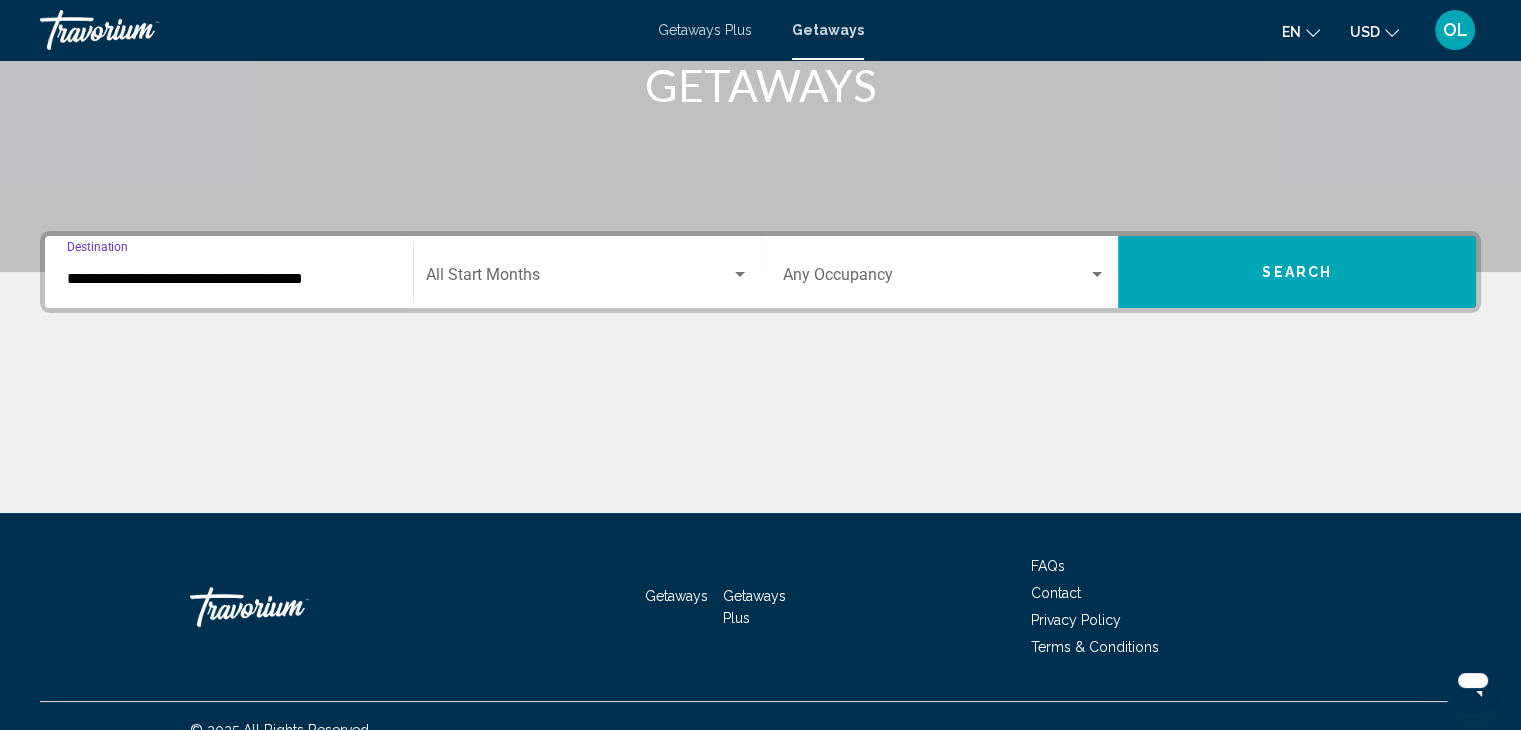 type on "**********" 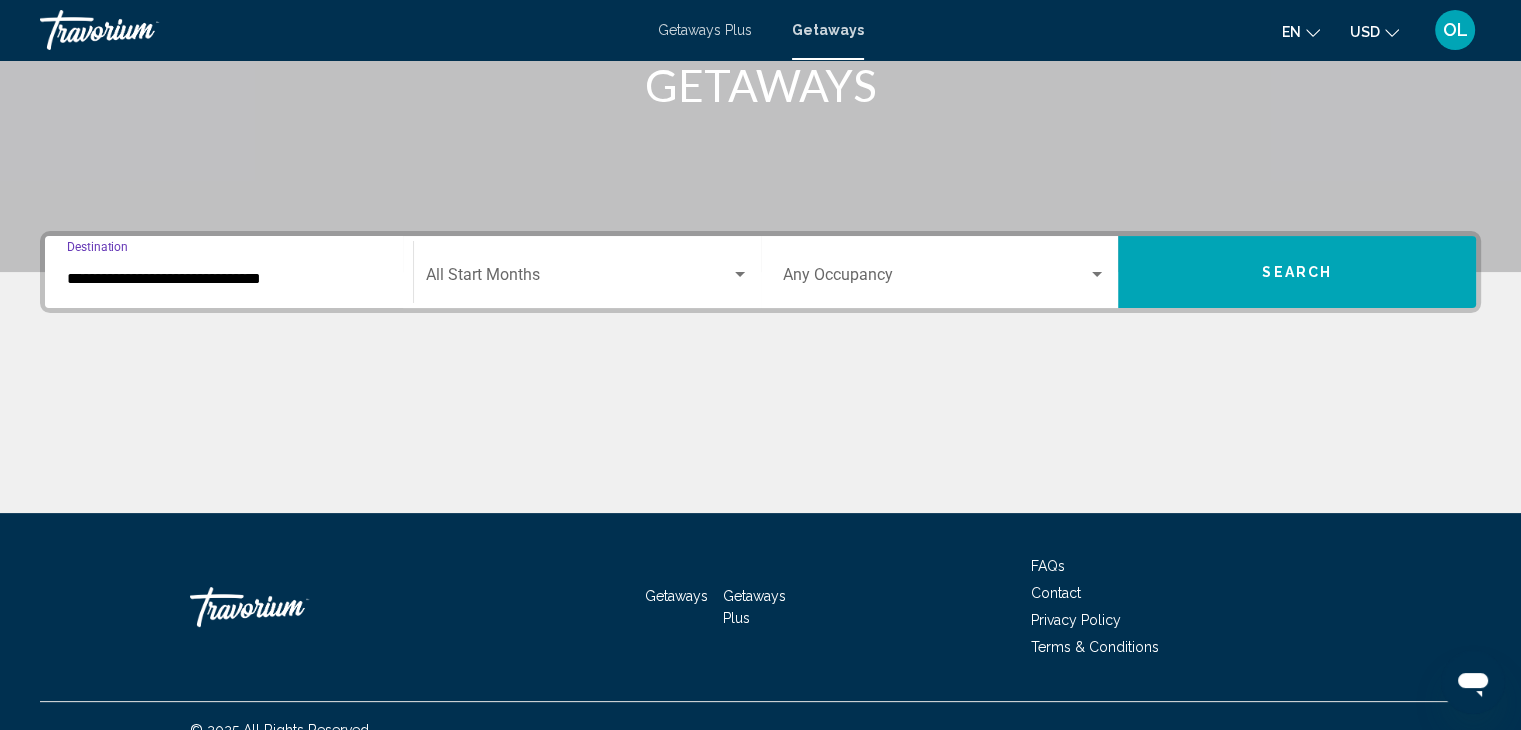 scroll, scrollTop: 356, scrollLeft: 0, axis: vertical 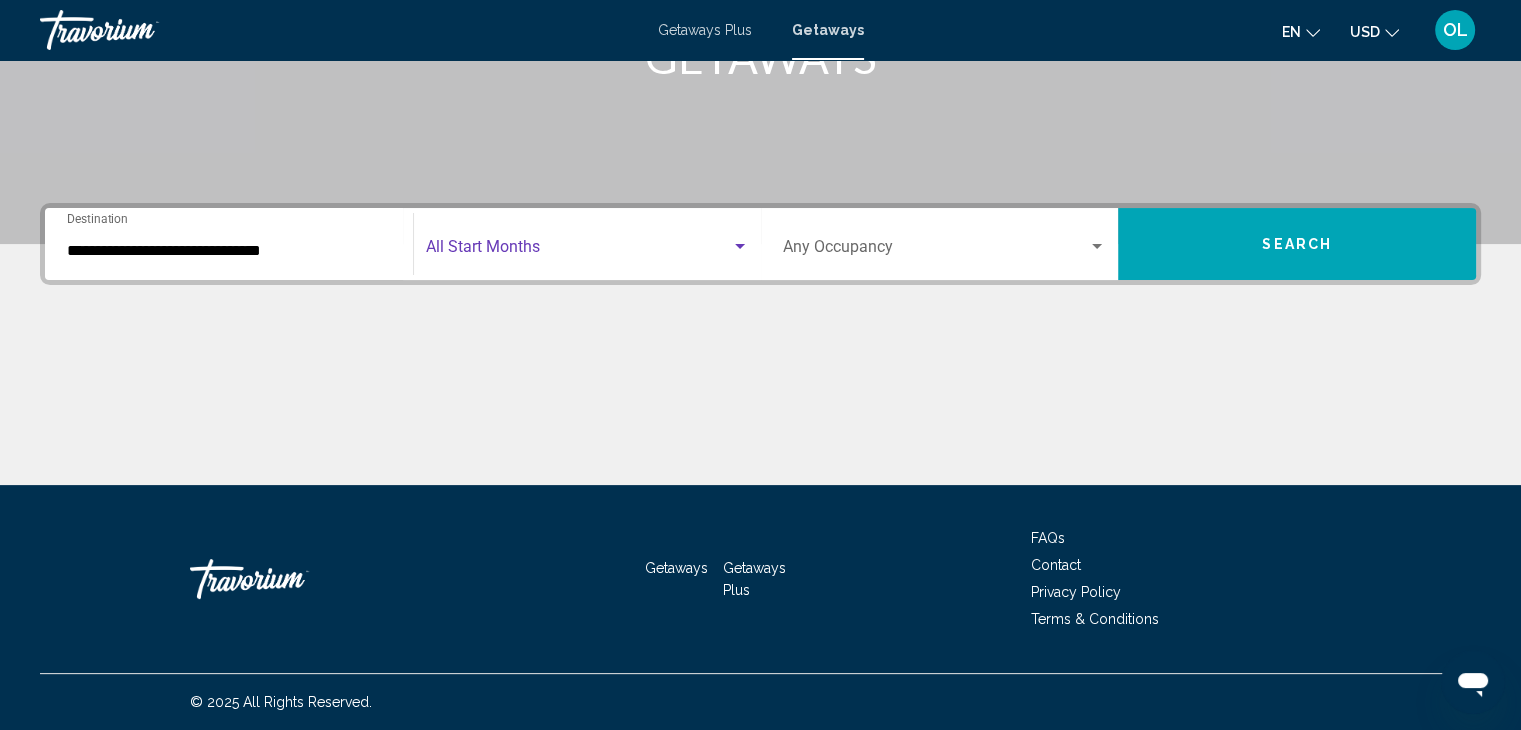 click at bounding box center [578, 251] 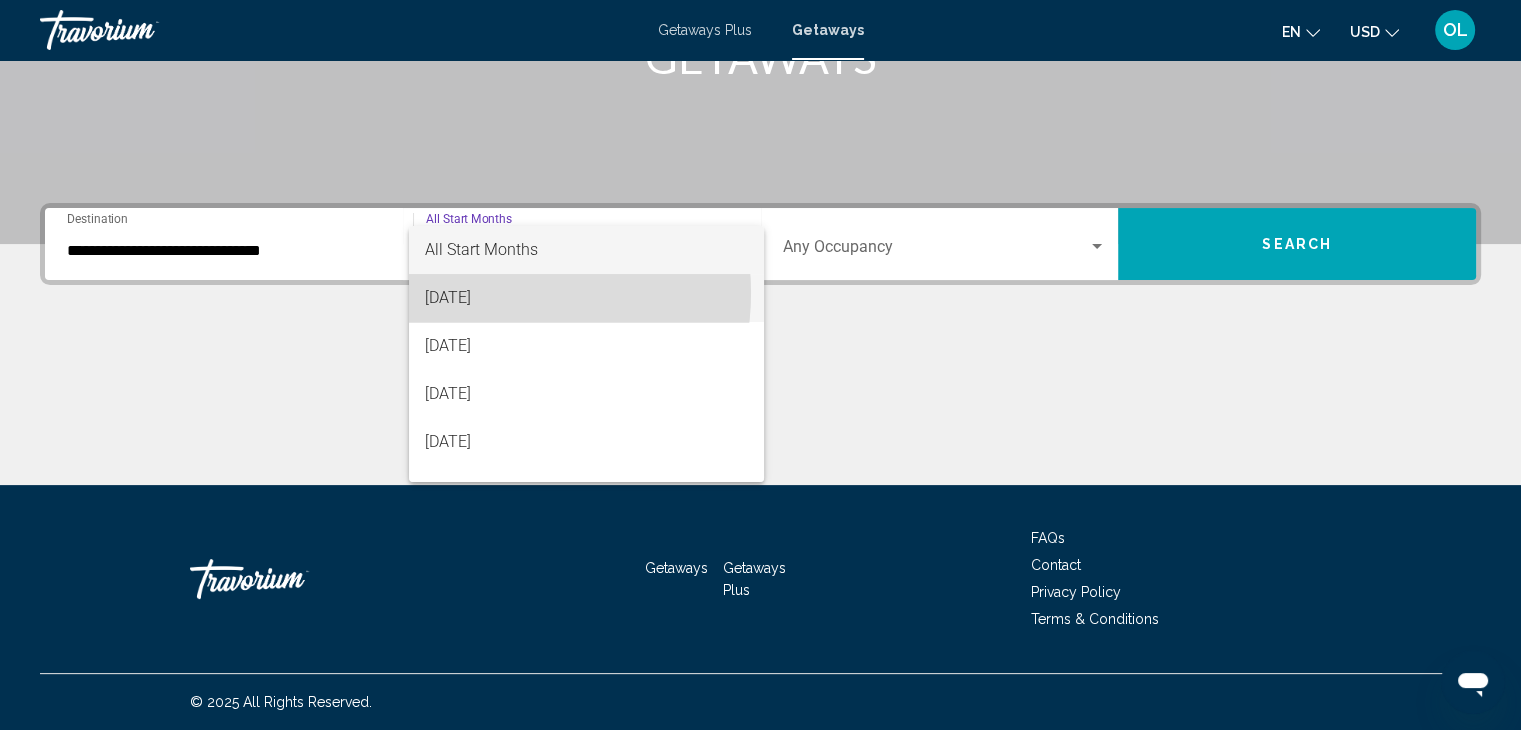 click on "[DATE]" at bounding box center [586, 298] 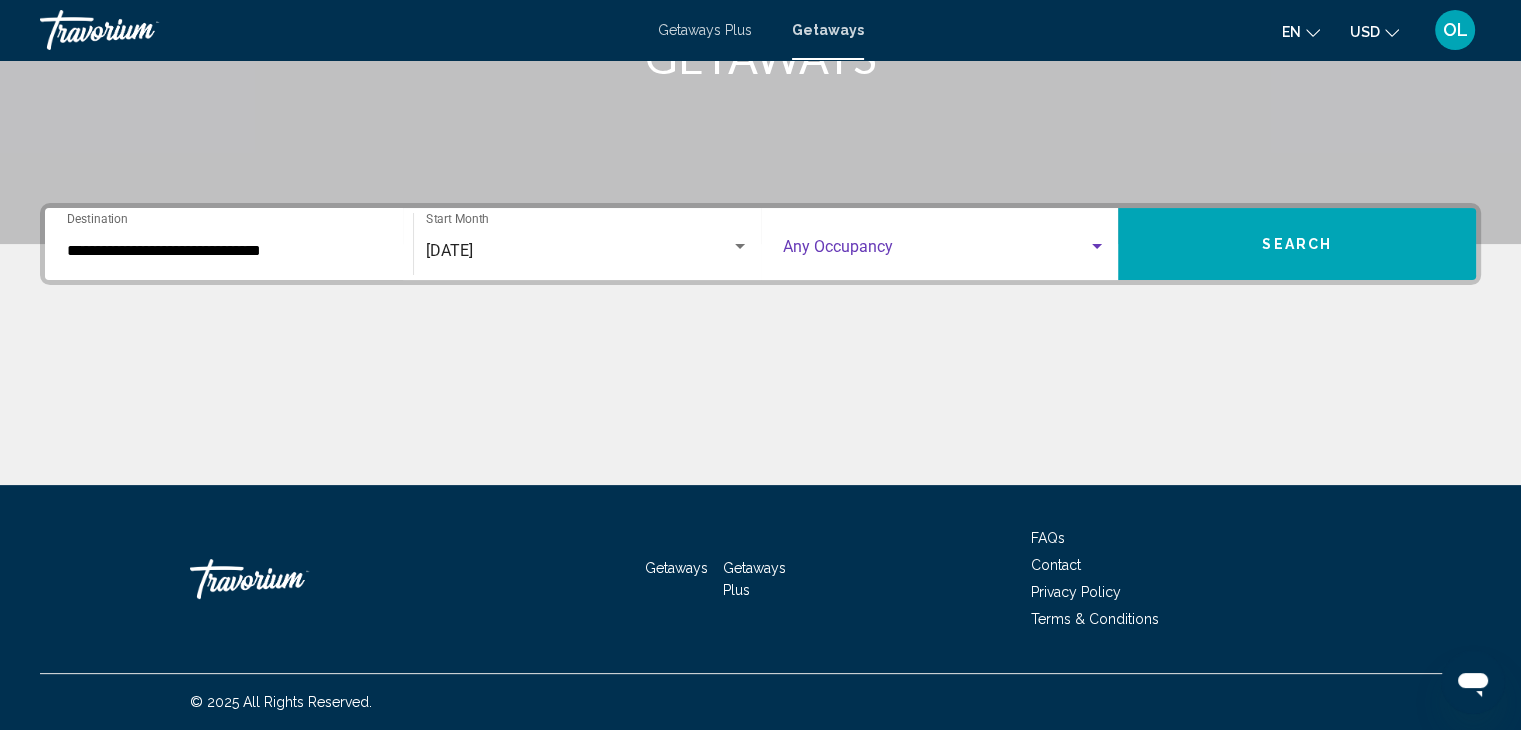 click at bounding box center (936, 251) 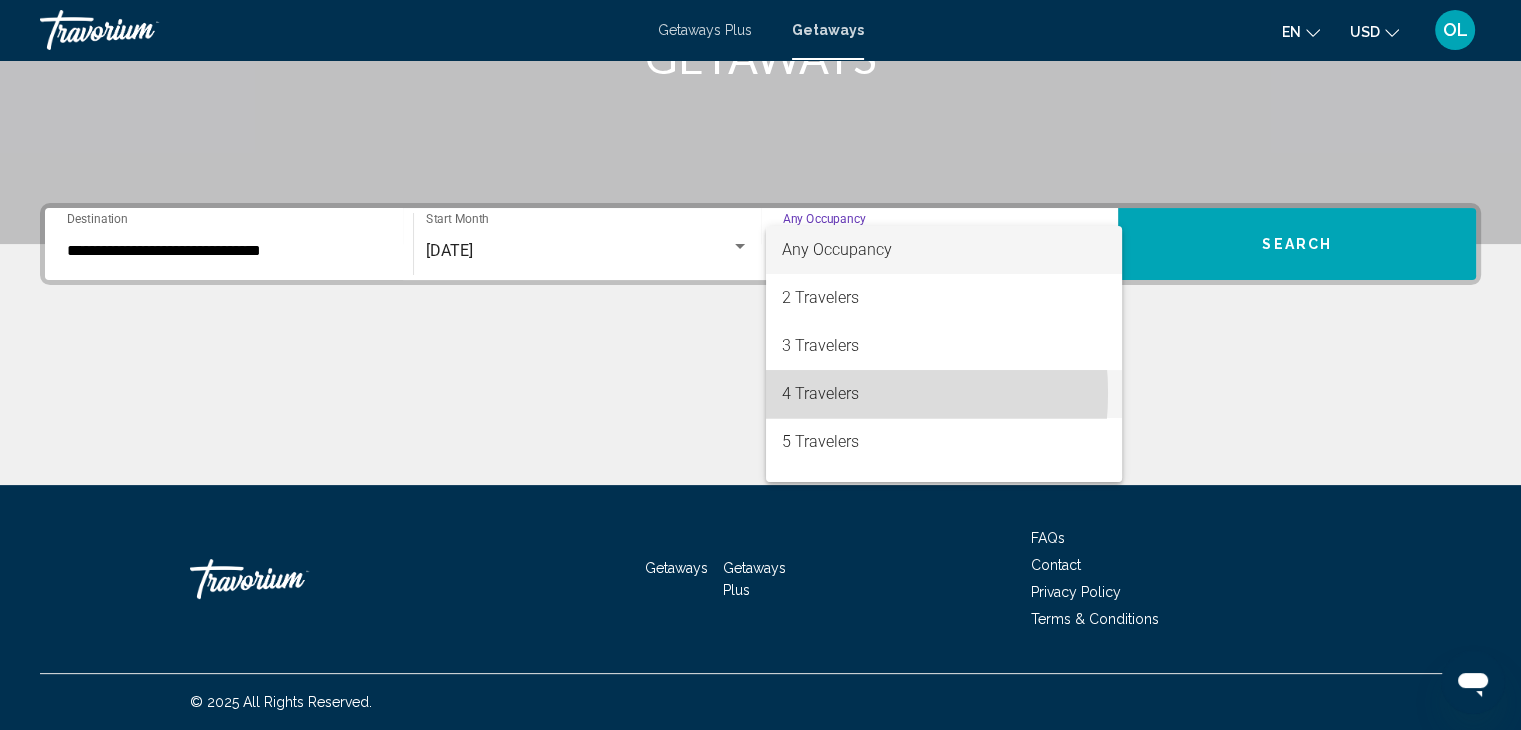 click on "4 Travelers" at bounding box center (944, 394) 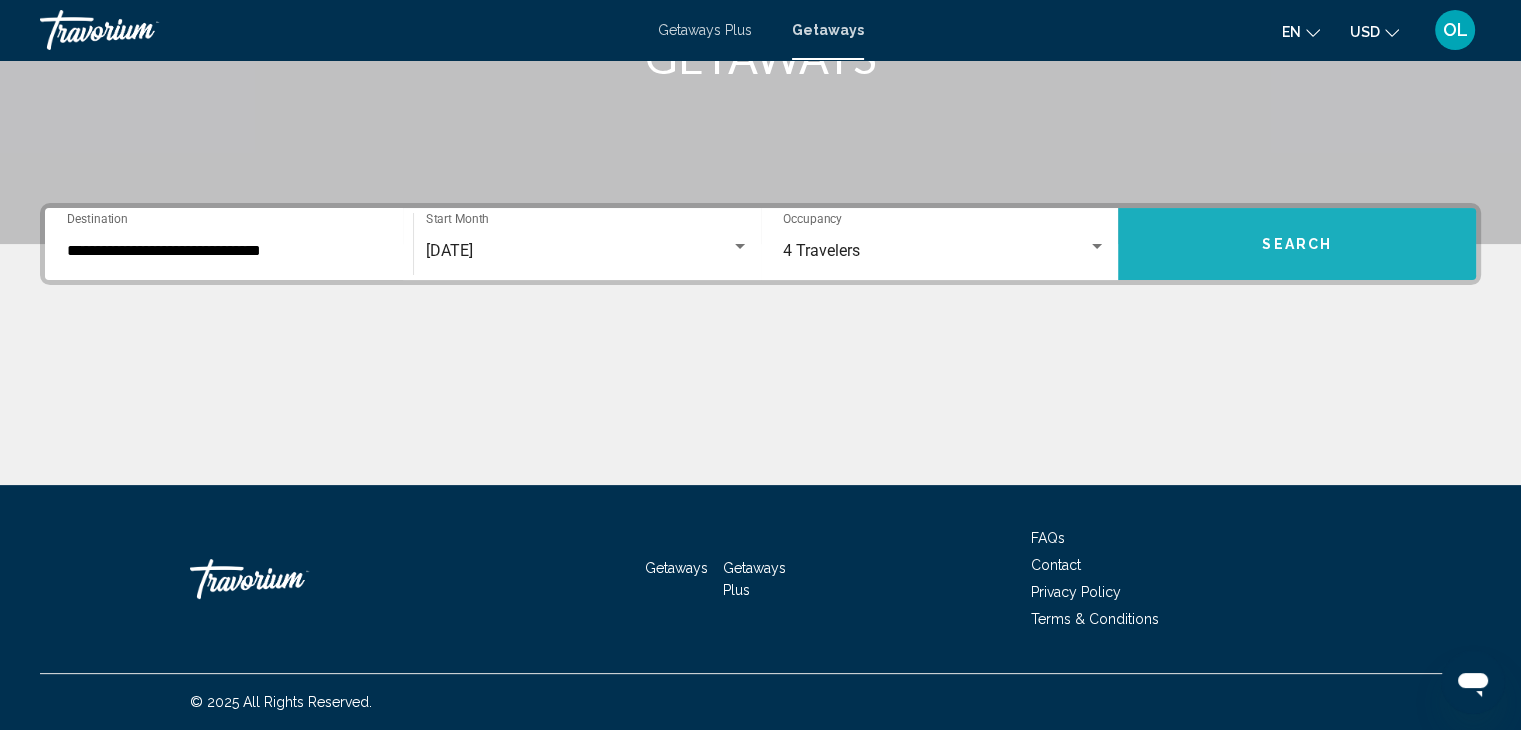 click on "Search" at bounding box center [1297, 245] 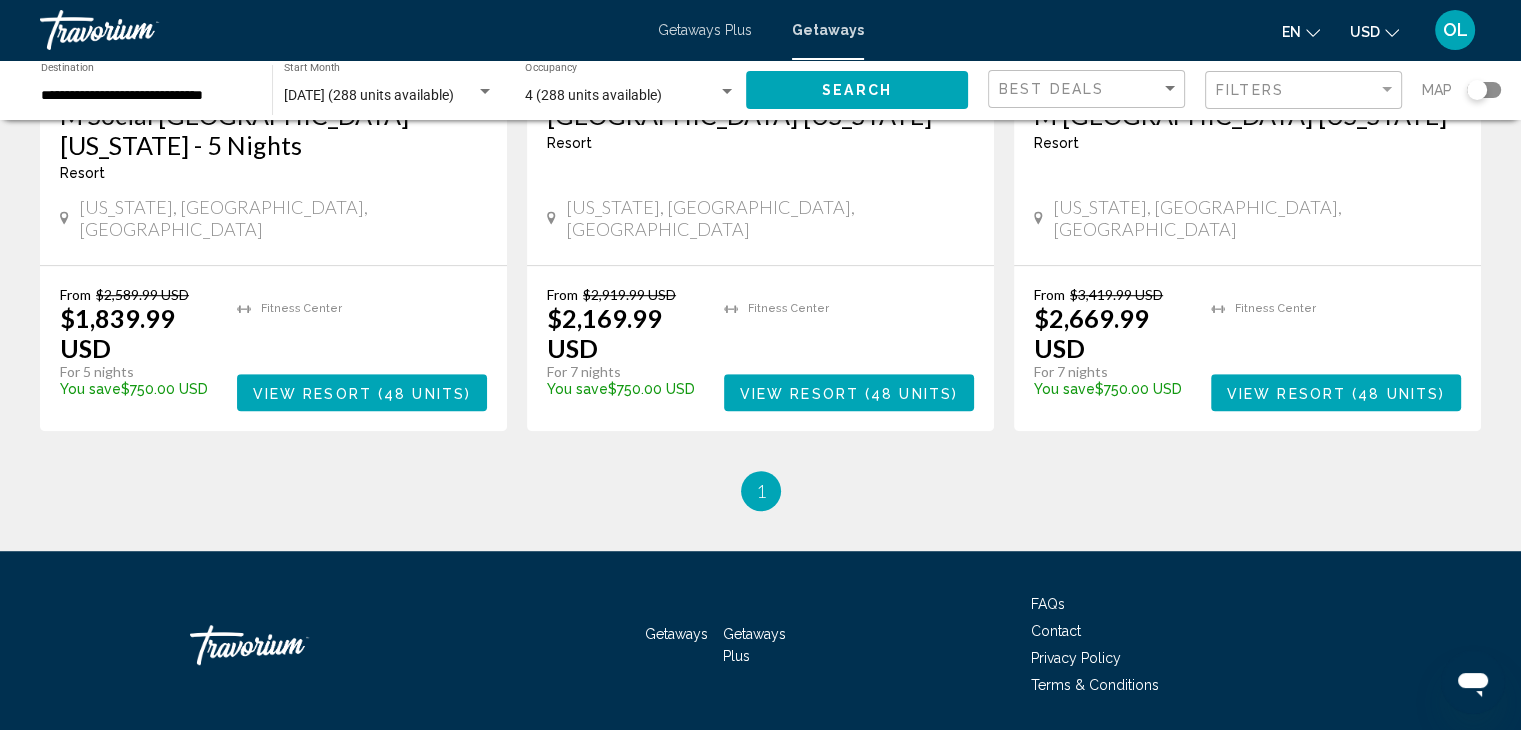 scroll, scrollTop: 1166, scrollLeft: 0, axis: vertical 